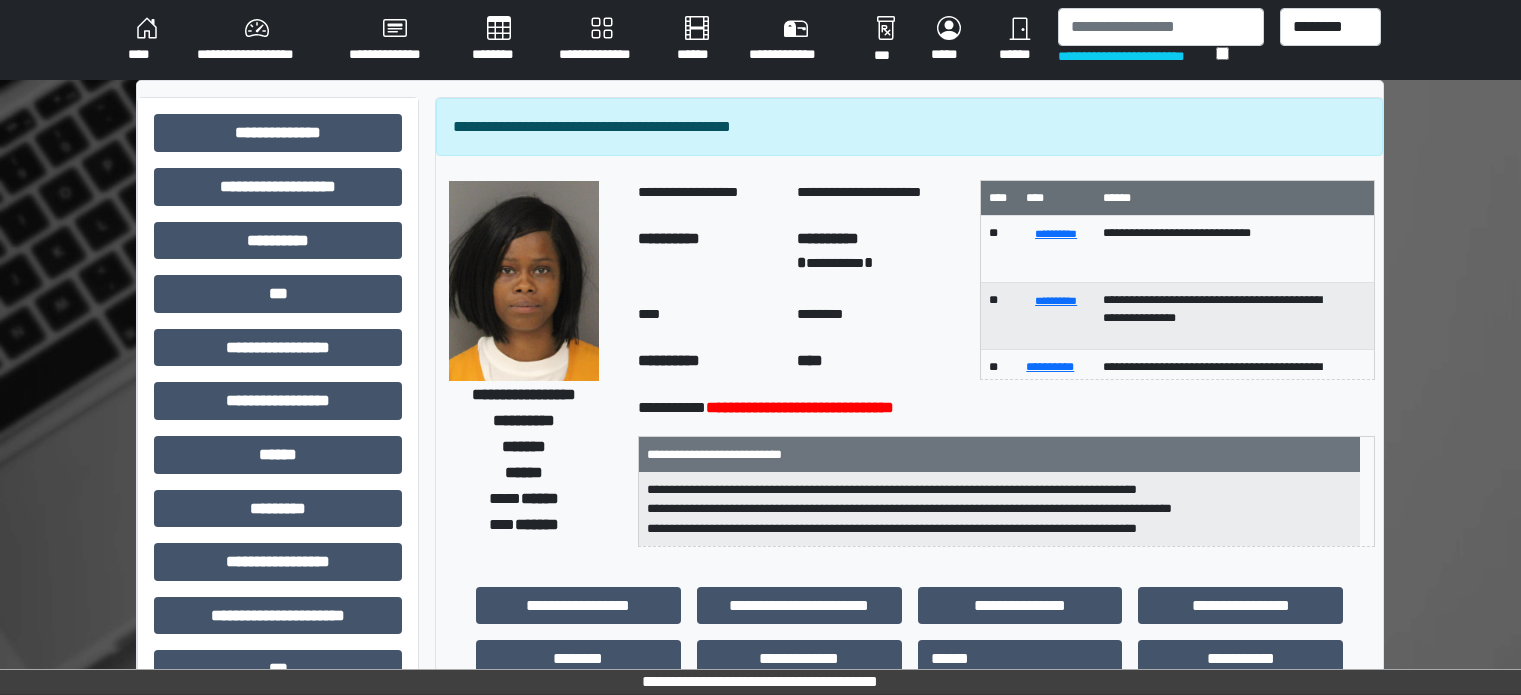 scroll, scrollTop: 0, scrollLeft: 0, axis: both 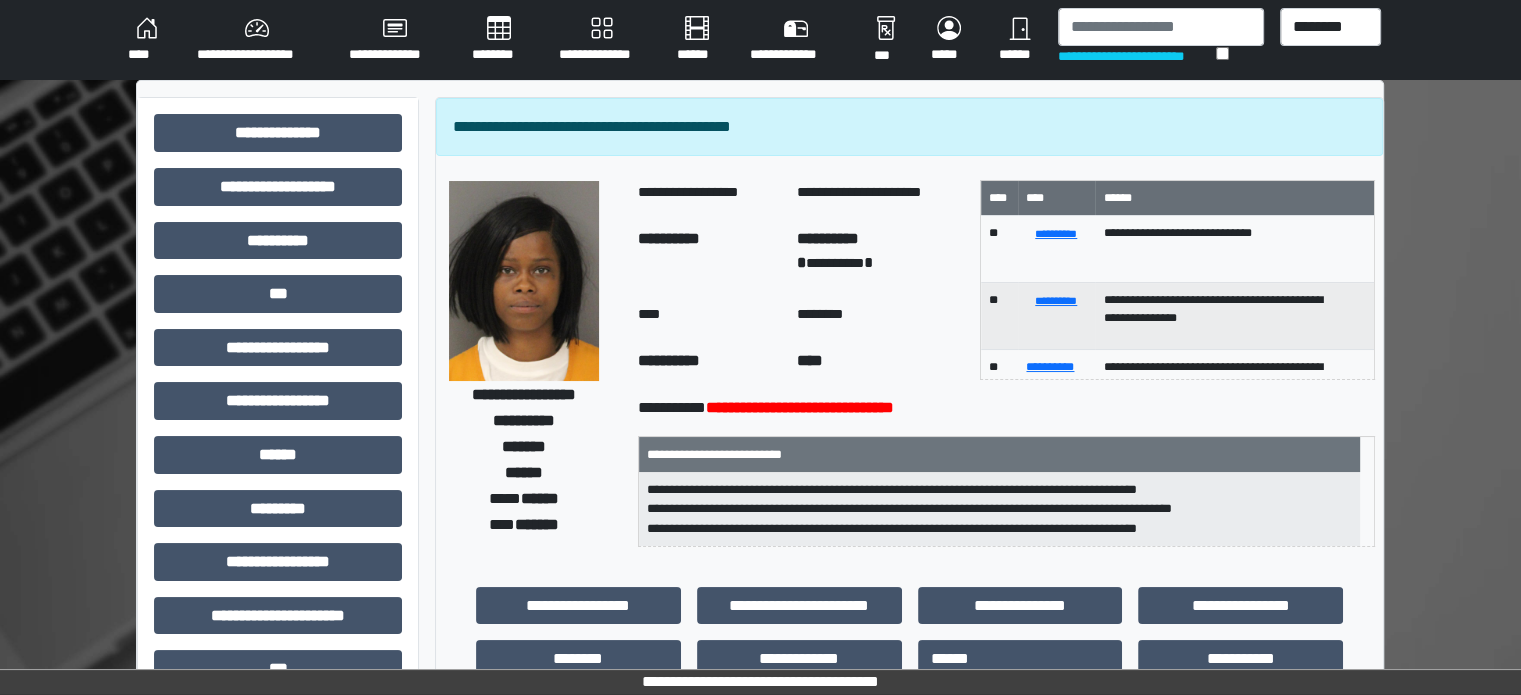 click on "**********" at bounding box center [257, 40] 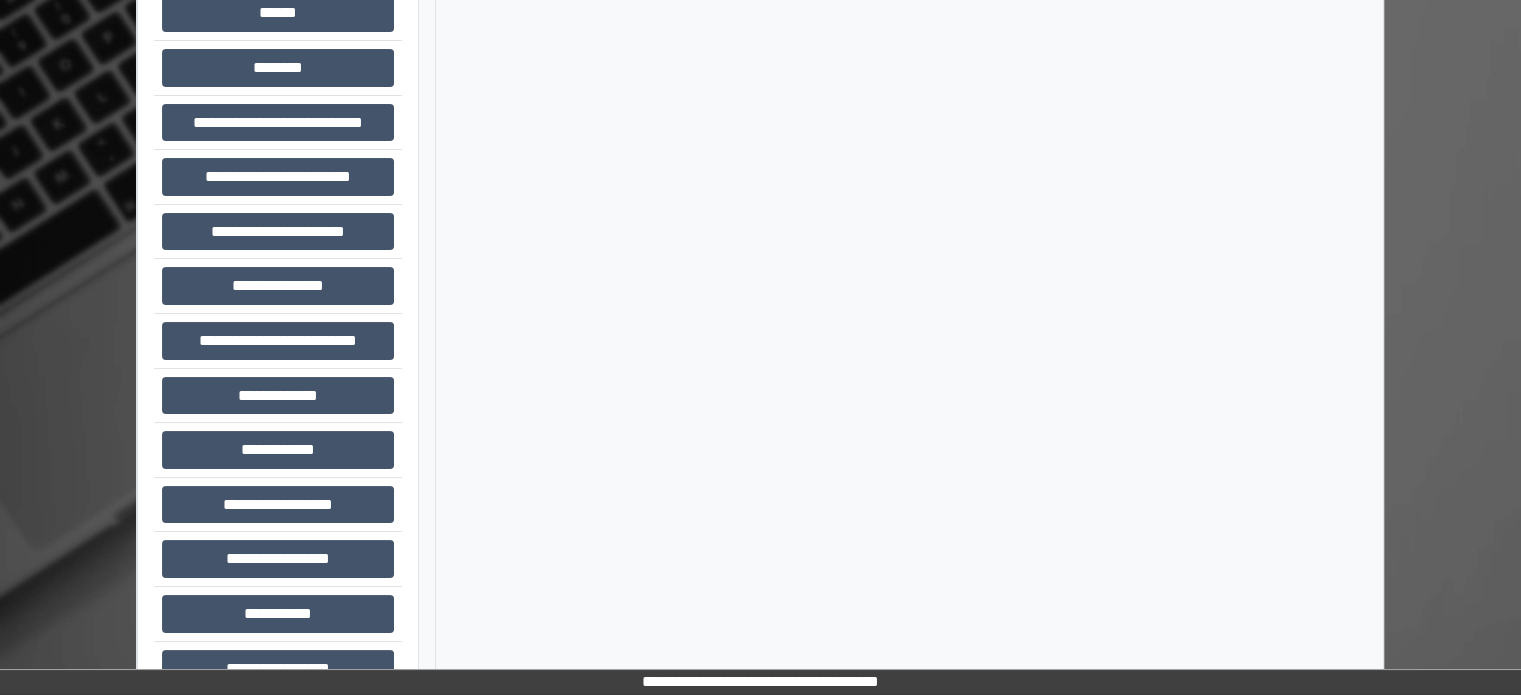 scroll, scrollTop: 339, scrollLeft: 0, axis: vertical 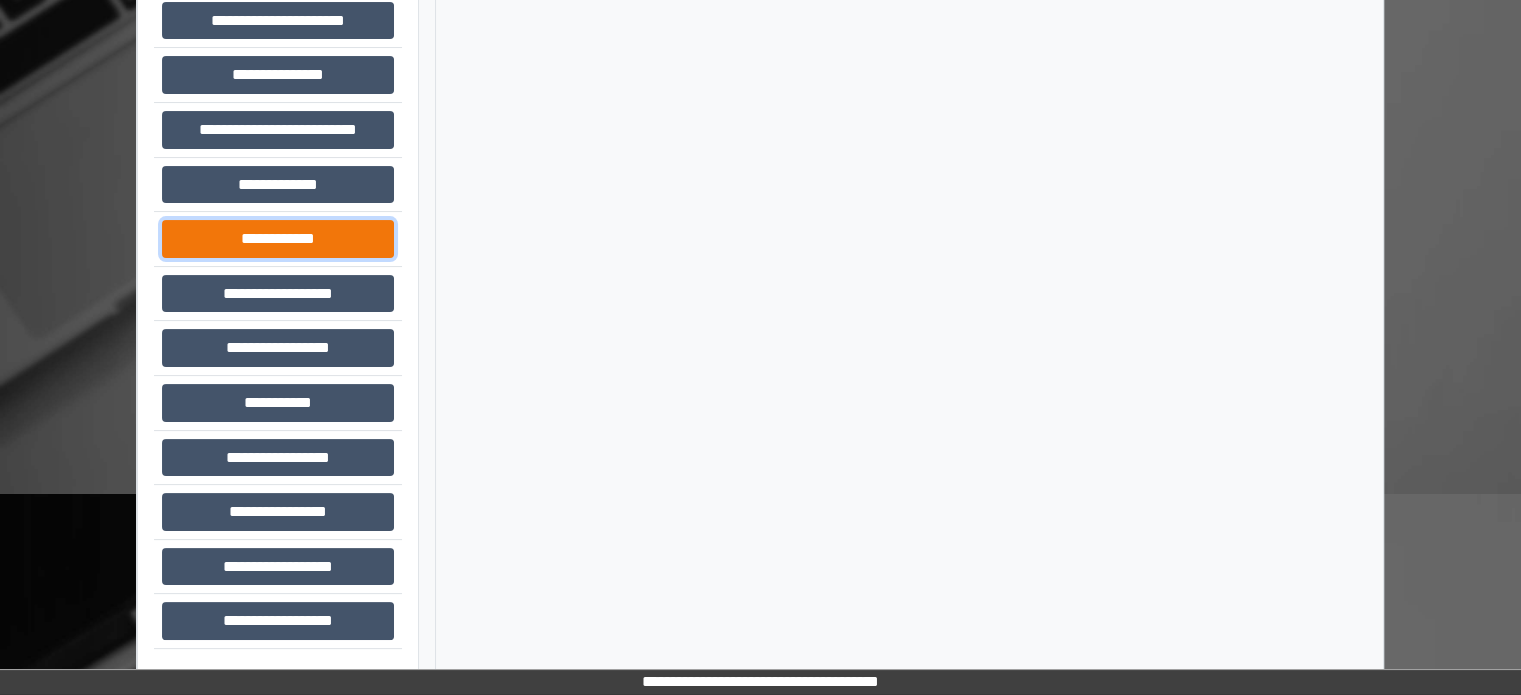 click on "**********" at bounding box center (278, 239) 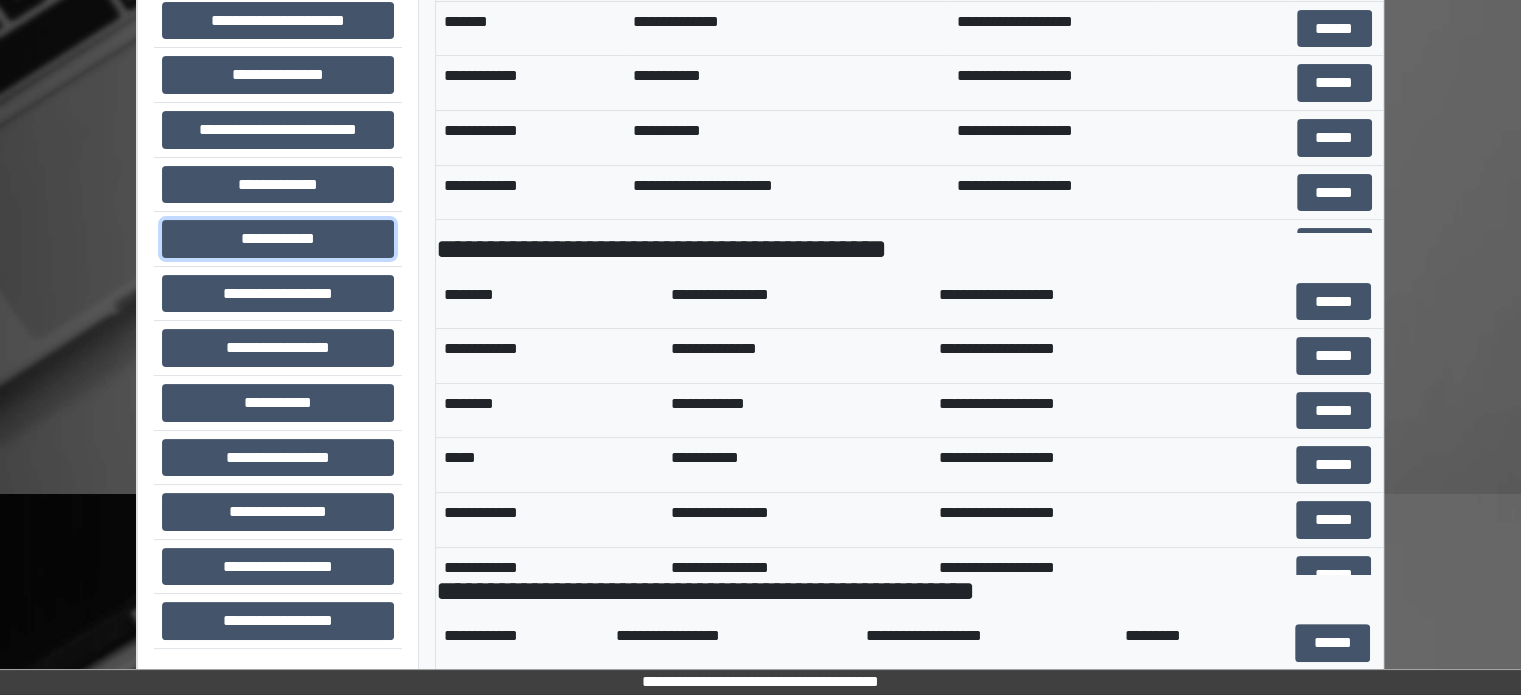 scroll, scrollTop: 500, scrollLeft: 0, axis: vertical 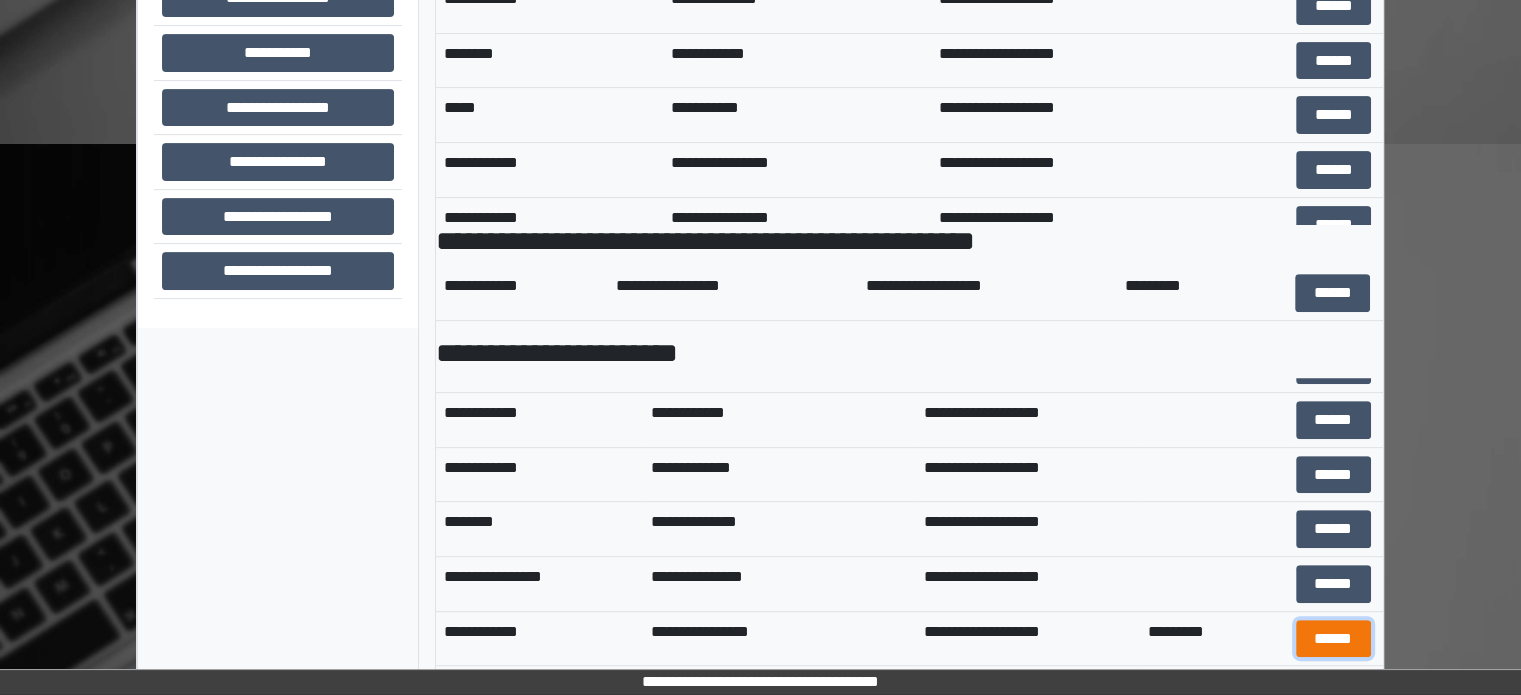click on "******" at bounding box center [1333, 639] 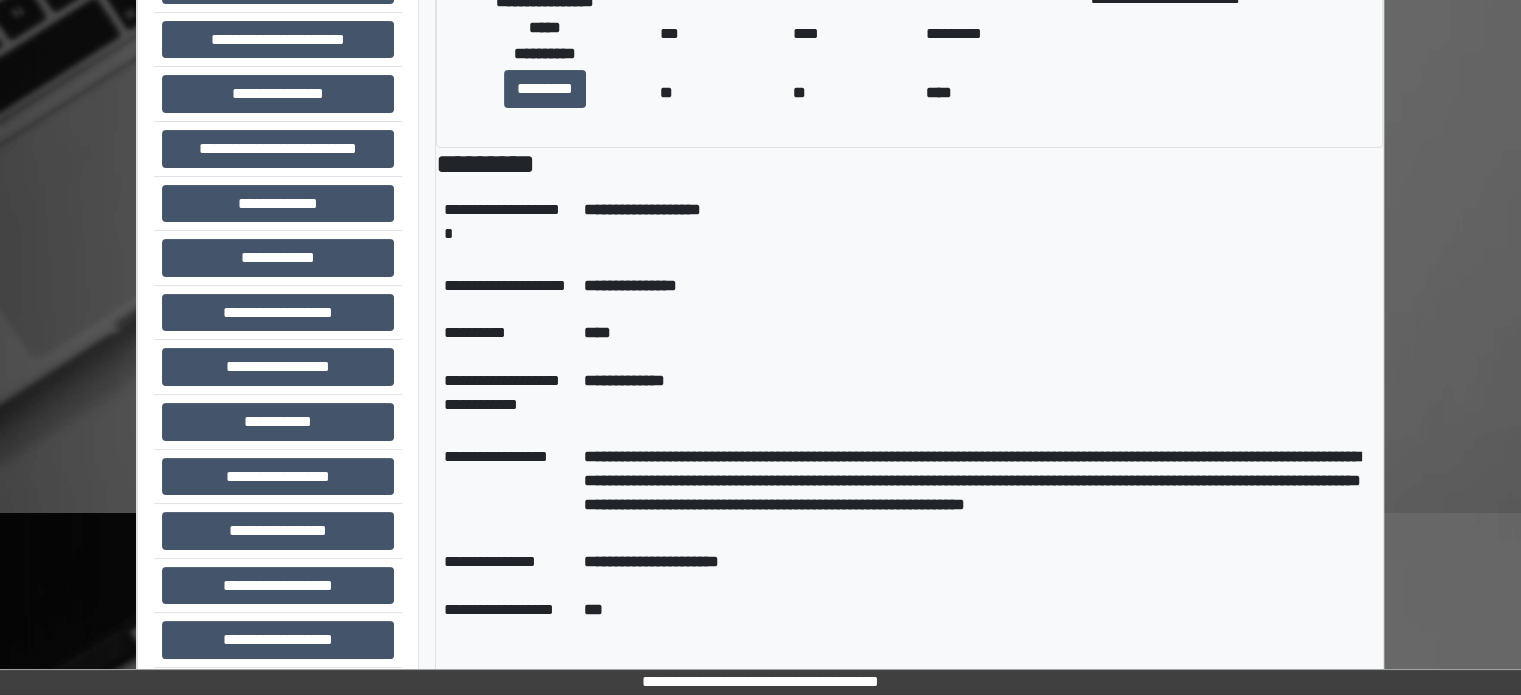 scroll, scrollTop: 600, scrollLeft: 0, axis: vertical 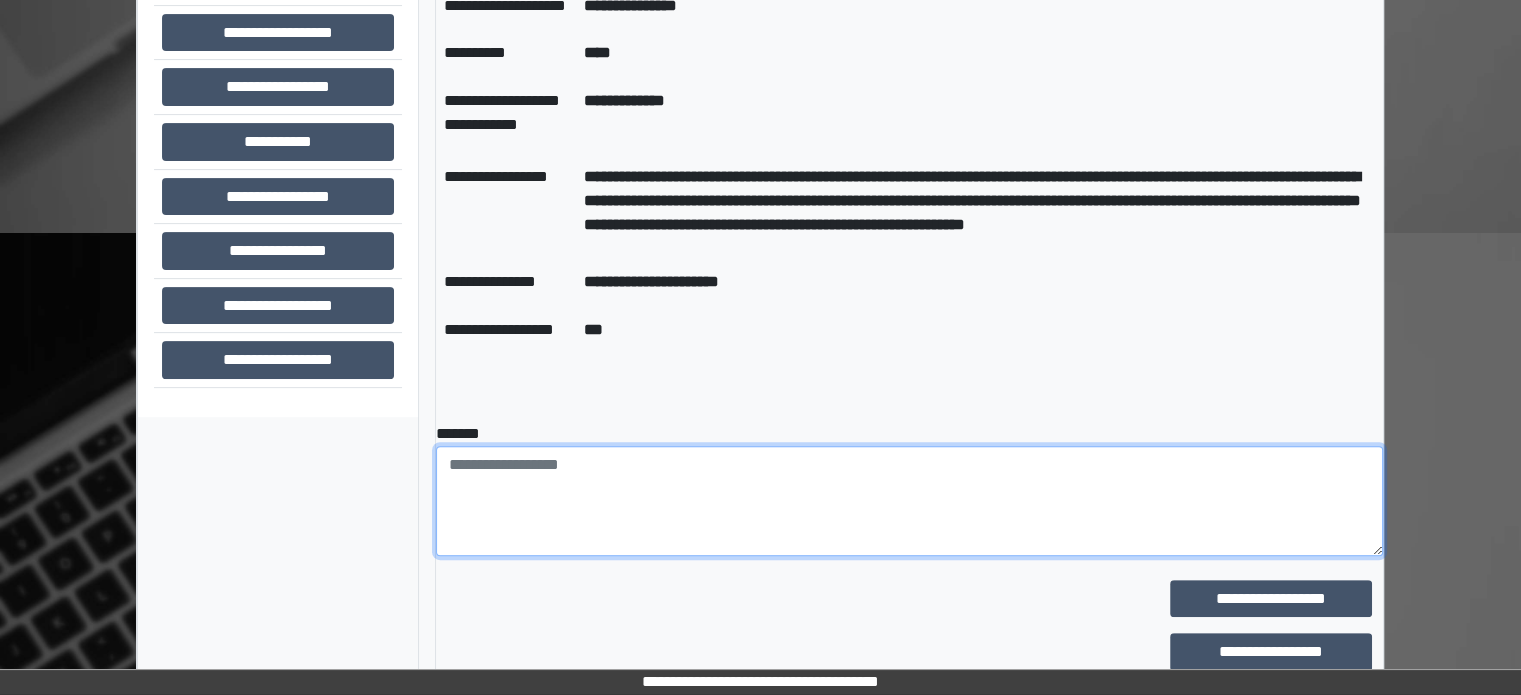 click at bounding box center [909, 501] 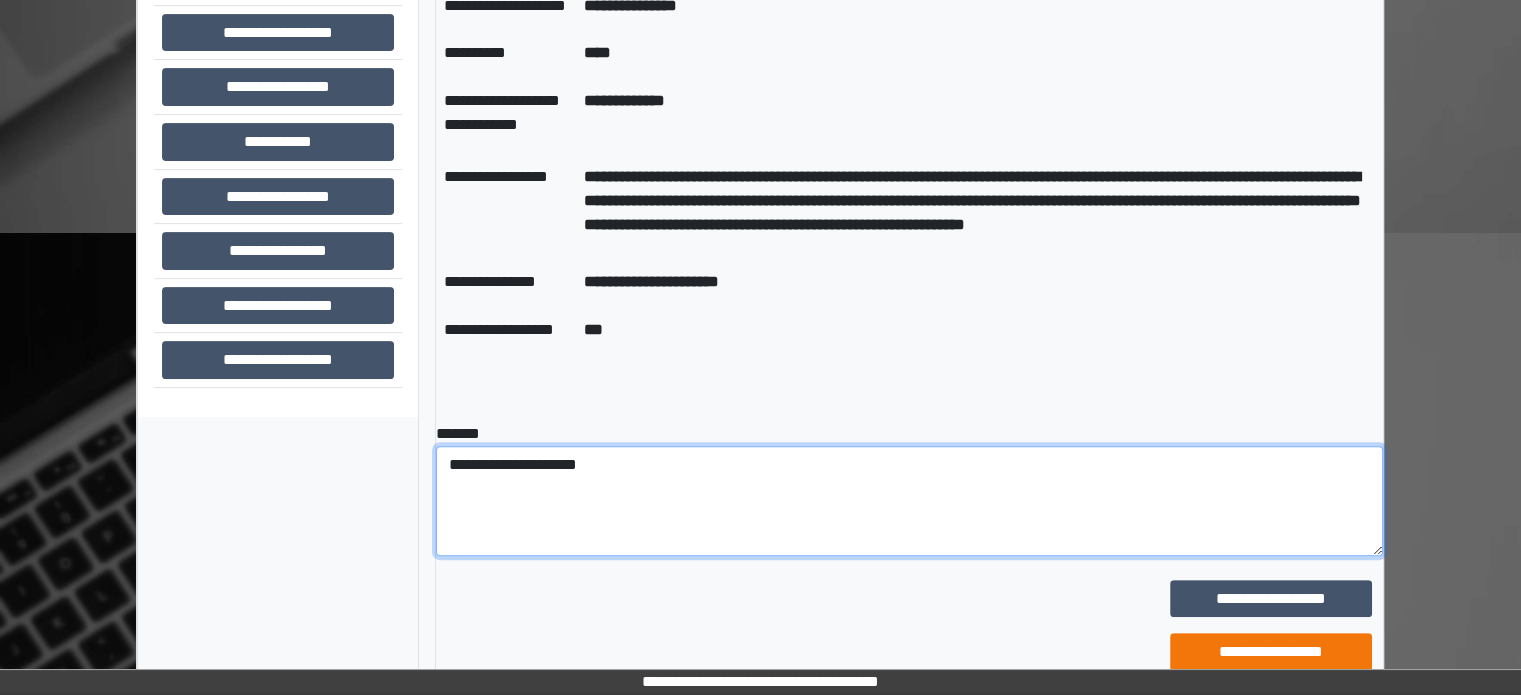 type on "**********" 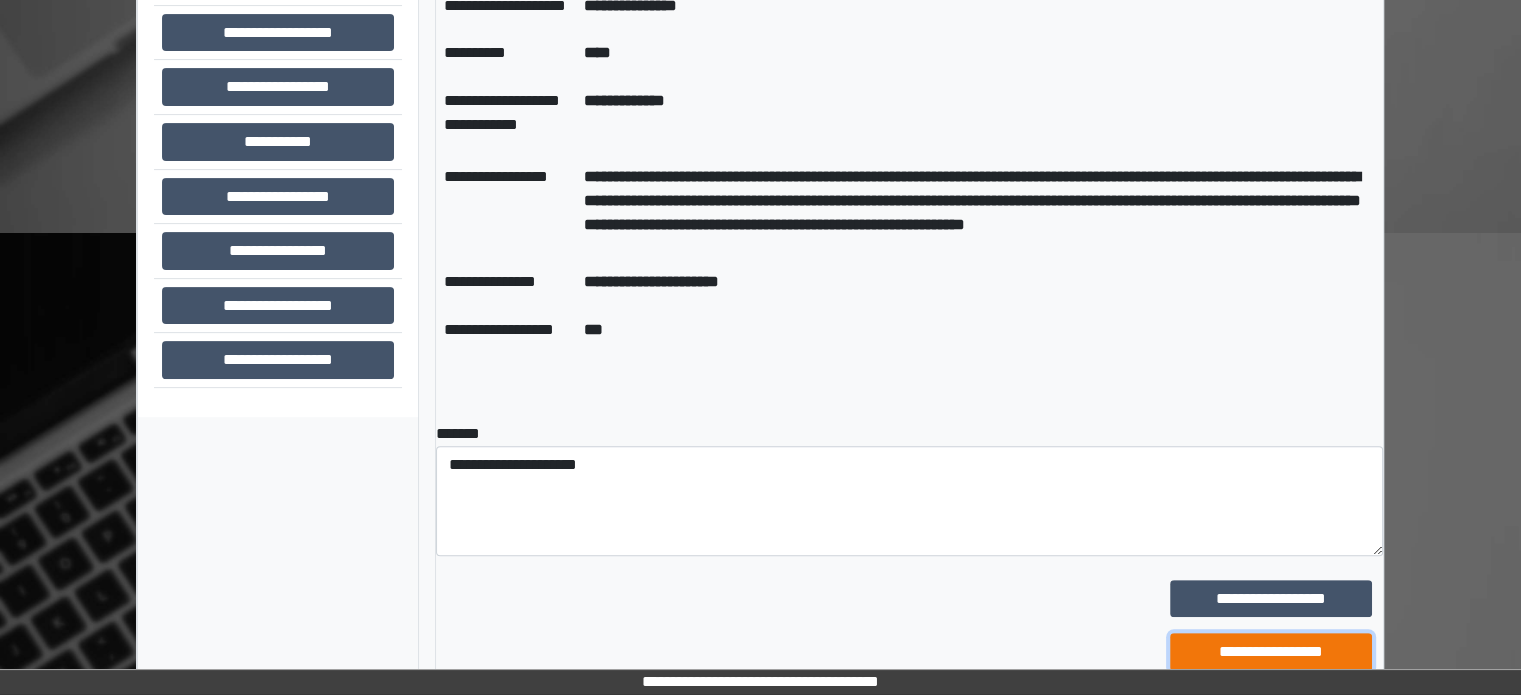 click on "**********" at bounding box center [1271, 652] 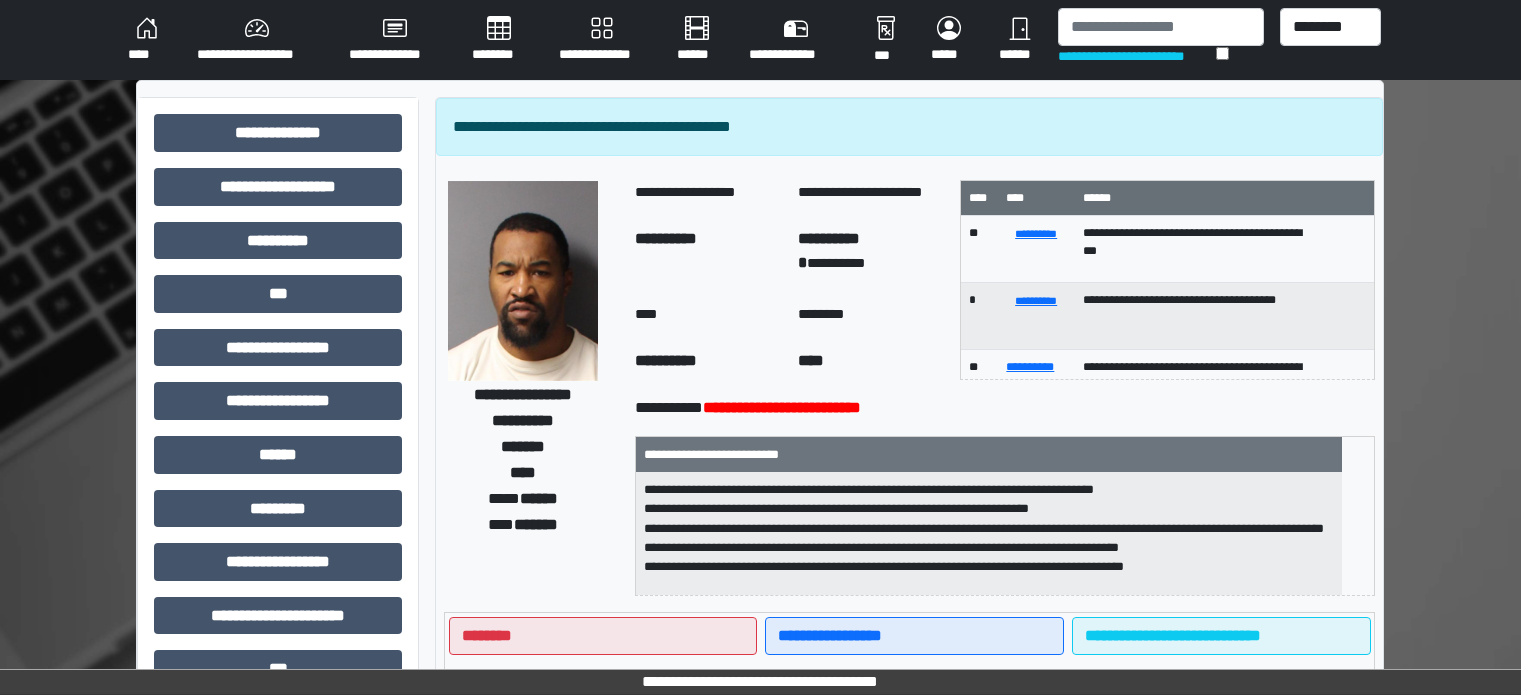 scroll, scrollTop: 0, scrollLeft: 0, axis: both 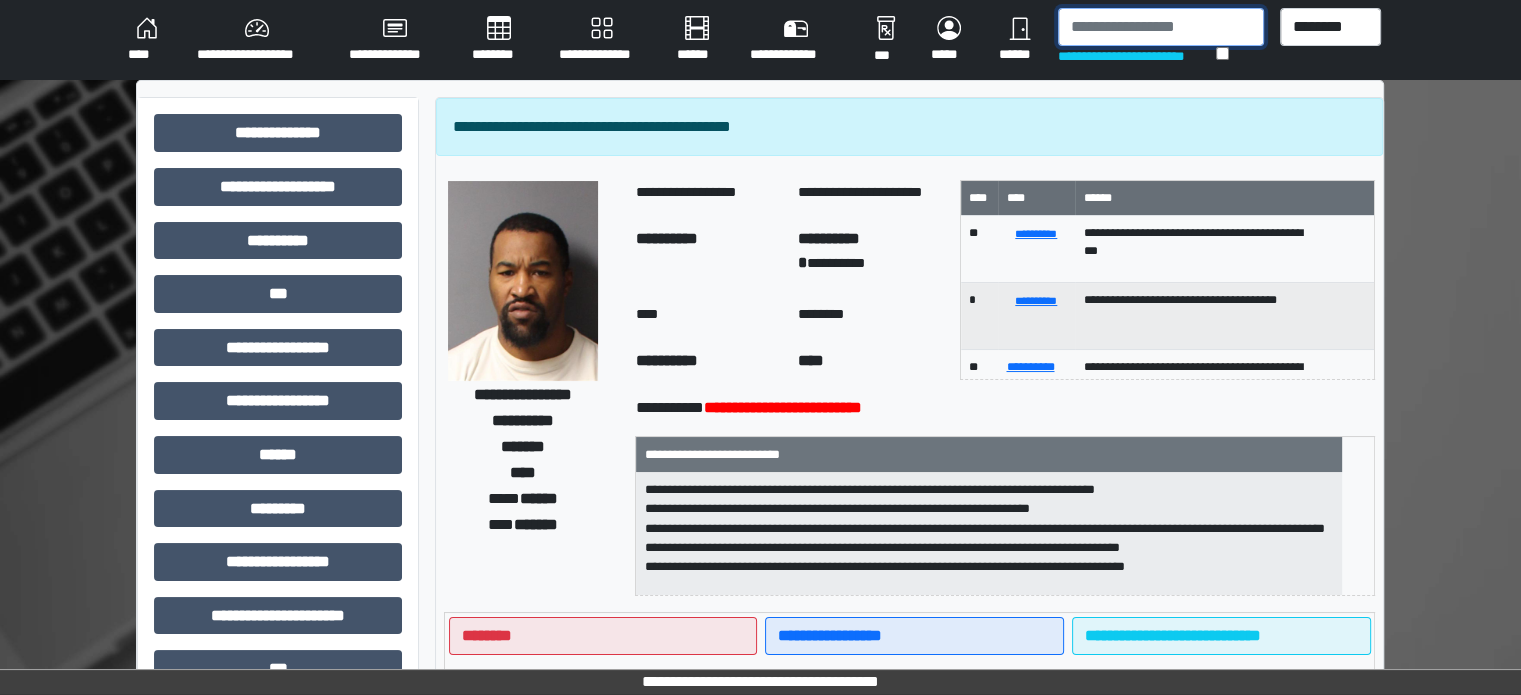 click at bounding box center (1161, 27) 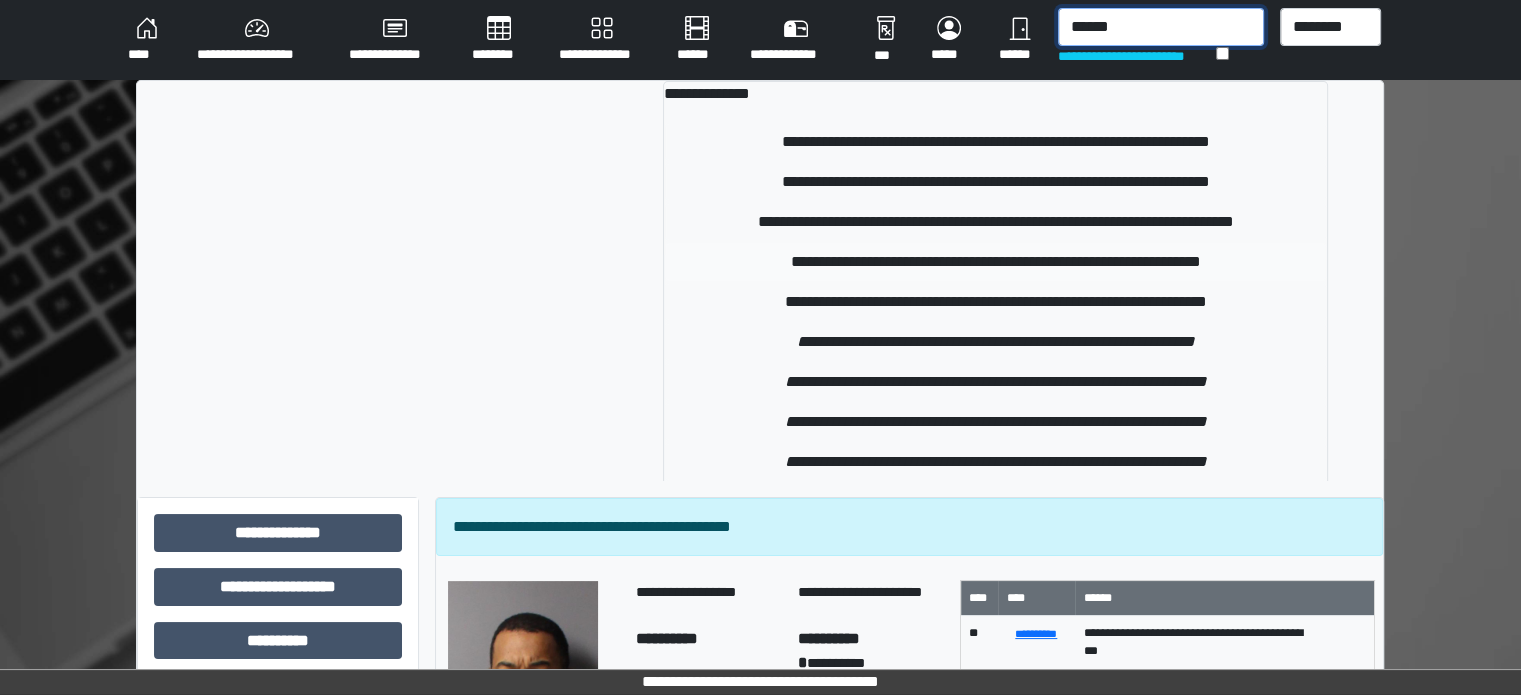 type on "******" 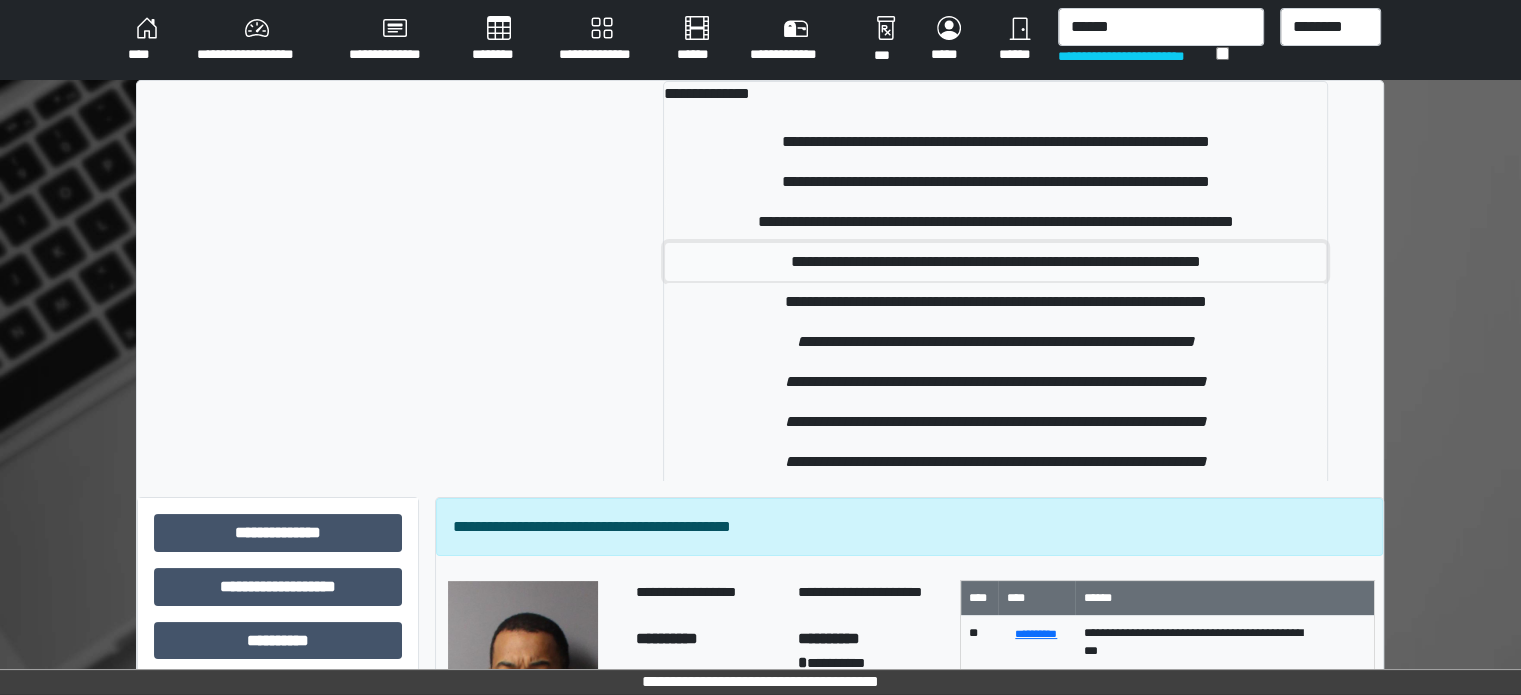 click on "**********" at bounding box center (995, 262) 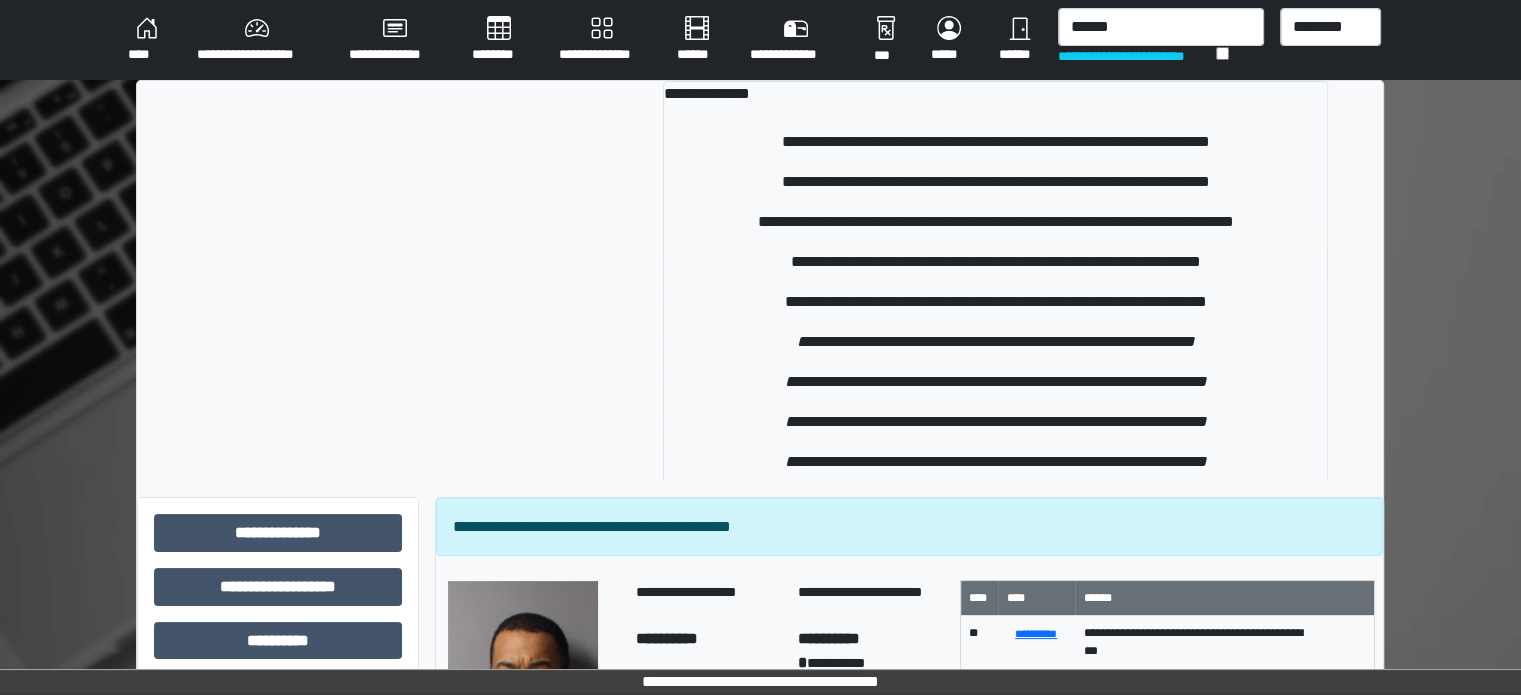type 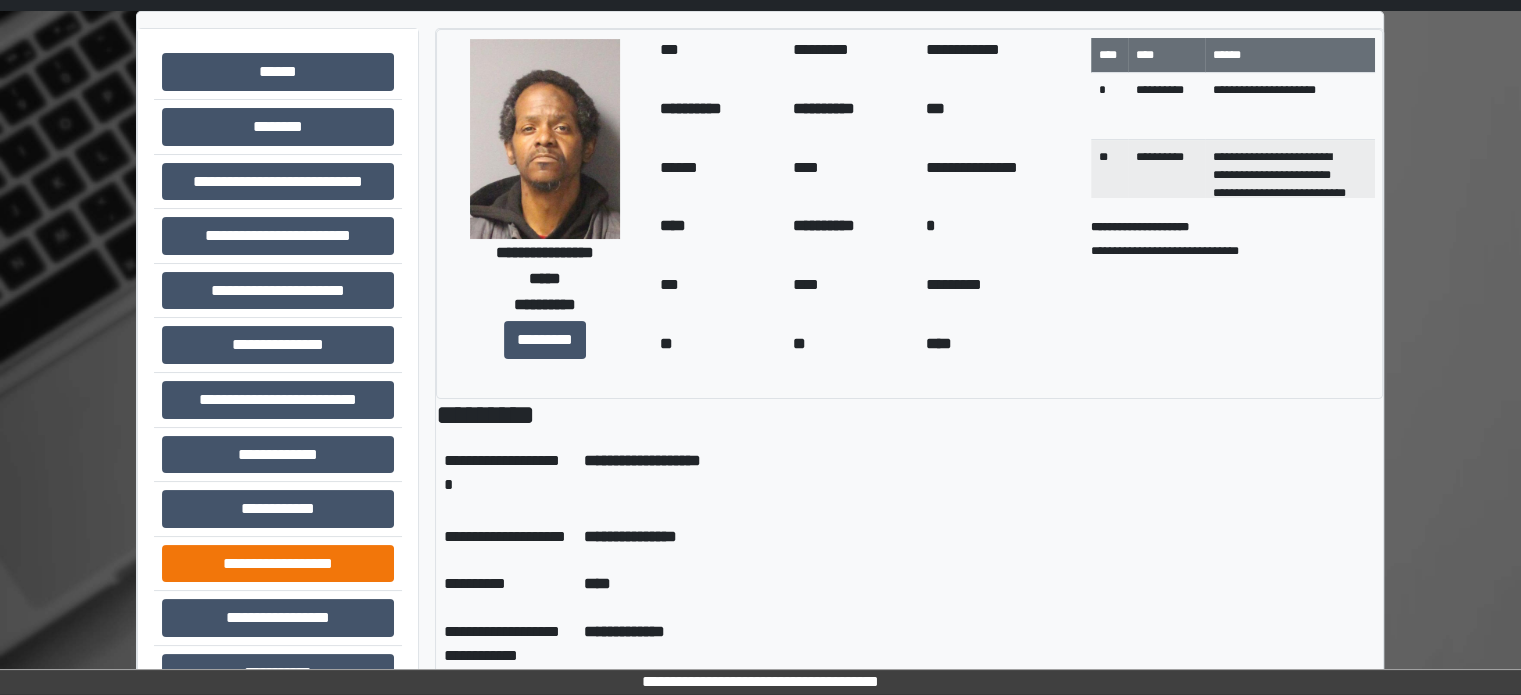 scroll, scrollTop: 100, scrollLeft: 0, axis: vertical 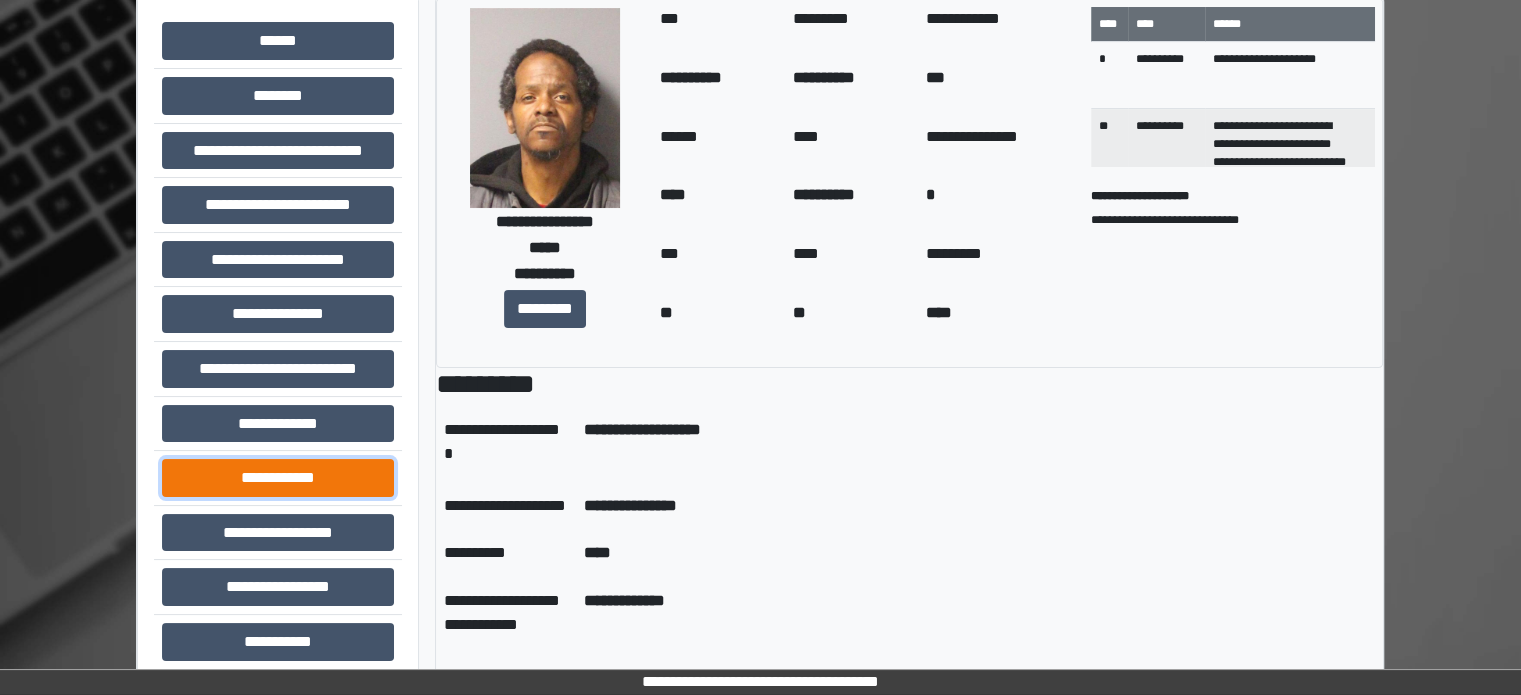 click on "**********" at bounding box center [278, 478] 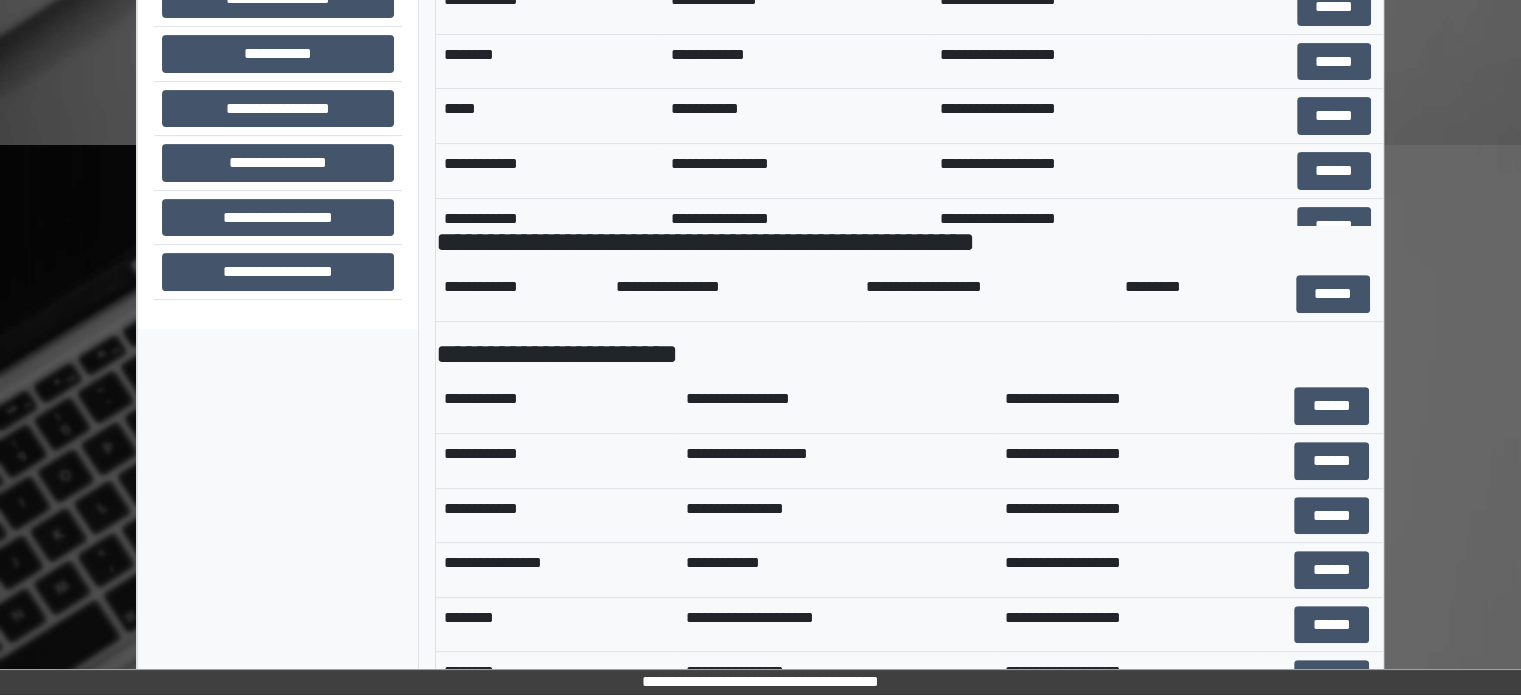 scroll, scrollTop: 689, scrollLeft: 0, axis: vertical 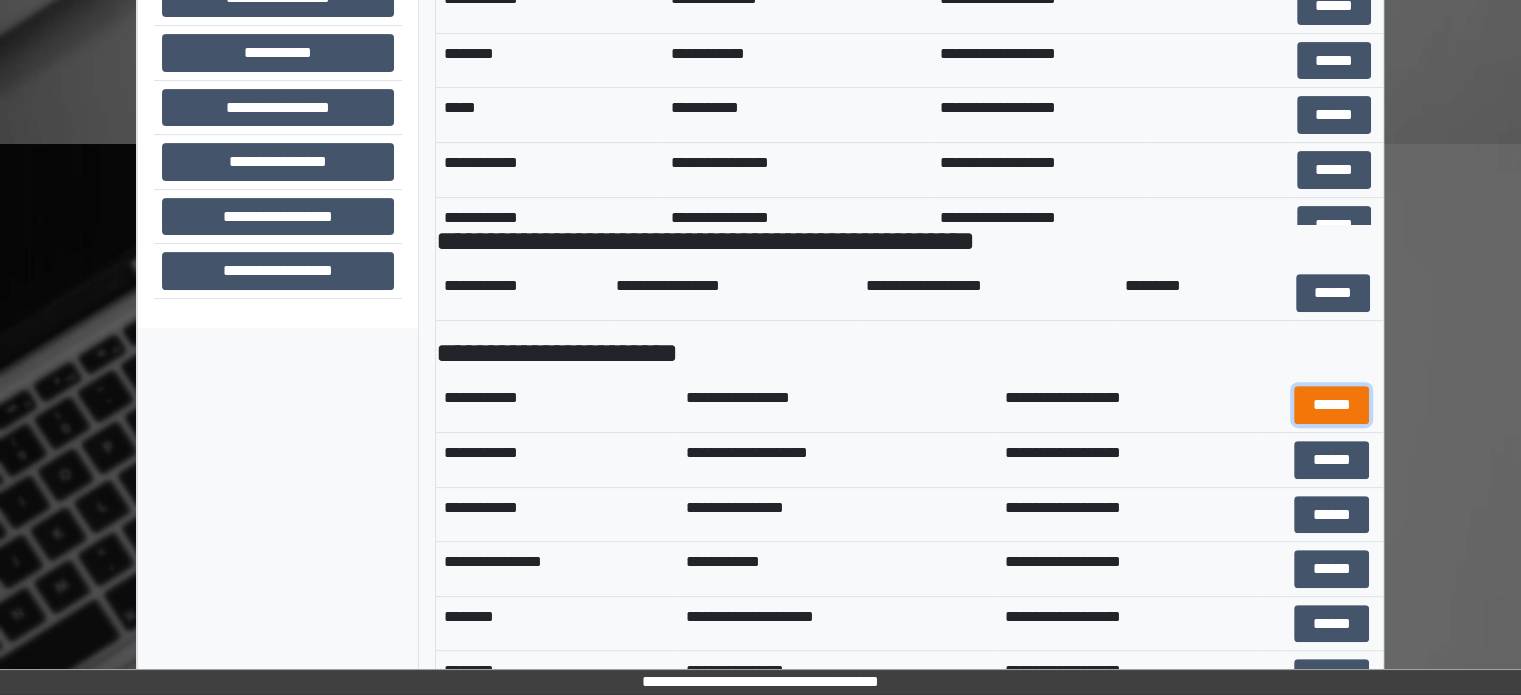 click on "******" at bounding box center (1331, 405) 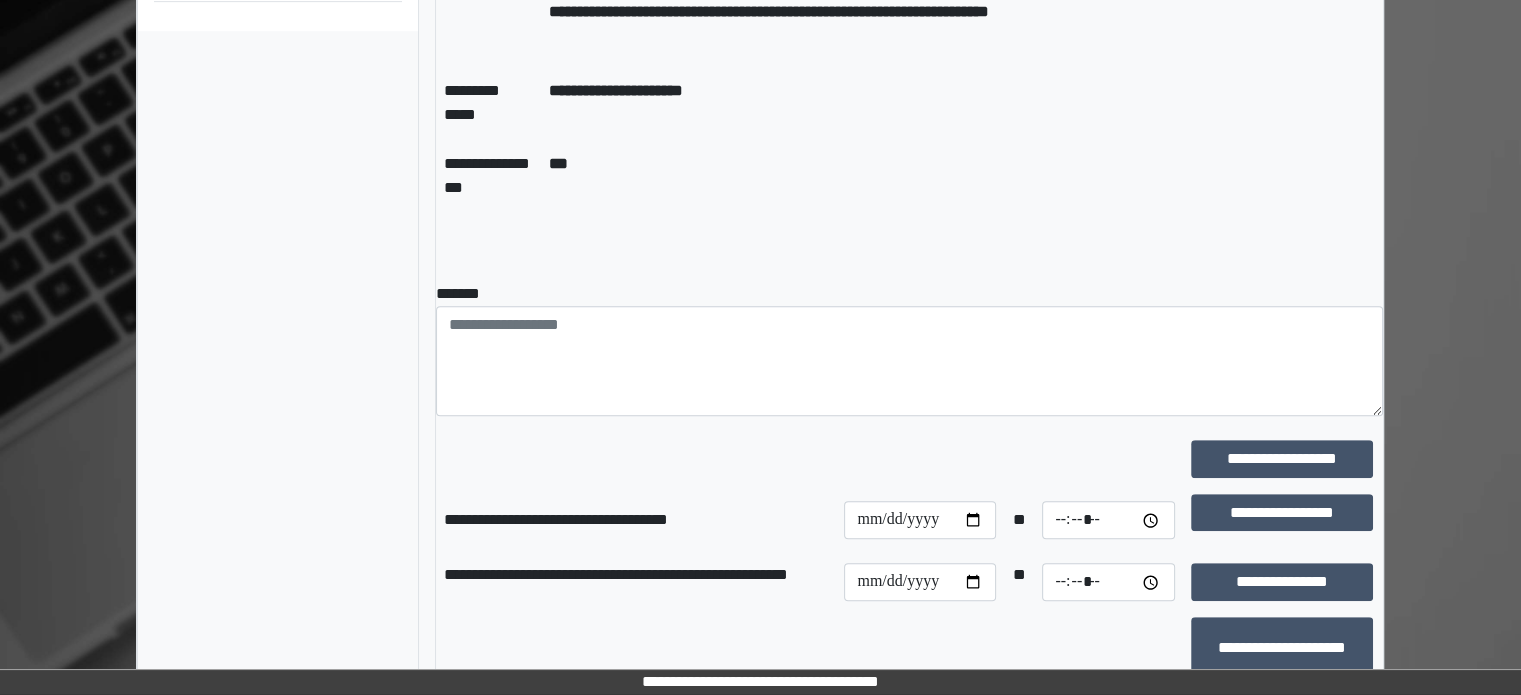 scroll, scrollTop: 989, scrollLeft: 0, axis: vertical 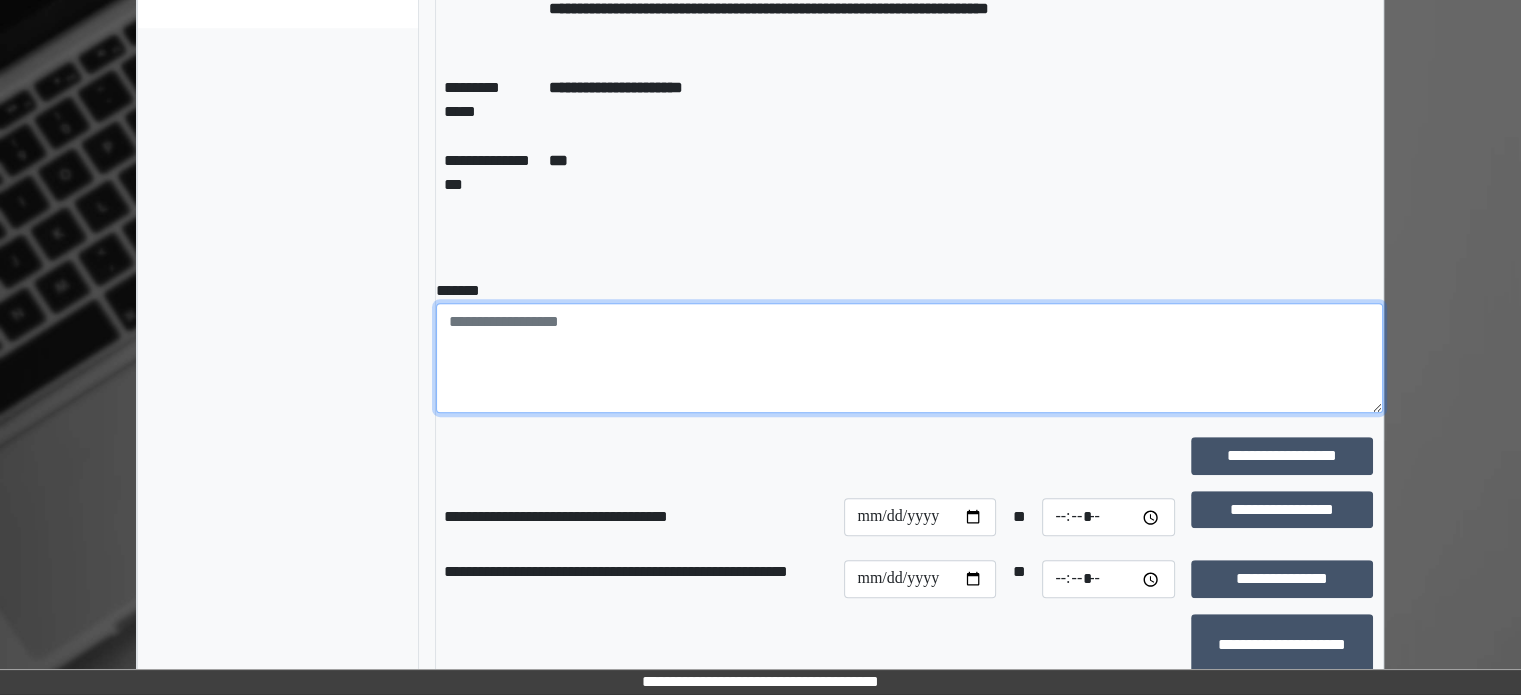 drag, startPoint x: 578, startPoint y: 357, endPoint x: 578, endPoint y: 343, distance: 14 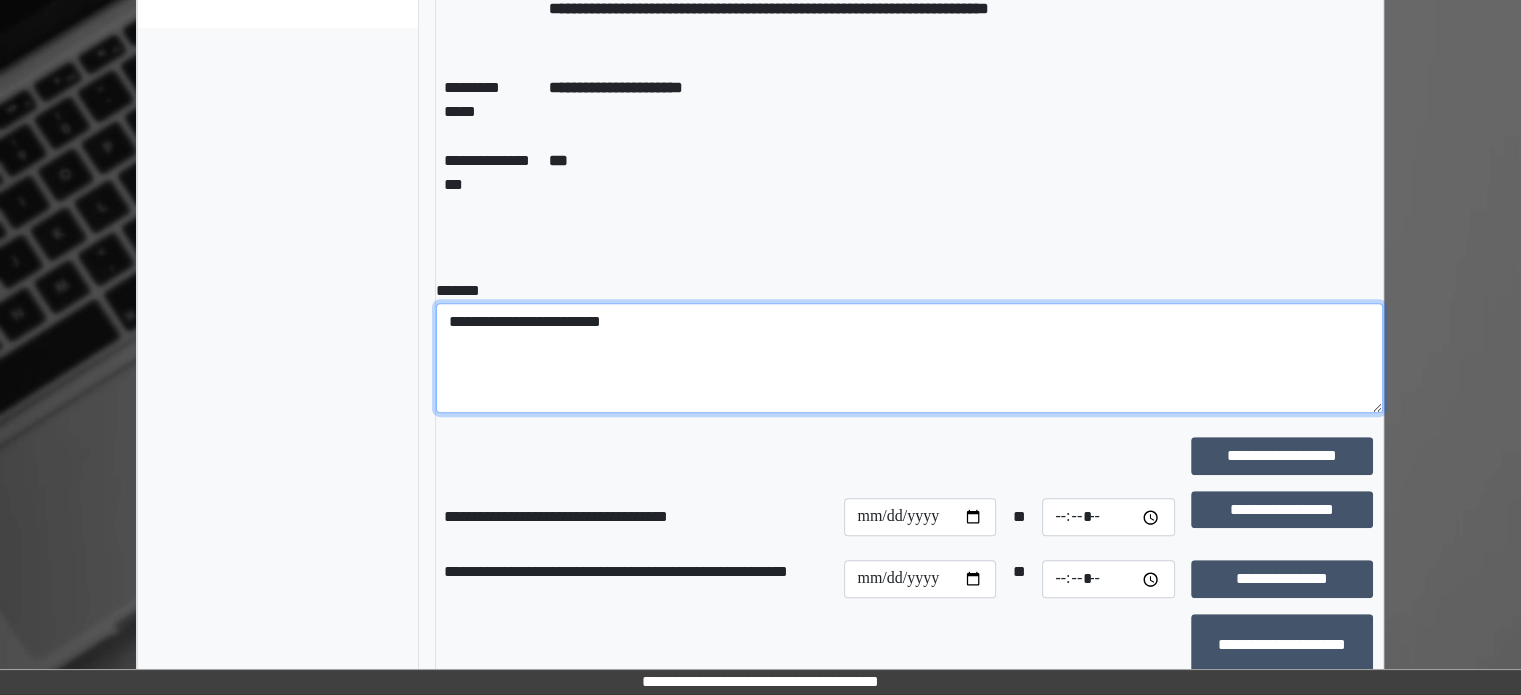 drag, startPoint x: 684, startPoint y: 321, endPoint x: 453, endPoint y: 316, distance: 231.05411 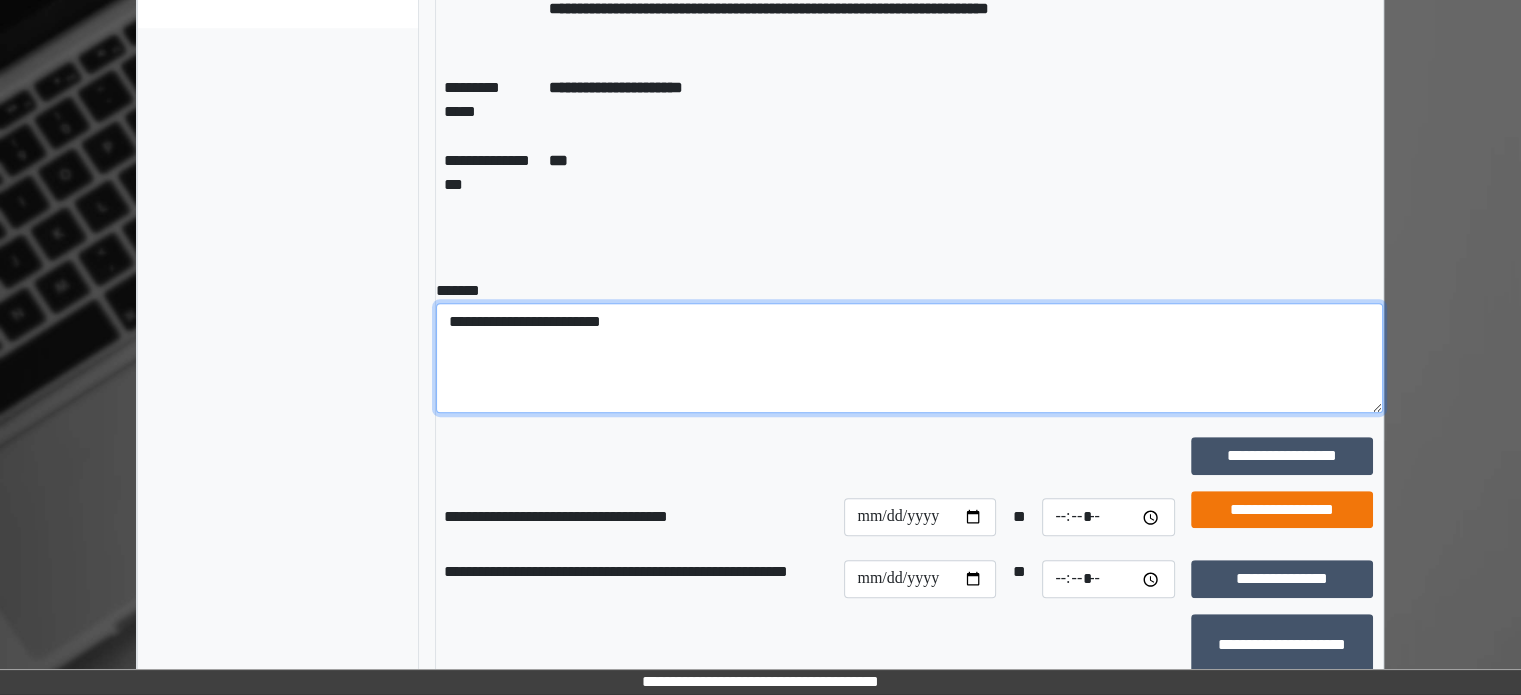 type on "**********" 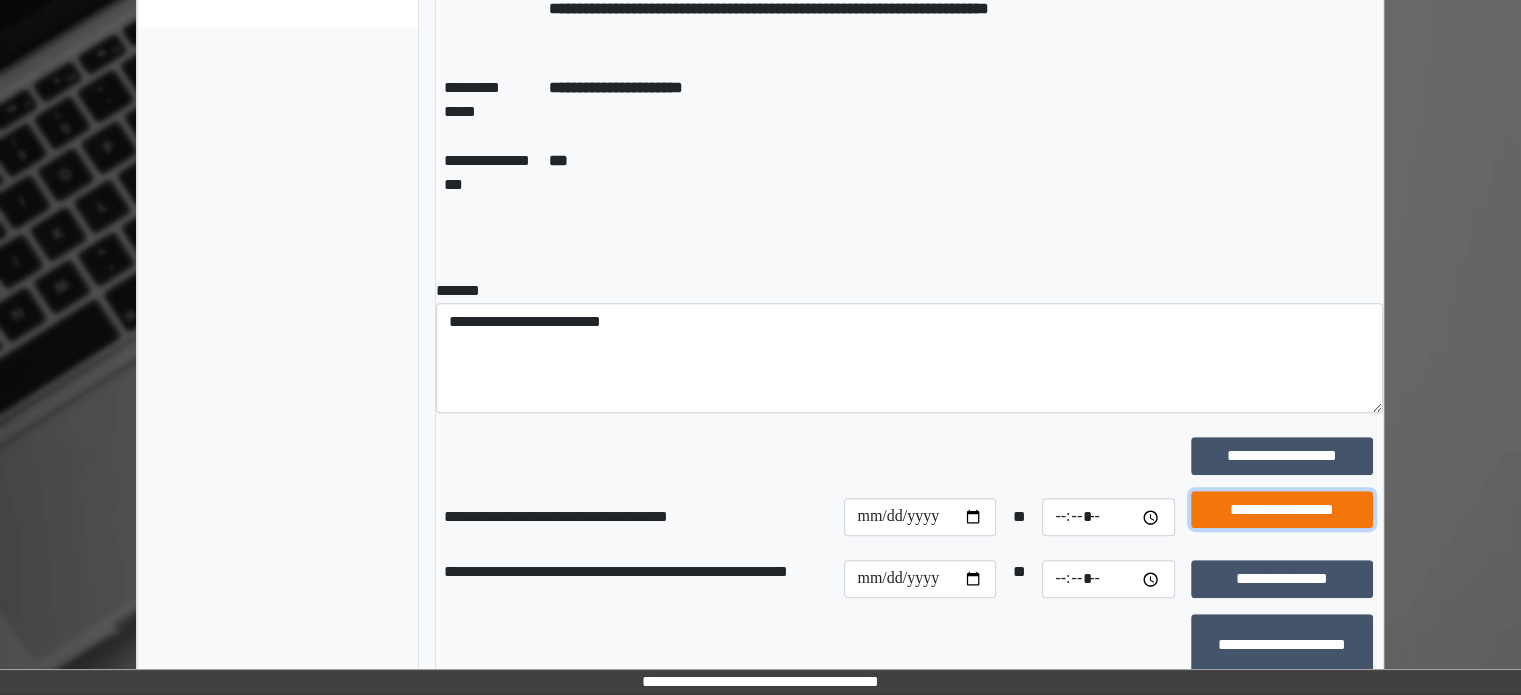 click on "**********" at bounding box center (1282, 510) 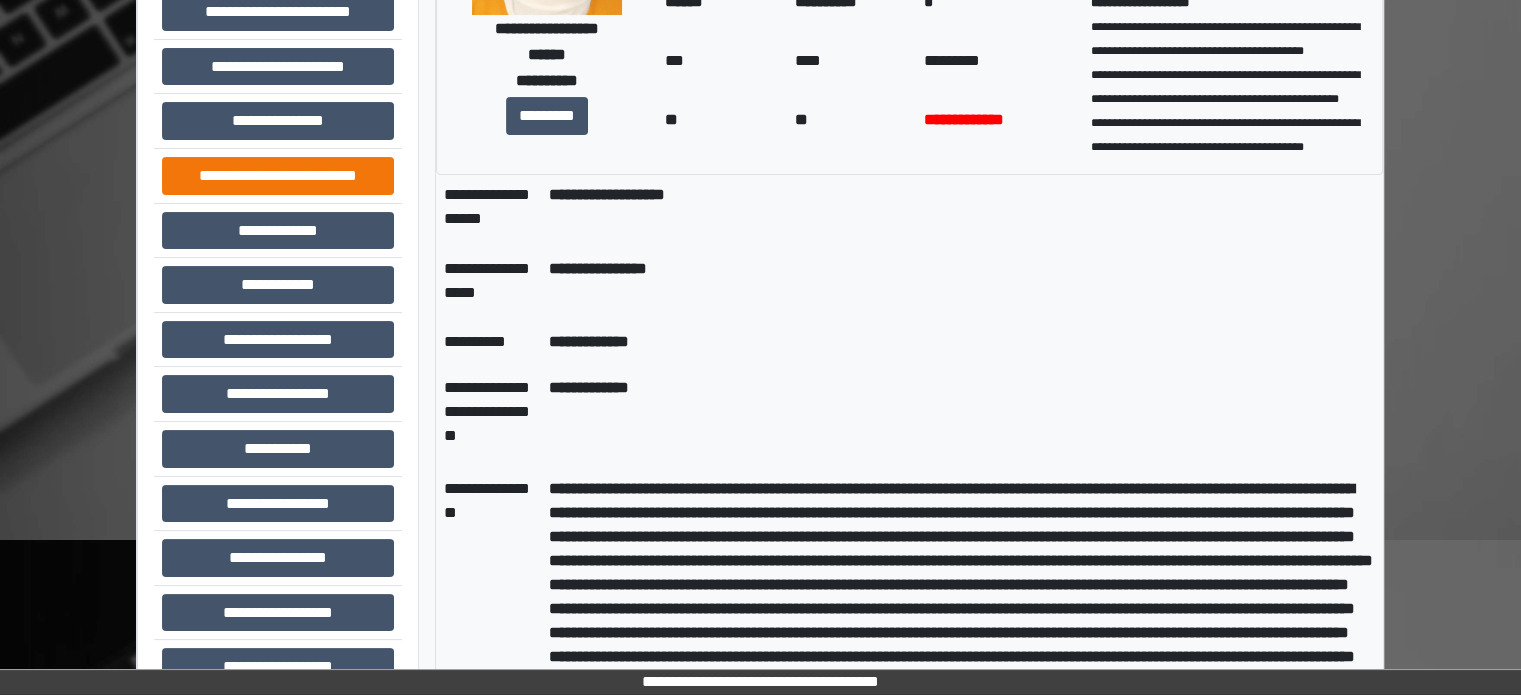 scroll, scrollTop: 289, scrollLeft: 0, axis: vertical 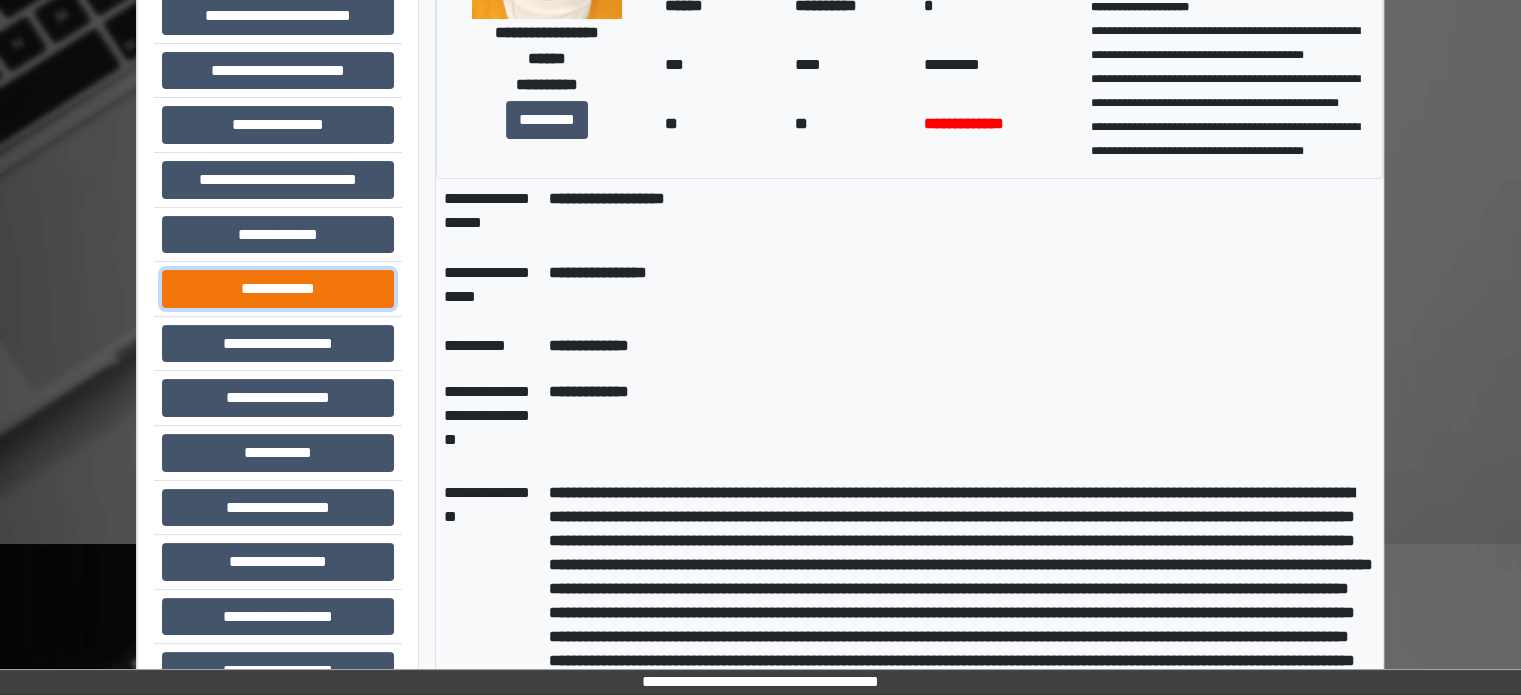 click on "**********" at bounding box center (278, 289) 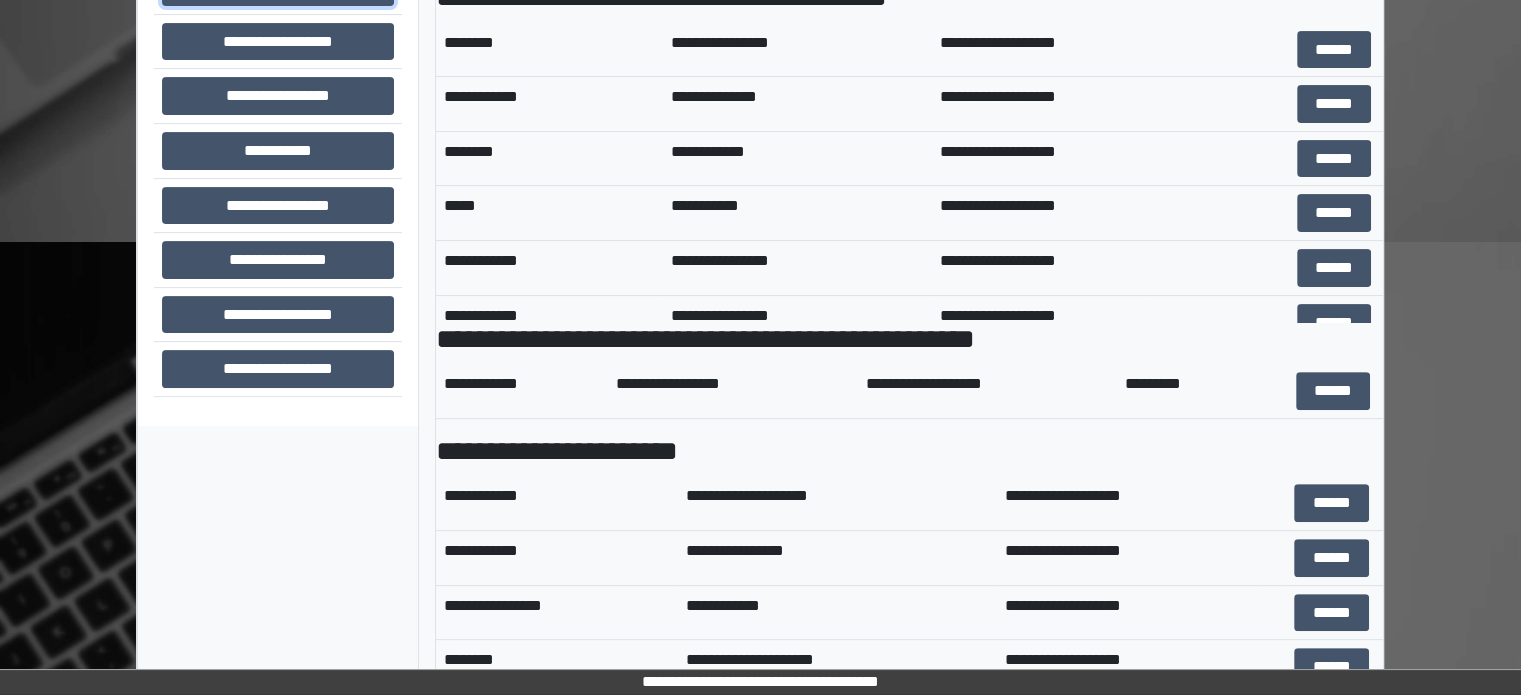 scroll, scrollTop: 689, scrollLeft: 0, axis: vertical 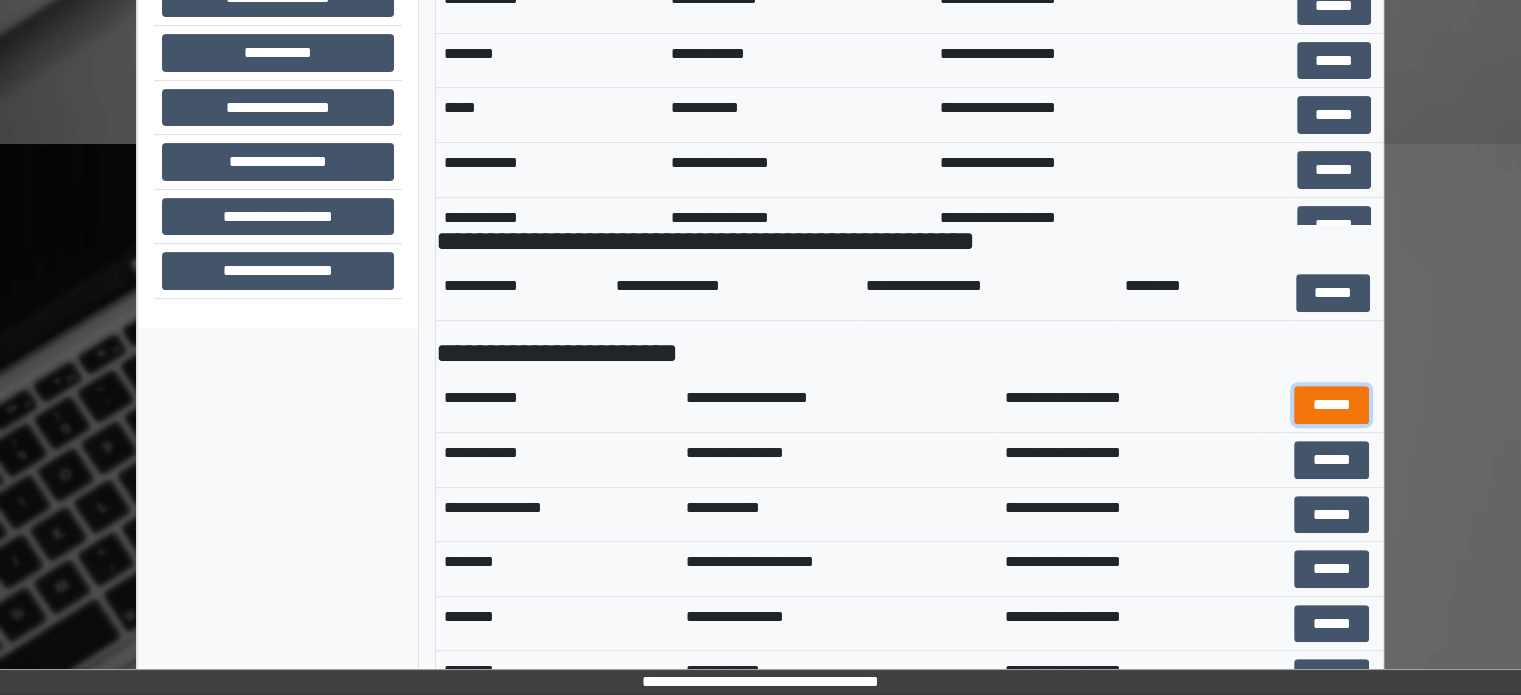 click on "******" at bounding box center (1331, 405) 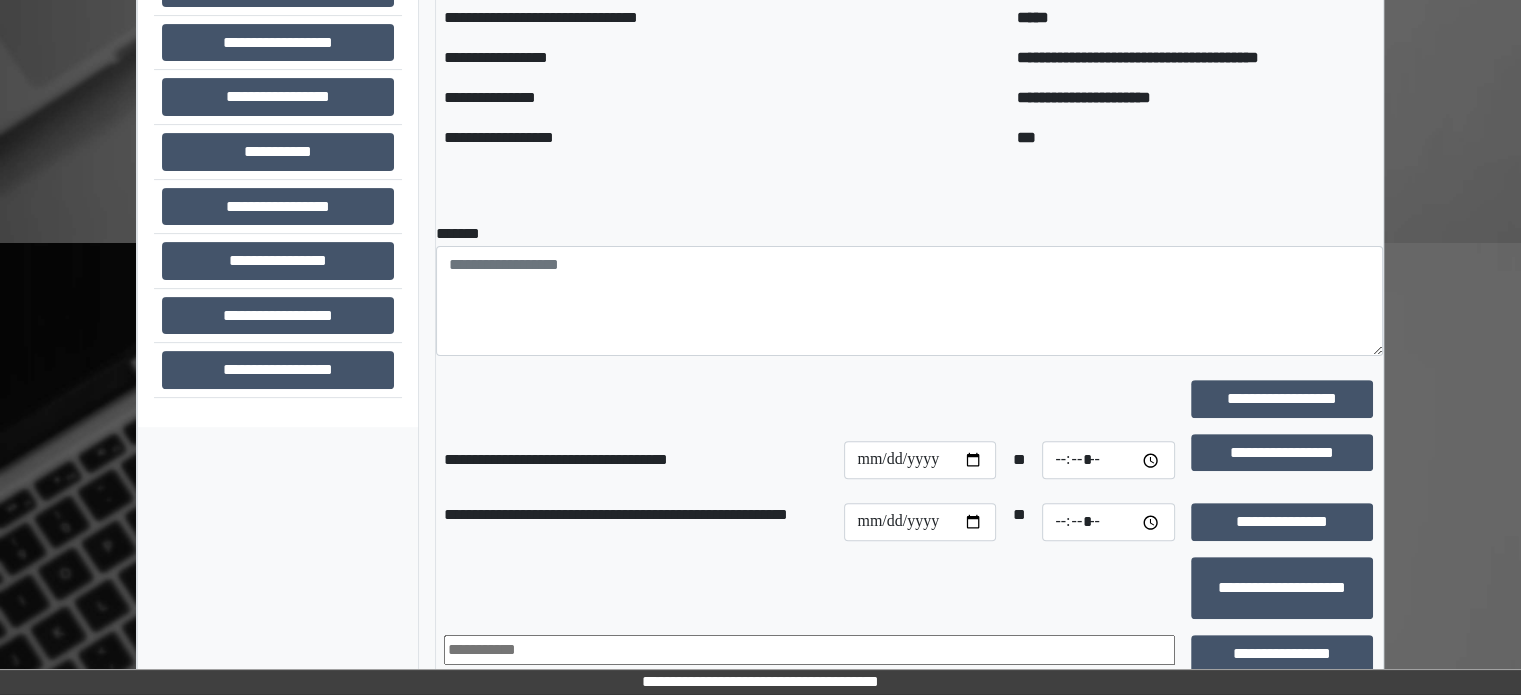 scroll, scrollTop: 589, scrollLeft: 0, axis: vertical 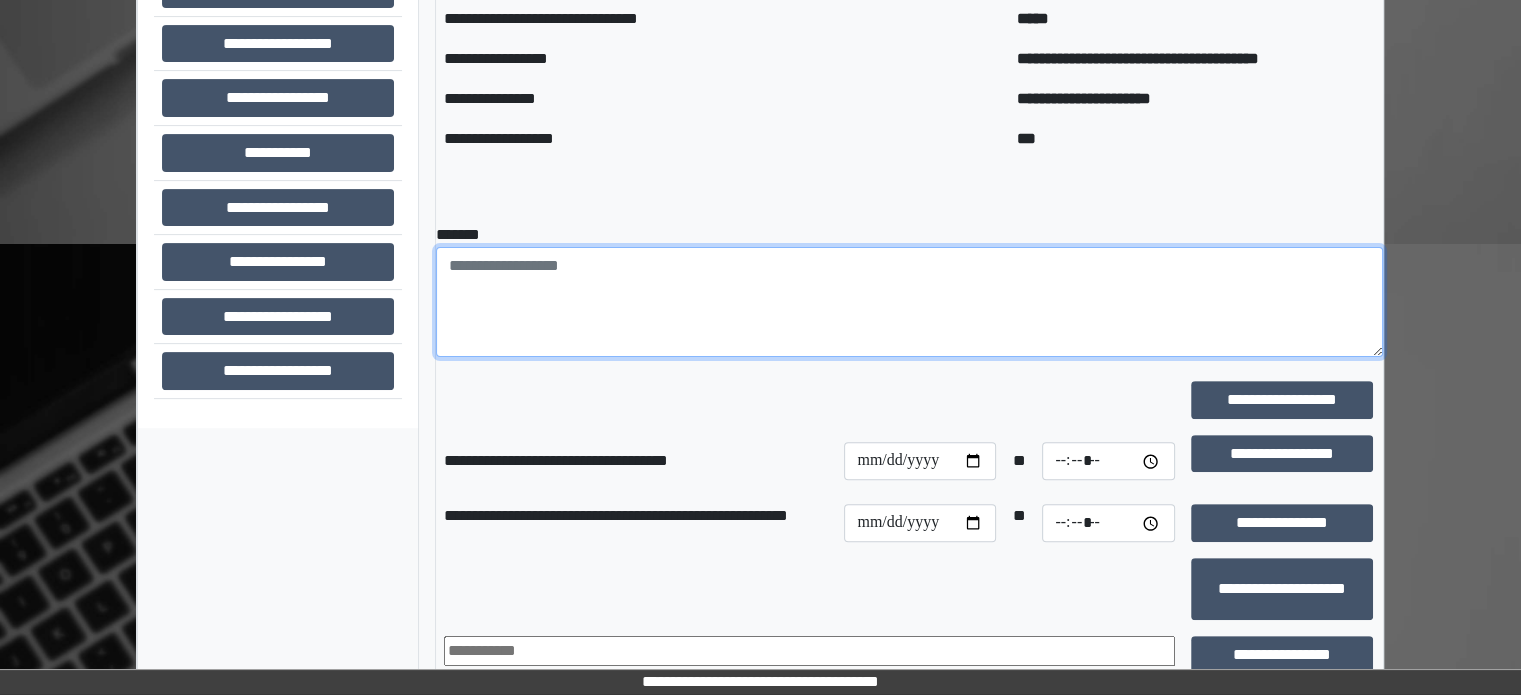 paste on "**********" 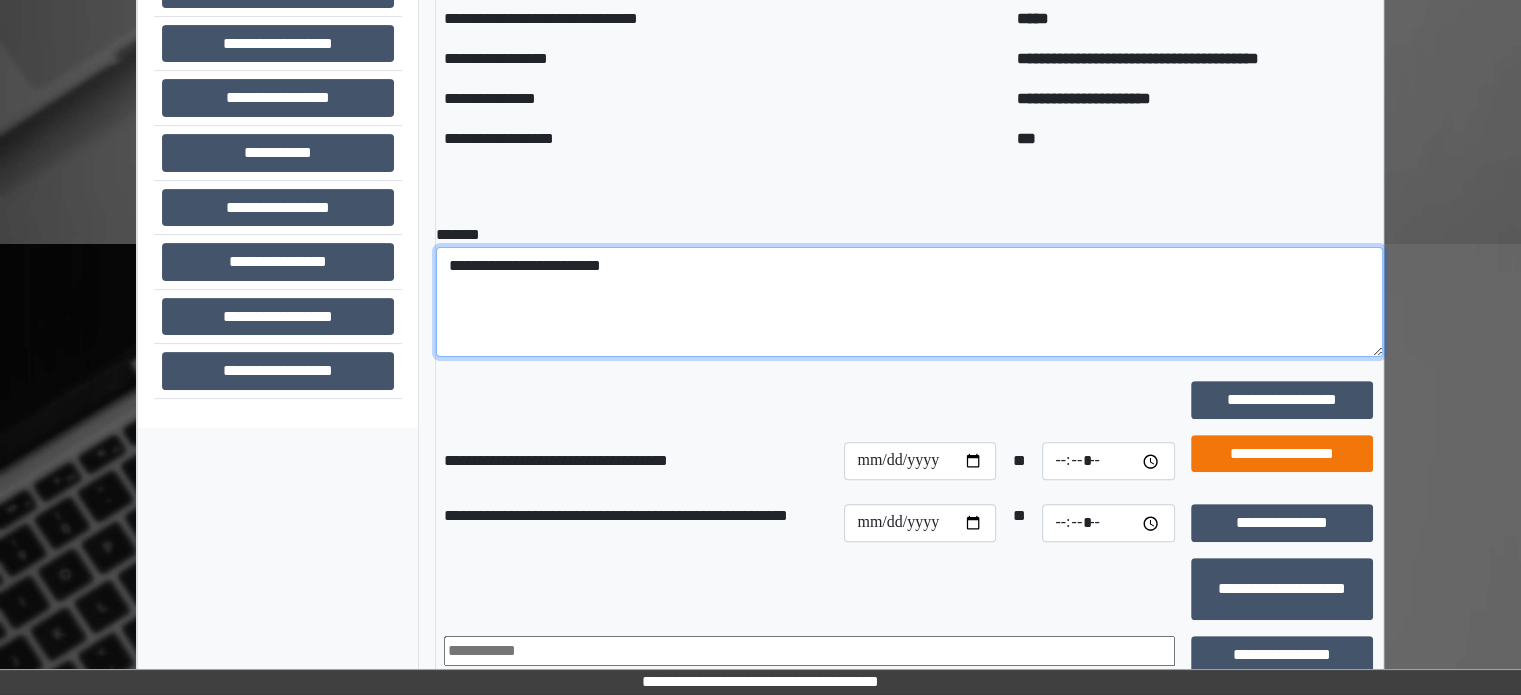 type on "**********" 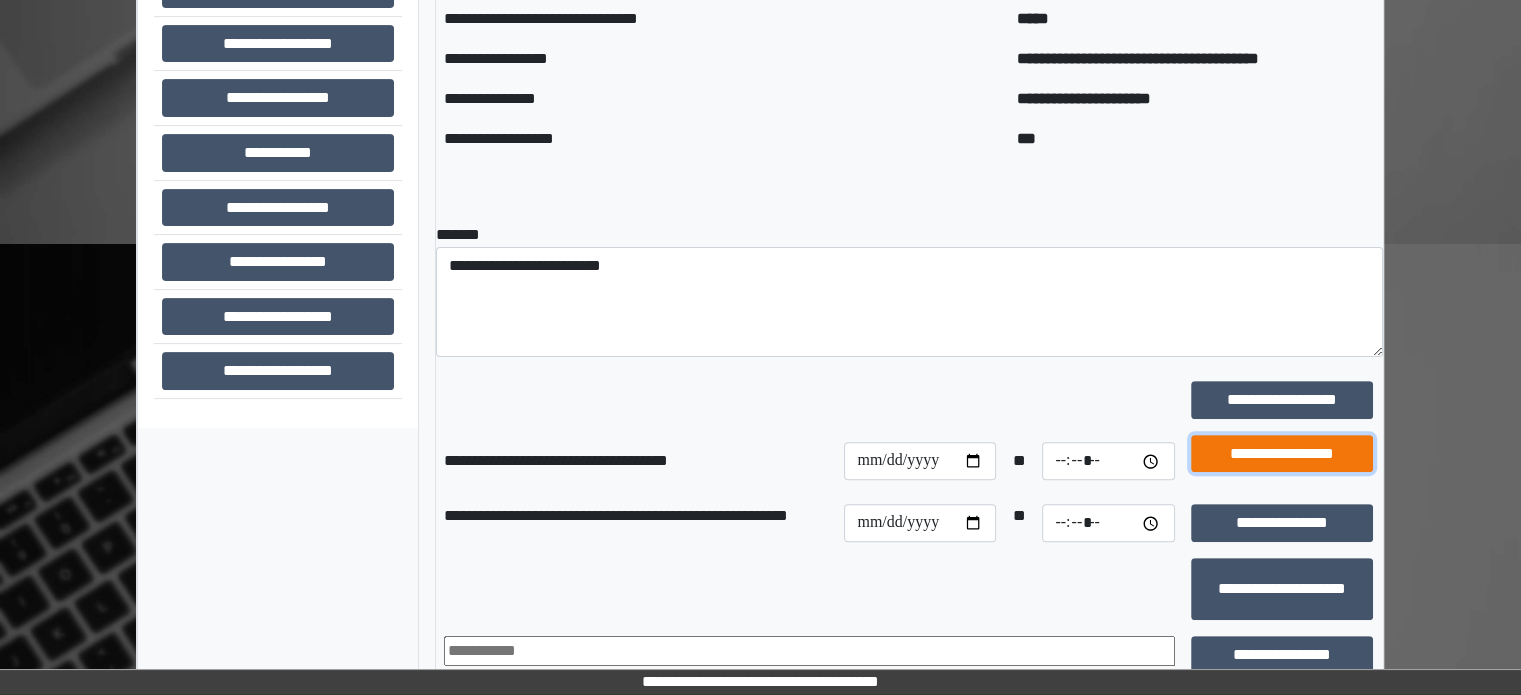click on "**********" at bounding box center [1282, 454] 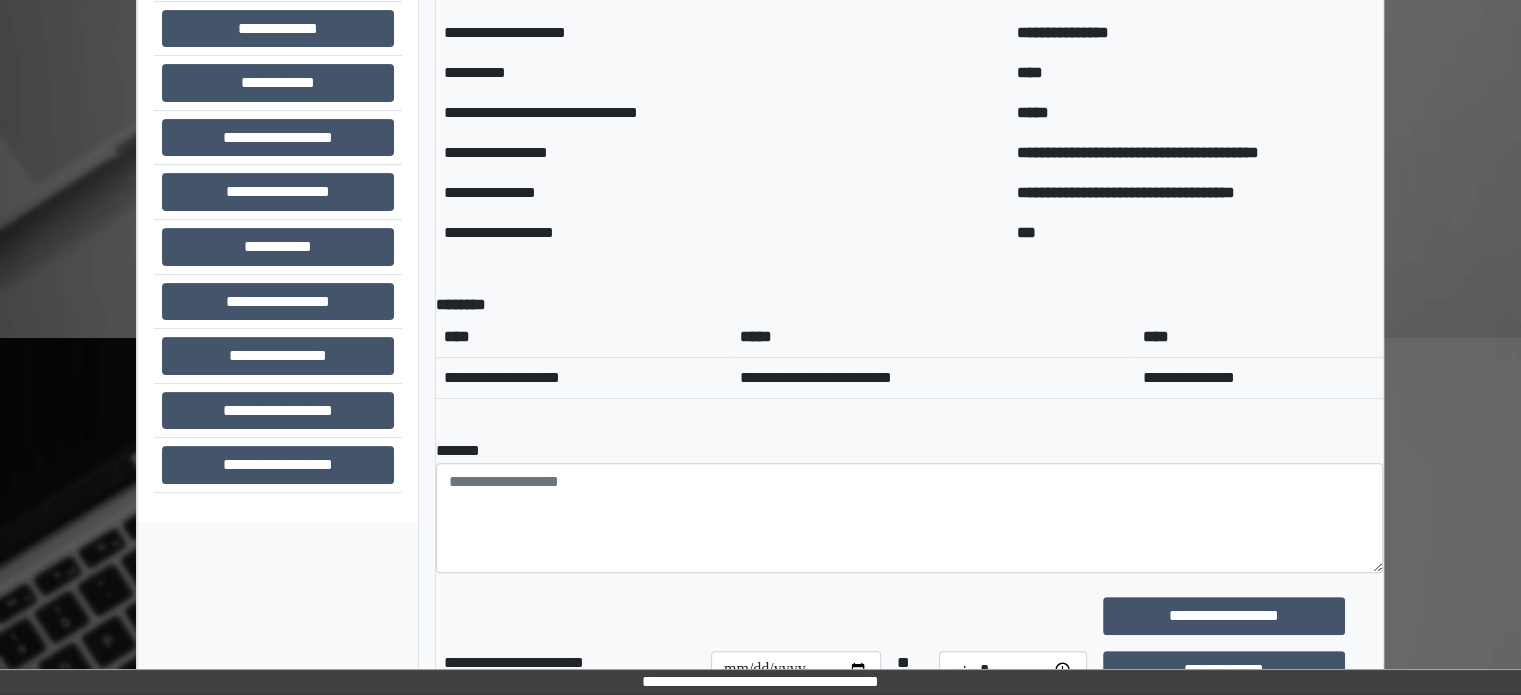 scroll, scrollTop: 389, scrollLeft: 0, axis: vertical 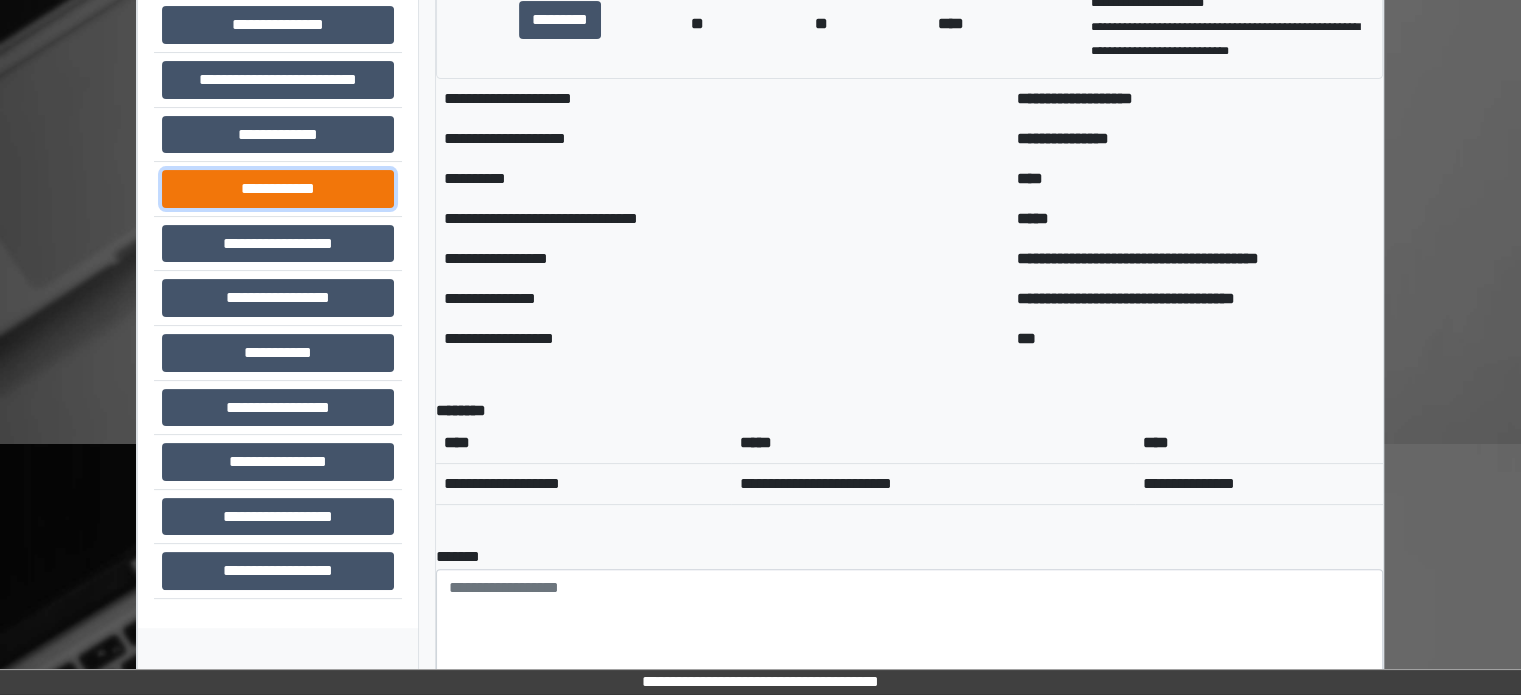 click on "**********" at bounding box center [278, 189] 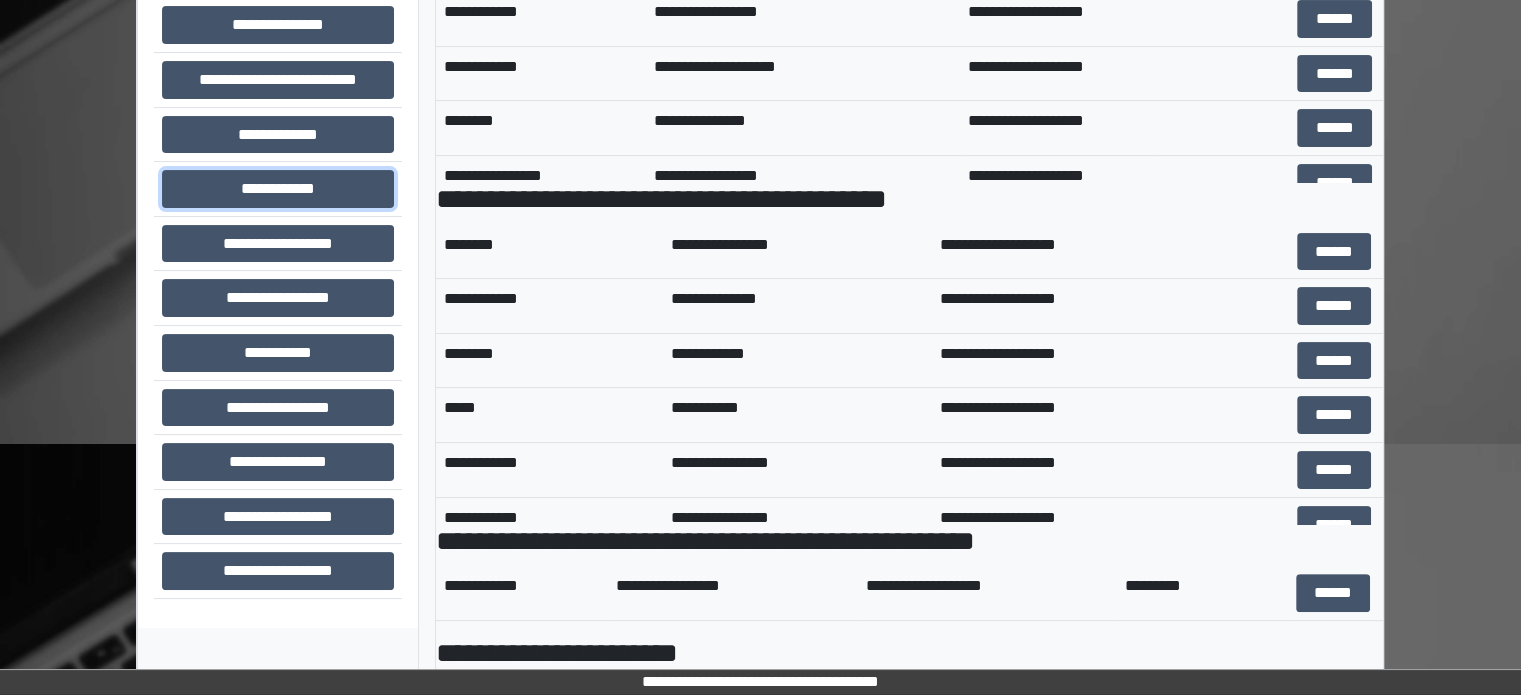 scroll, scrollTop: 689, scrollLeft: 0, axis: vertical 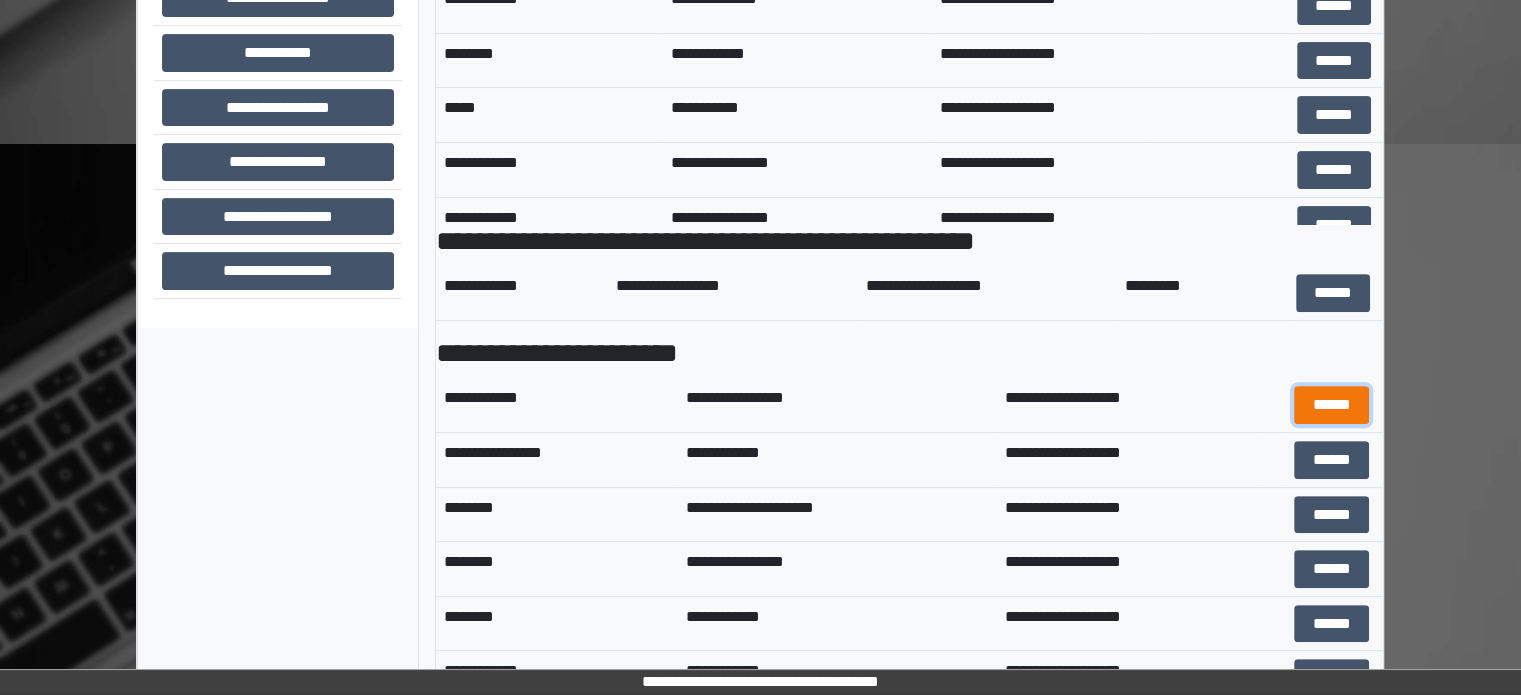 click on "******" at bounding box center [1331, 405] 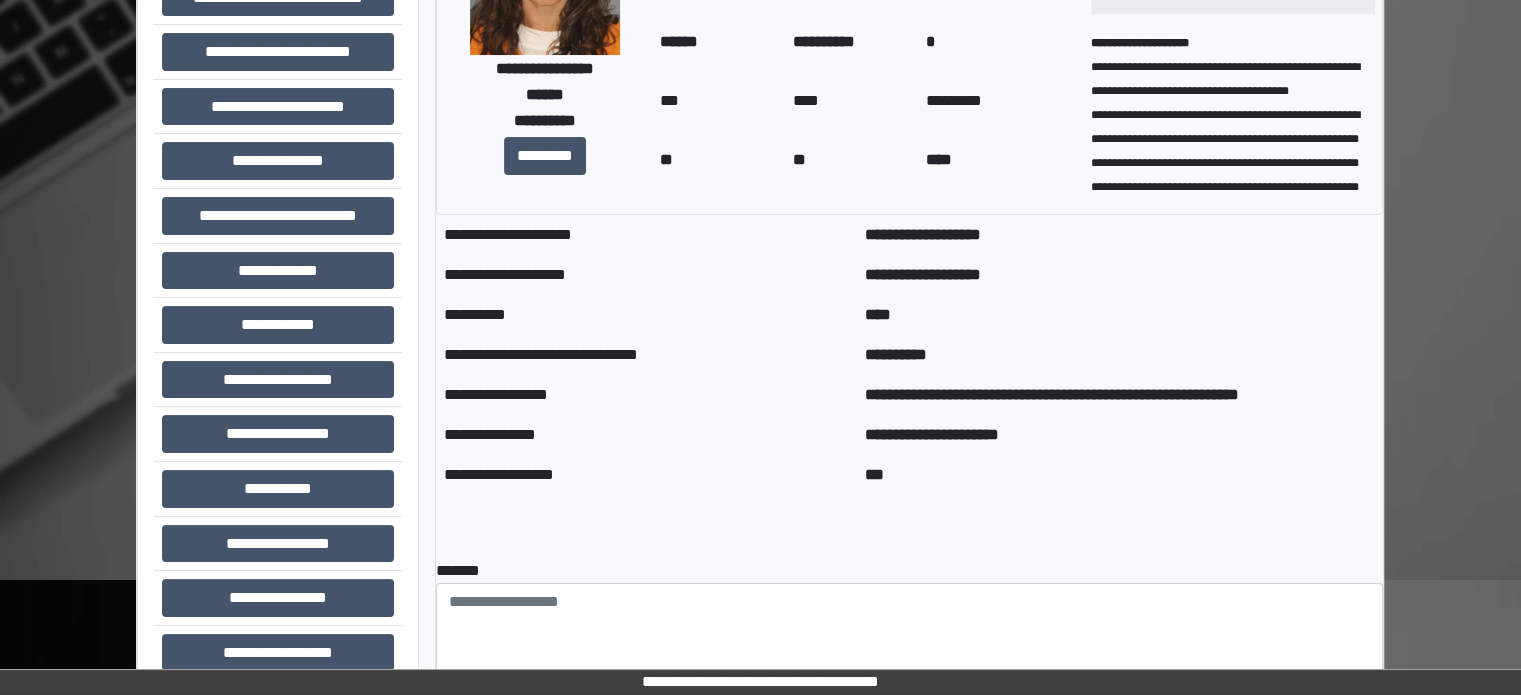 scroll, scrollTop: 289, scrollLeft: 0, axis: vertical 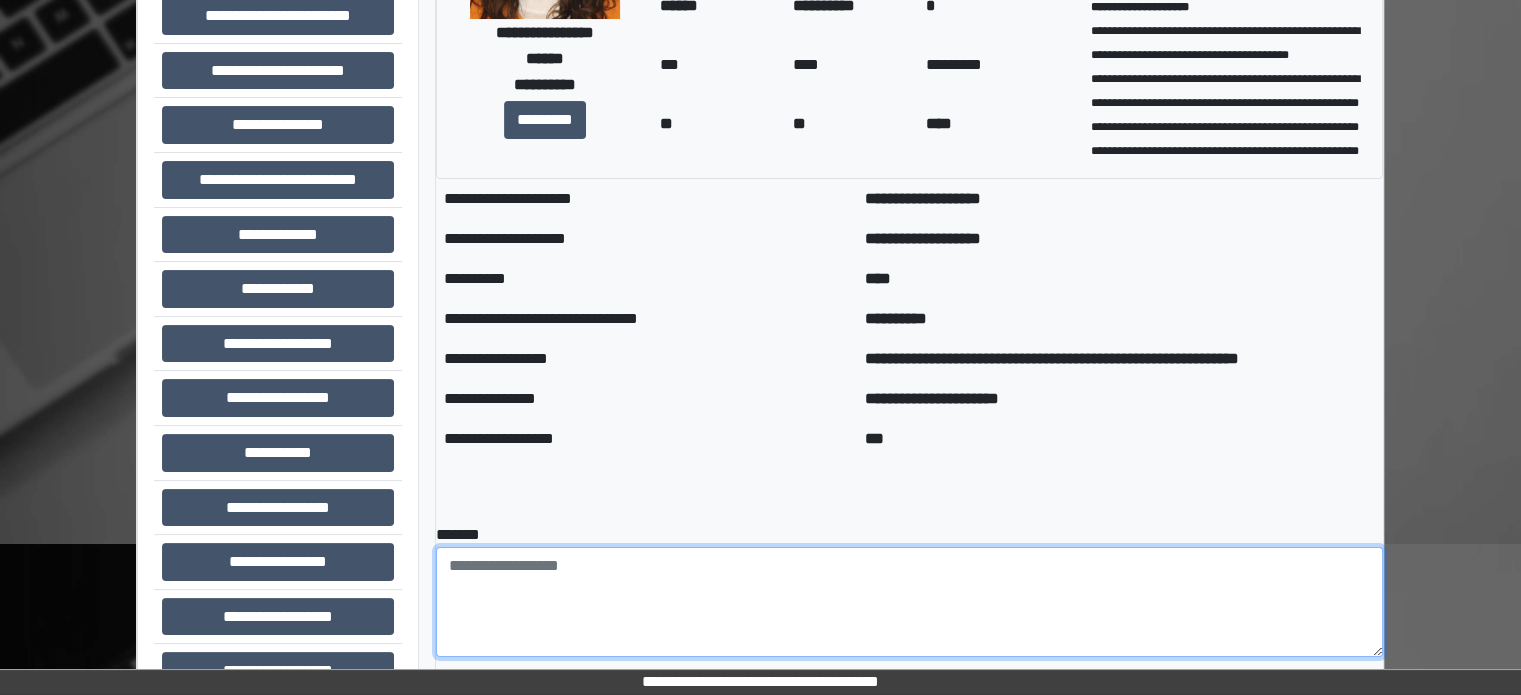 paste on "**********" 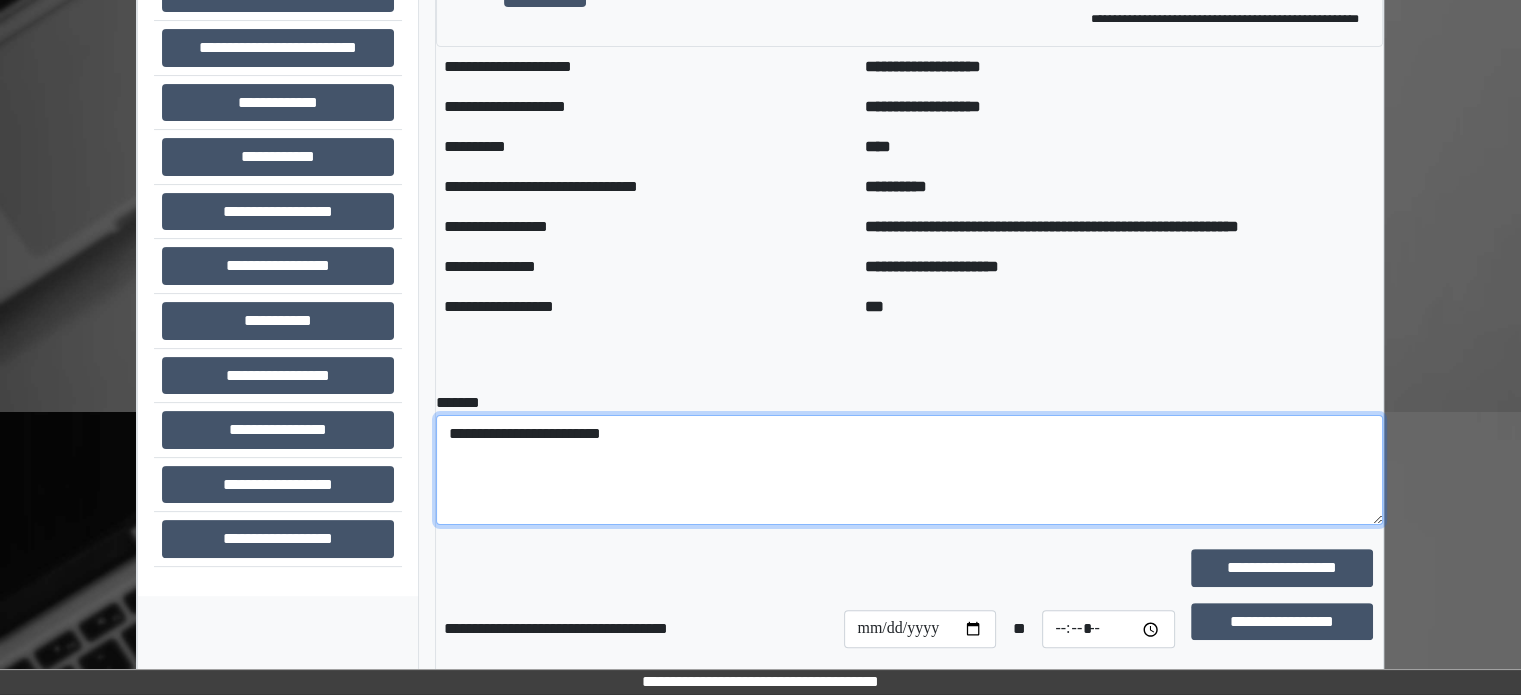 scroll, scrollTop: 489, scrollLeft: 0, axis: vertical 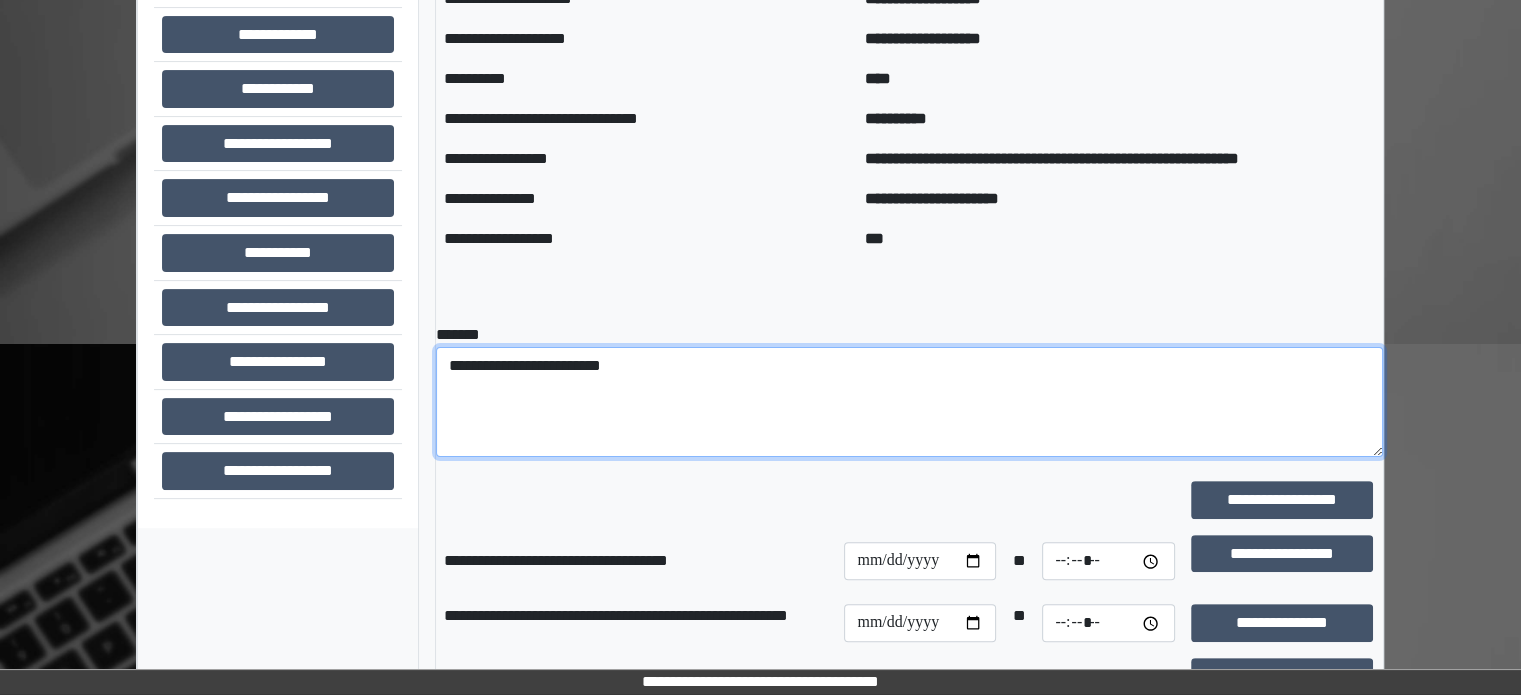 type on "**********" 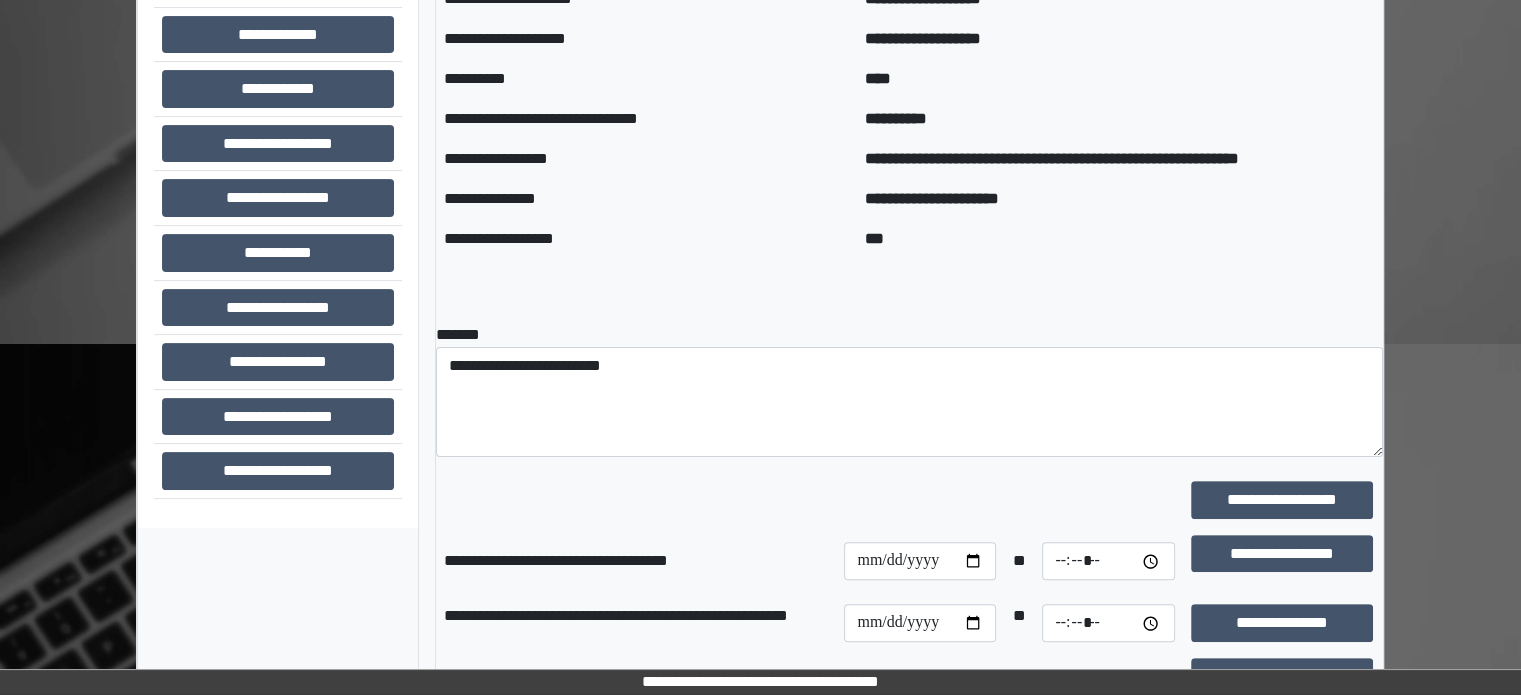 click at bounding box center (920, 500) 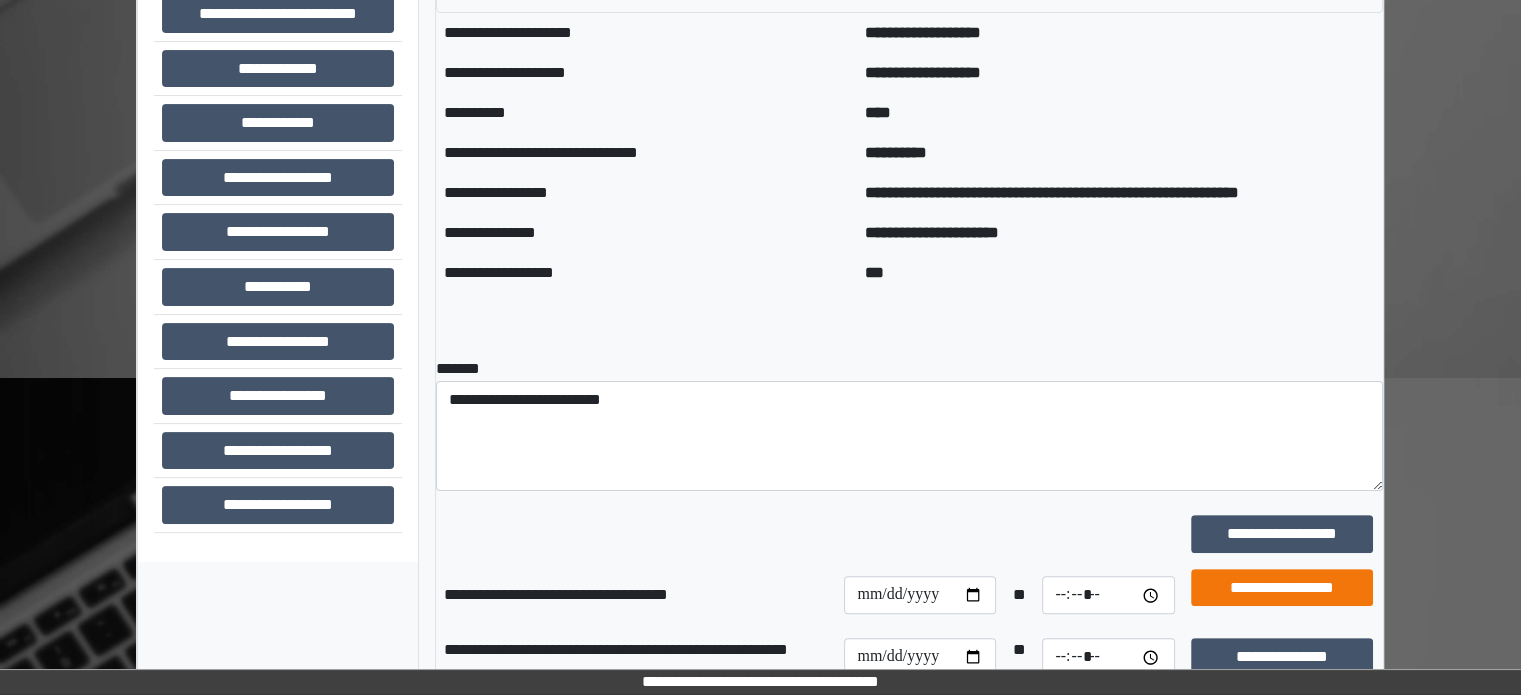 scroll, scrollTop: 489, scrollLeft: 0, axis: vertical 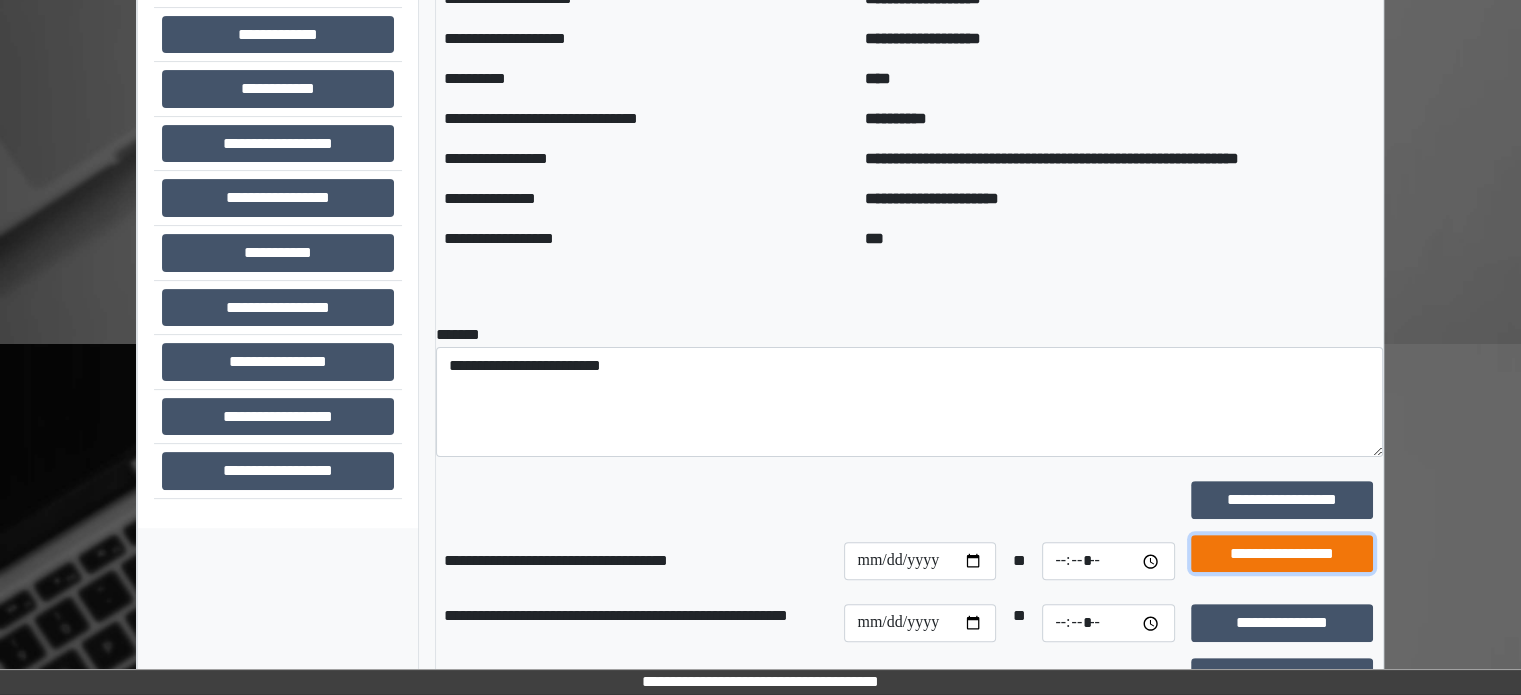 click on "**********" at bounding box center (1282, 554) 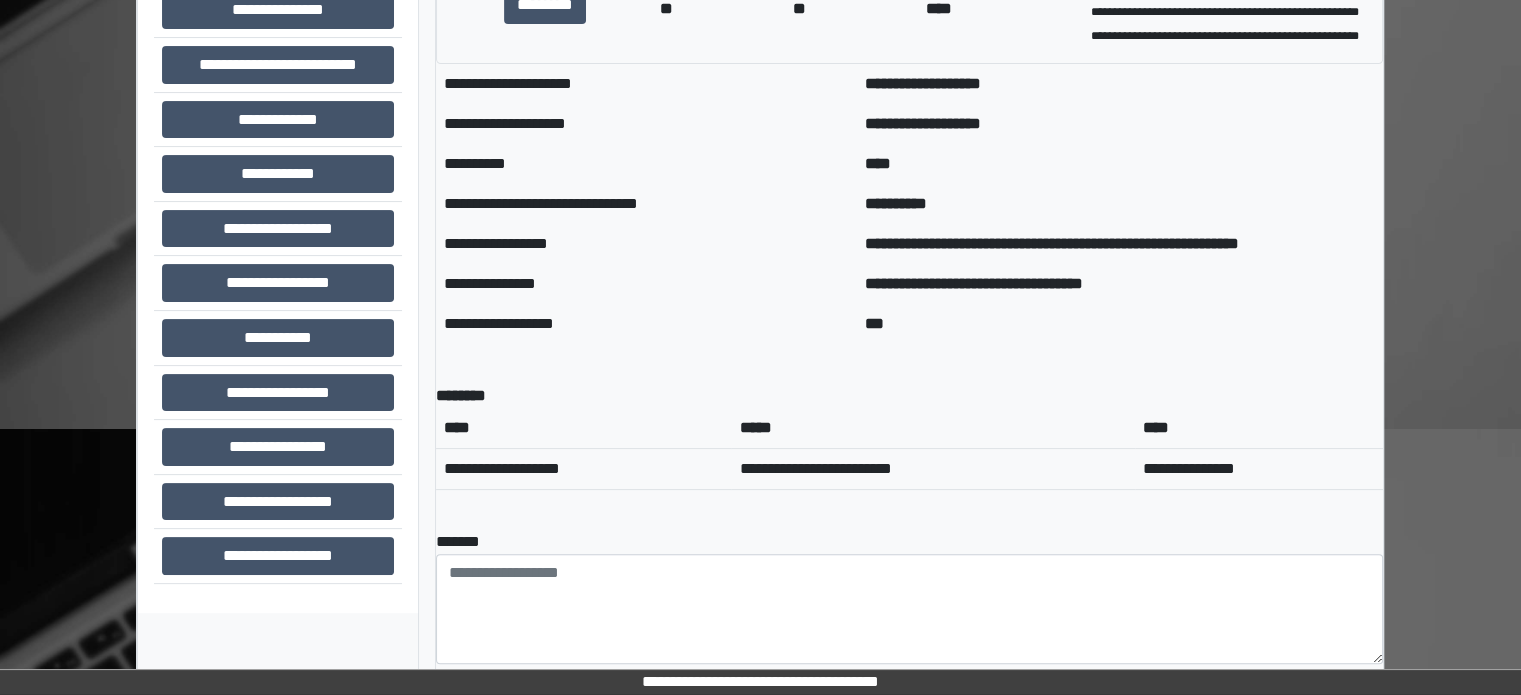 scroll, scrollTop: 289, scrollLeft: 0, axis: vertical 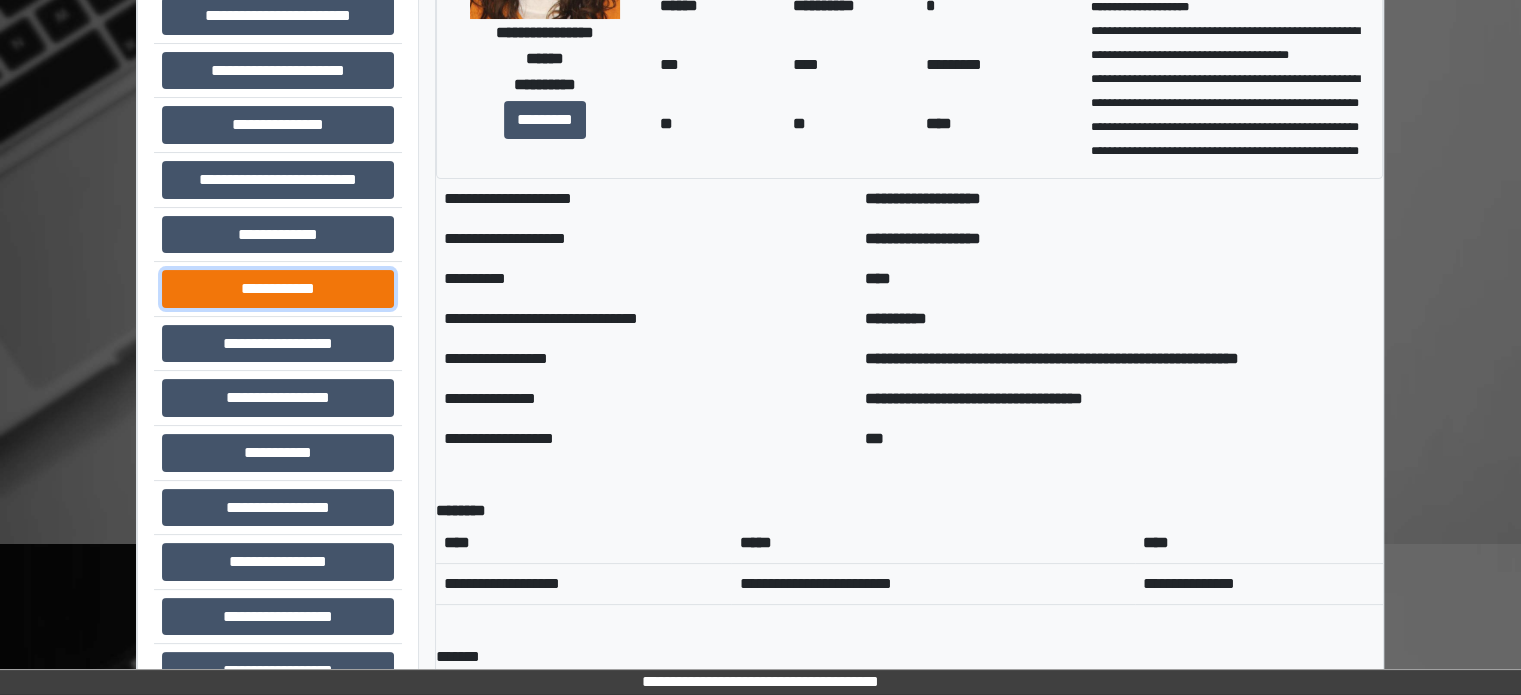 click on "**********" at bounding box center (278, 289) 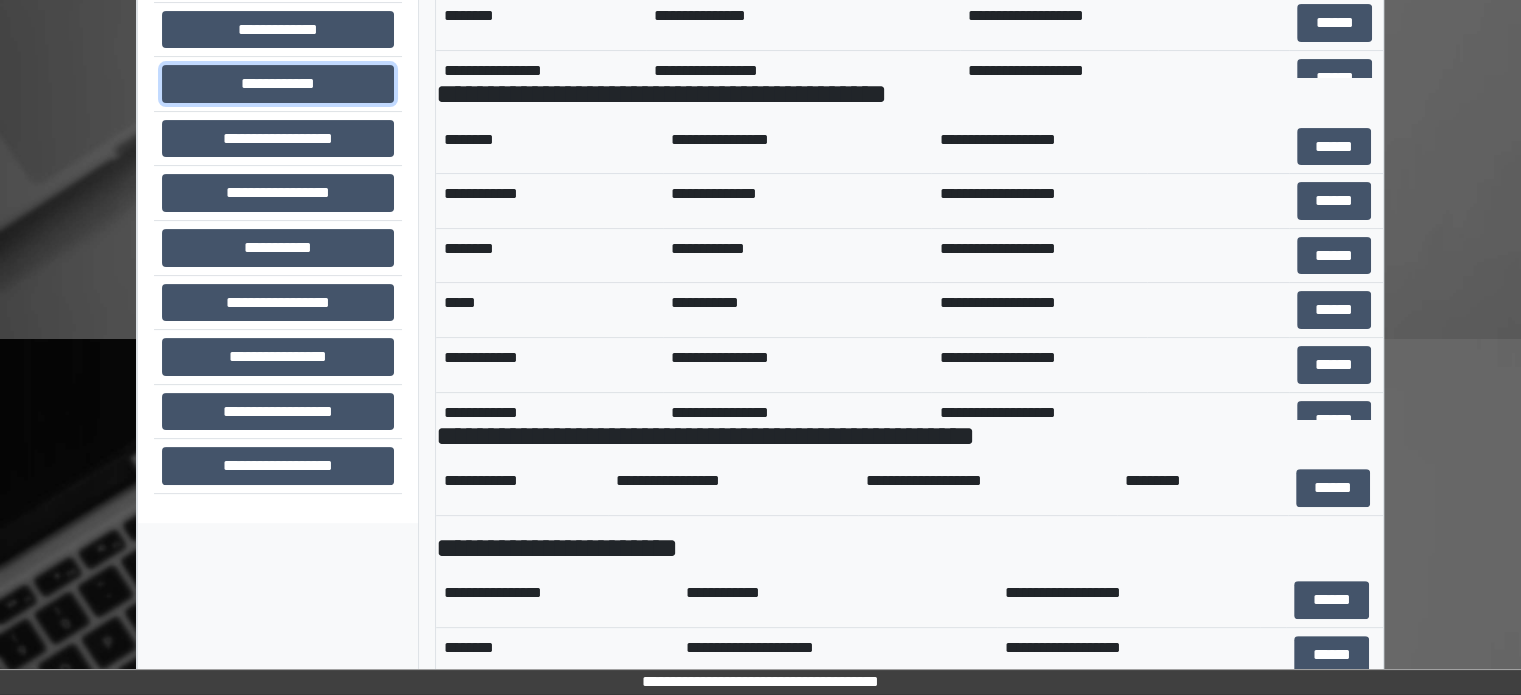 scroll, scrollTop: 689, scrollLeft: 0, axis: vertical 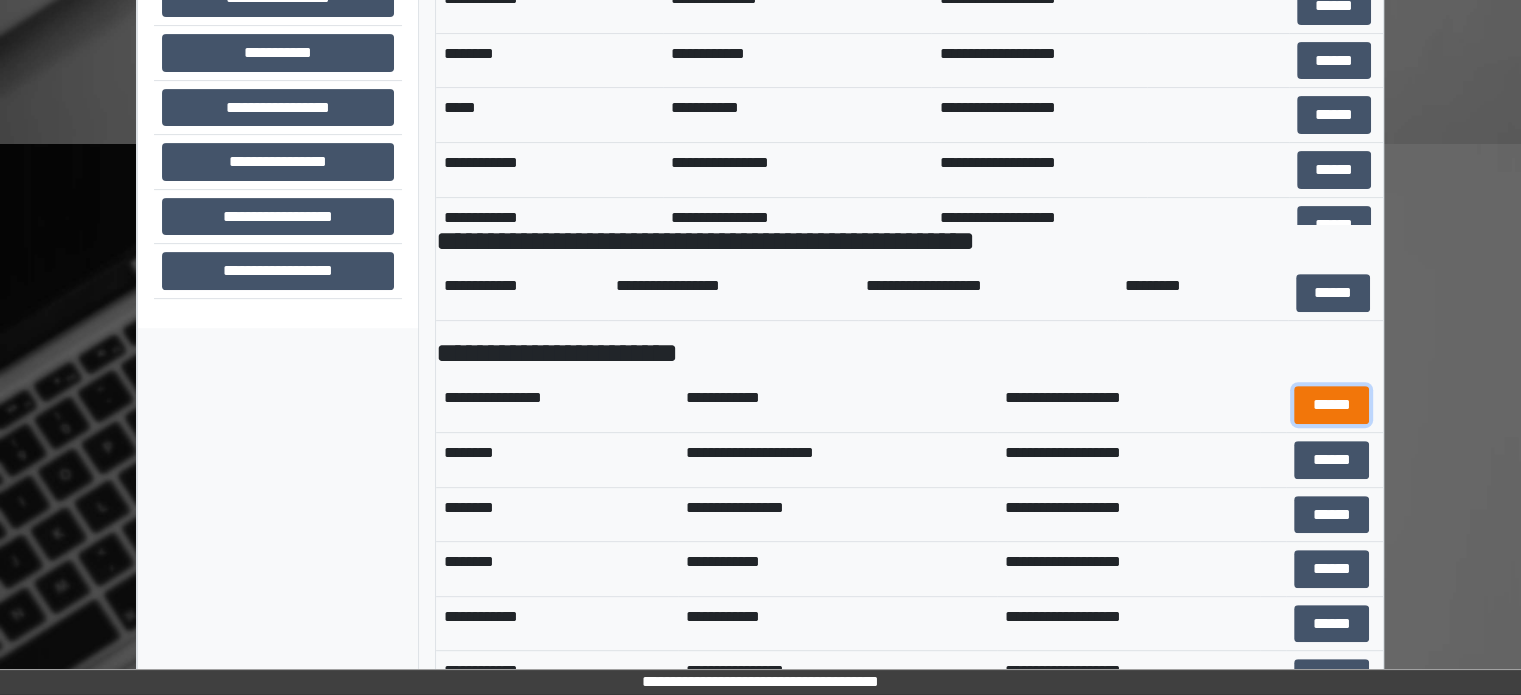 click on "******" at bounding box center (1331, 405) 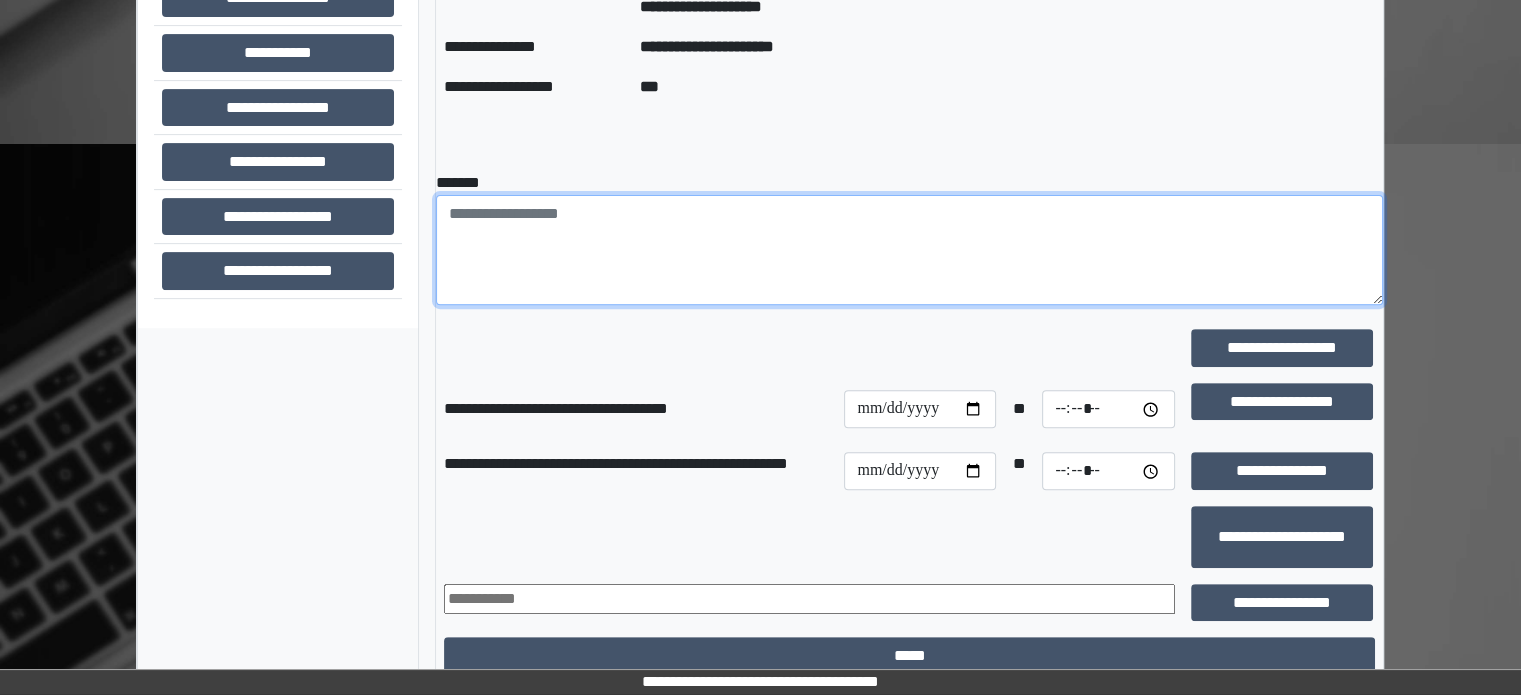 click at bounding box center [909, 250] 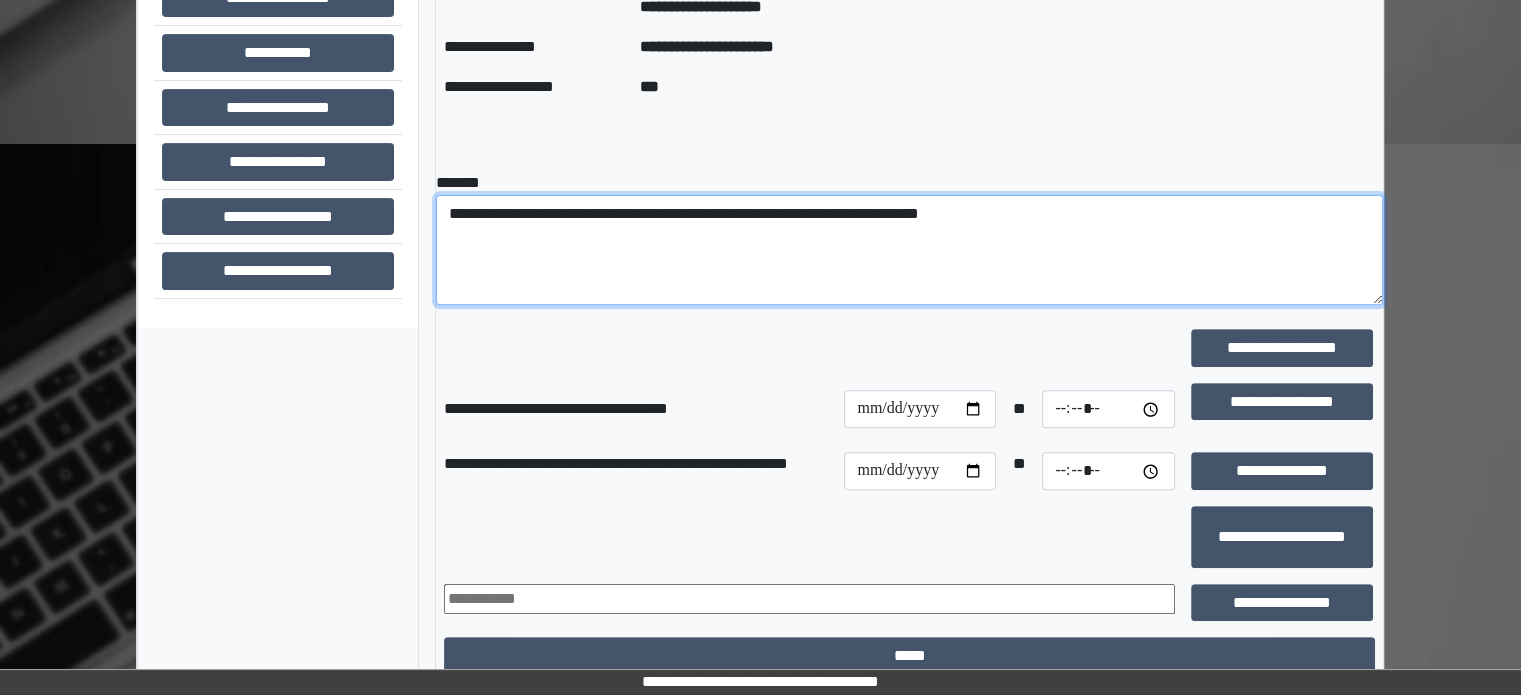 click on "**********" at bounding box center [909, 250] 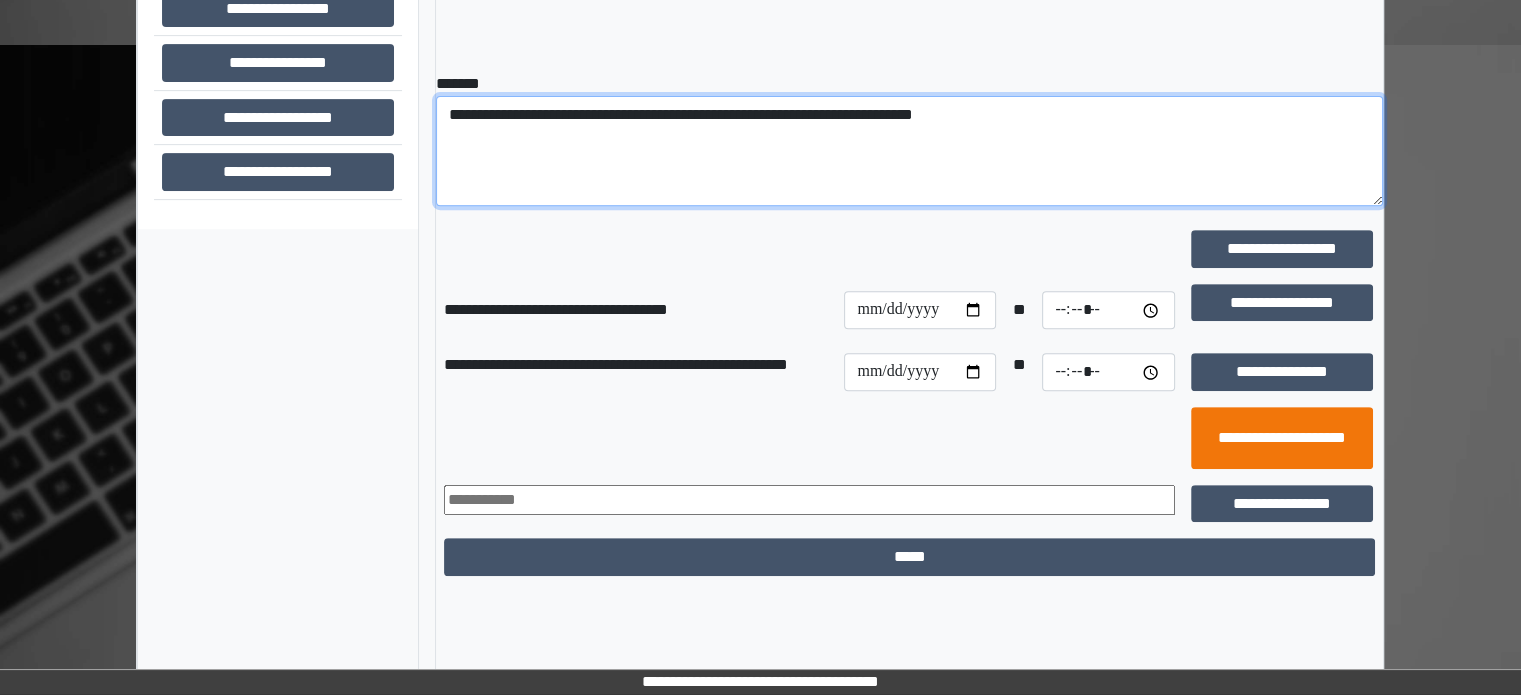 scroll, scrollTop: 789, scrollLeft: 0, axis: vertical 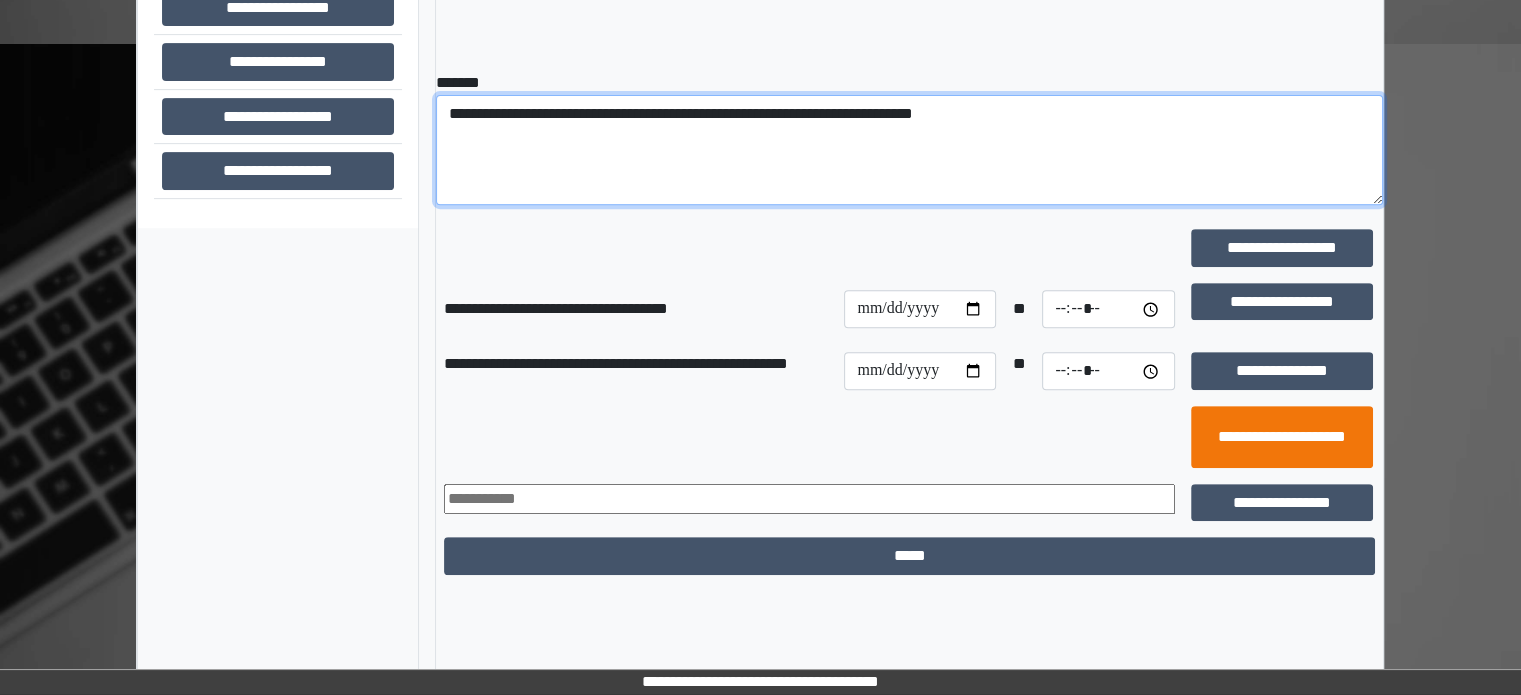 type on "**********" 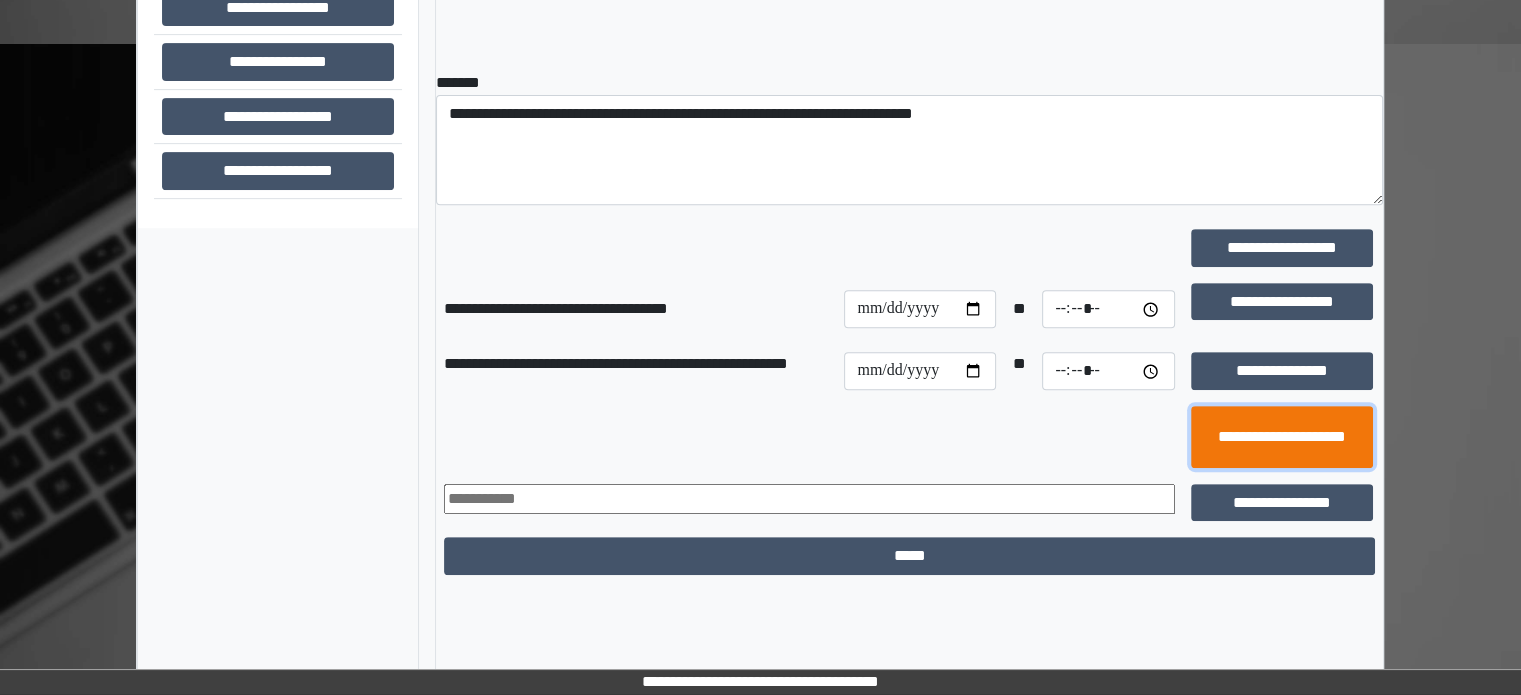 click on "**********" at bounding box center [1282, 437] 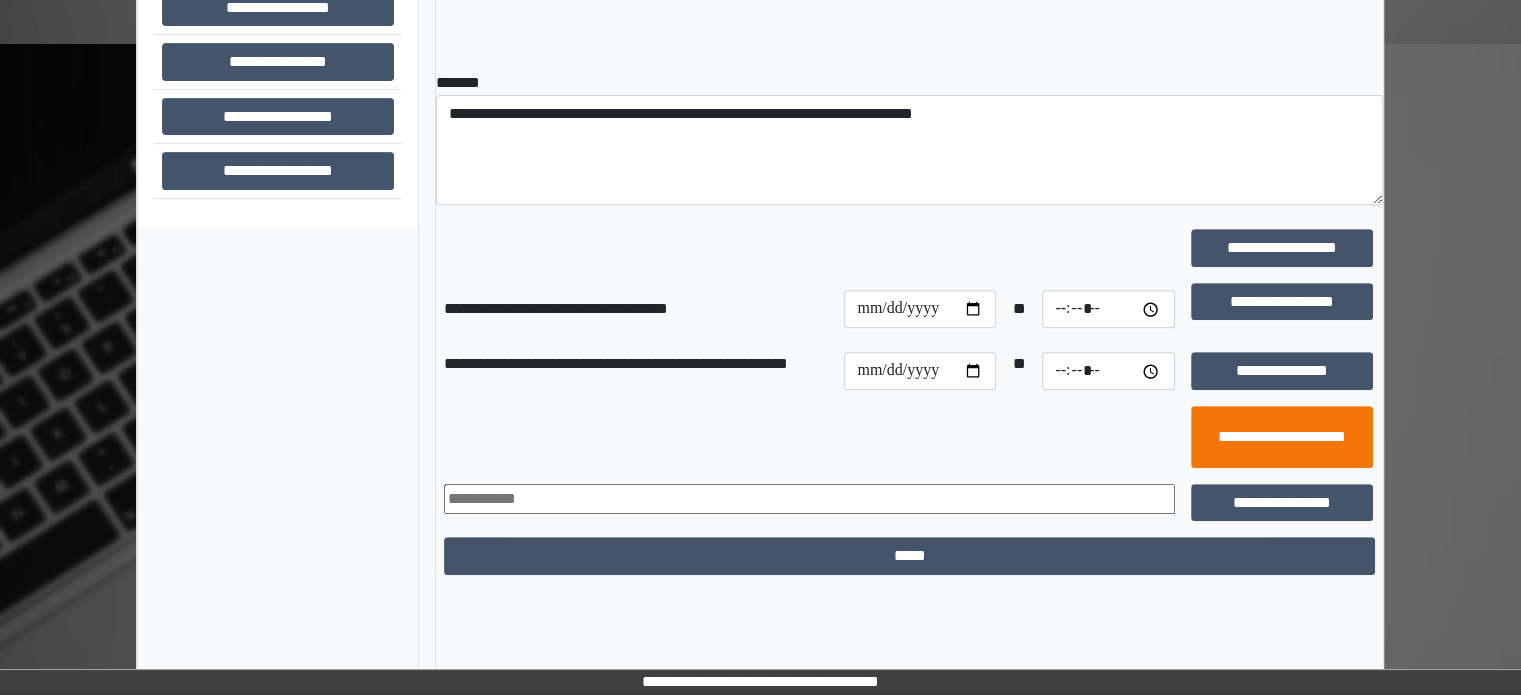 scroll, scrollTop: 376, scrollLeft: 0, axis: vertical 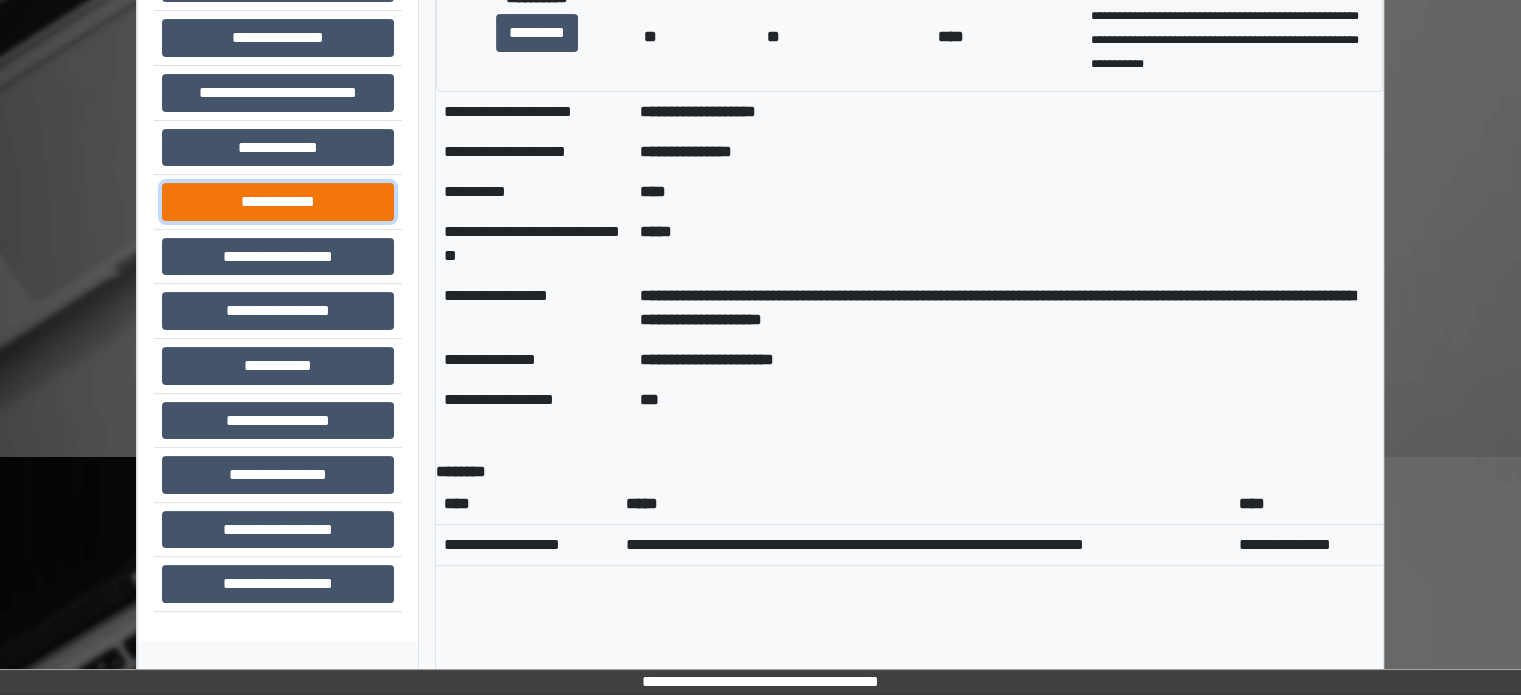 click on "**********" at bounding box center (278, 202) 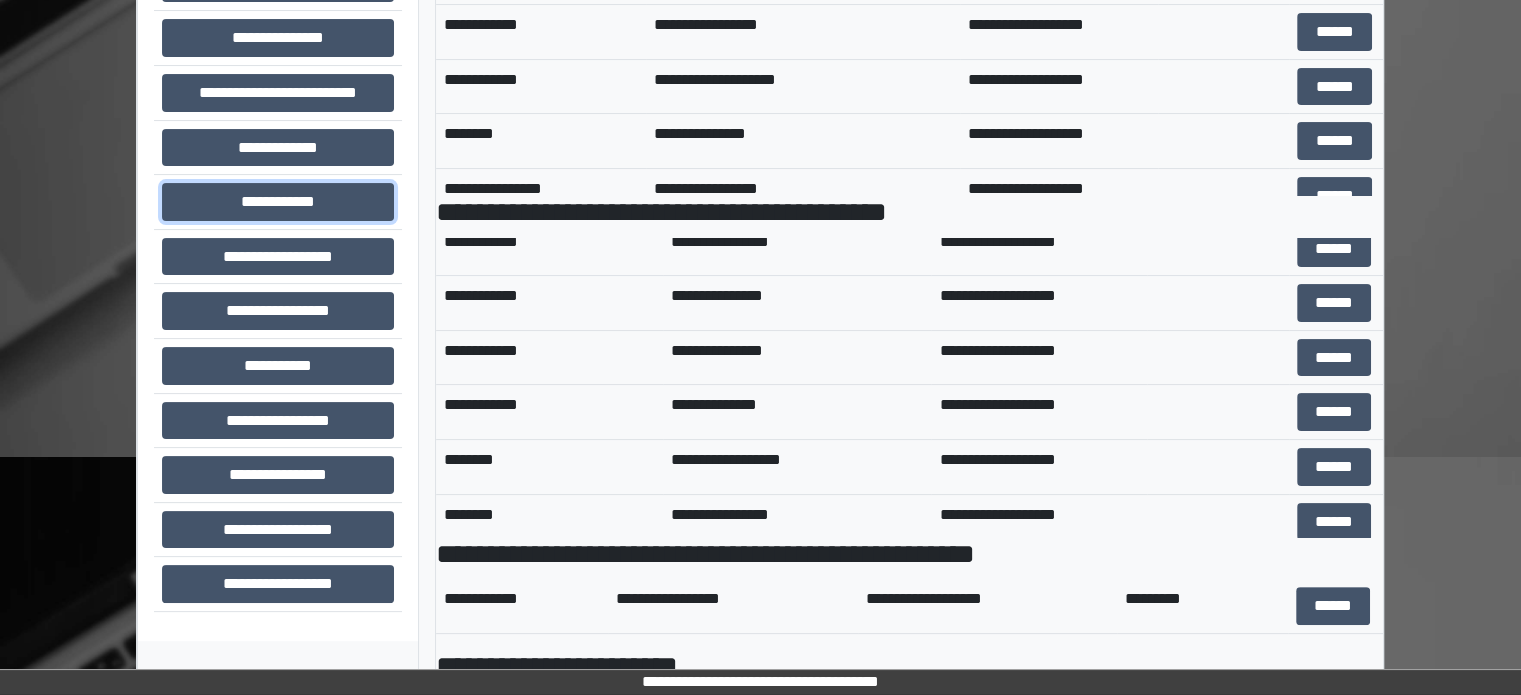 scroll, scrollTop: 400, scrollLeft: 0, axis: vertical 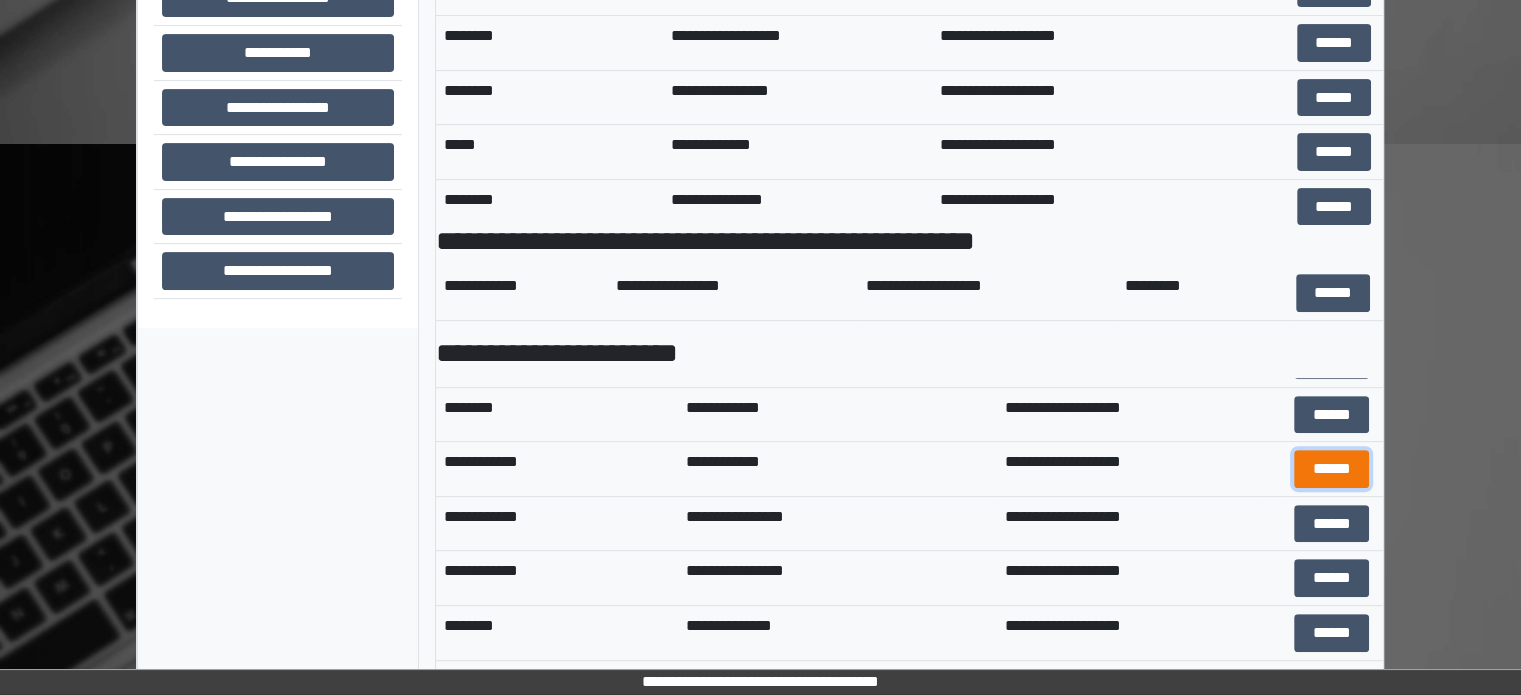 click on "******" at bounding box center (1331, 469) 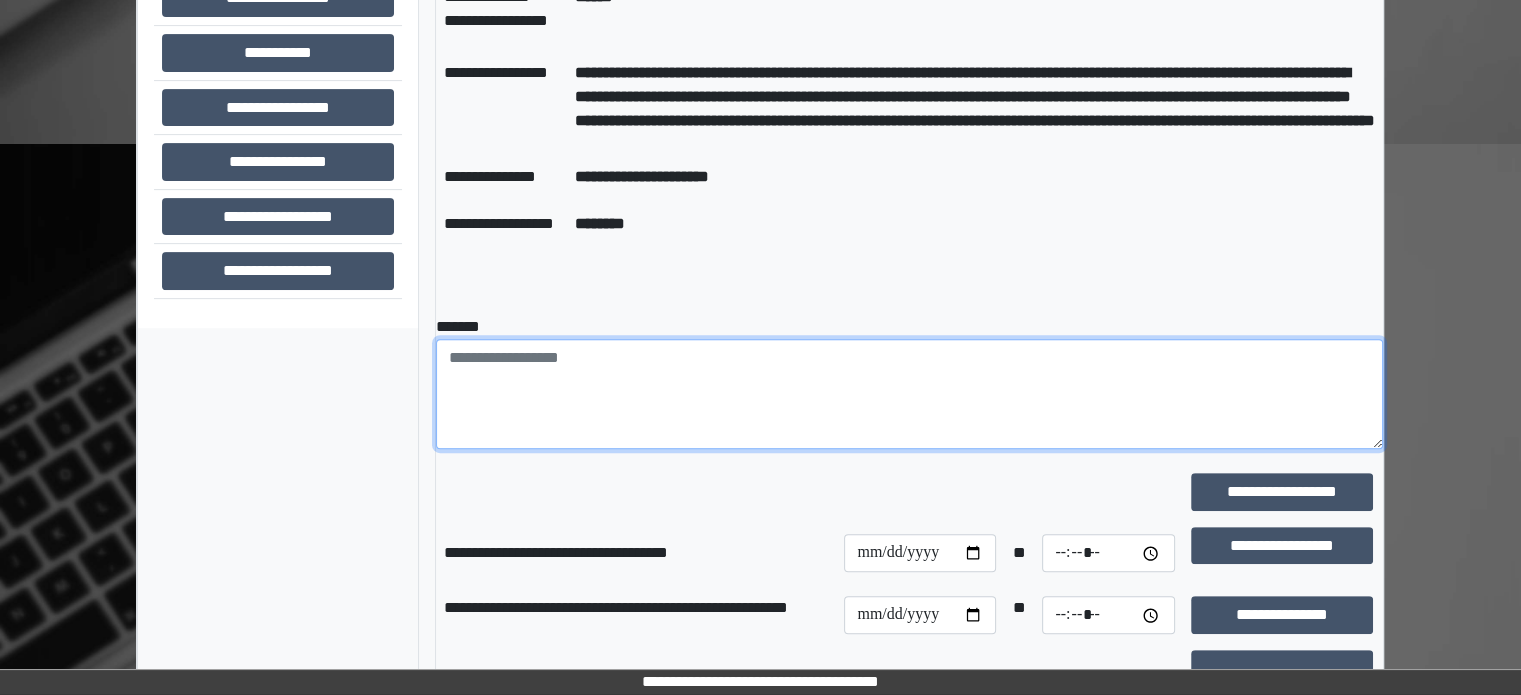 click at bounding box center (909, 394) 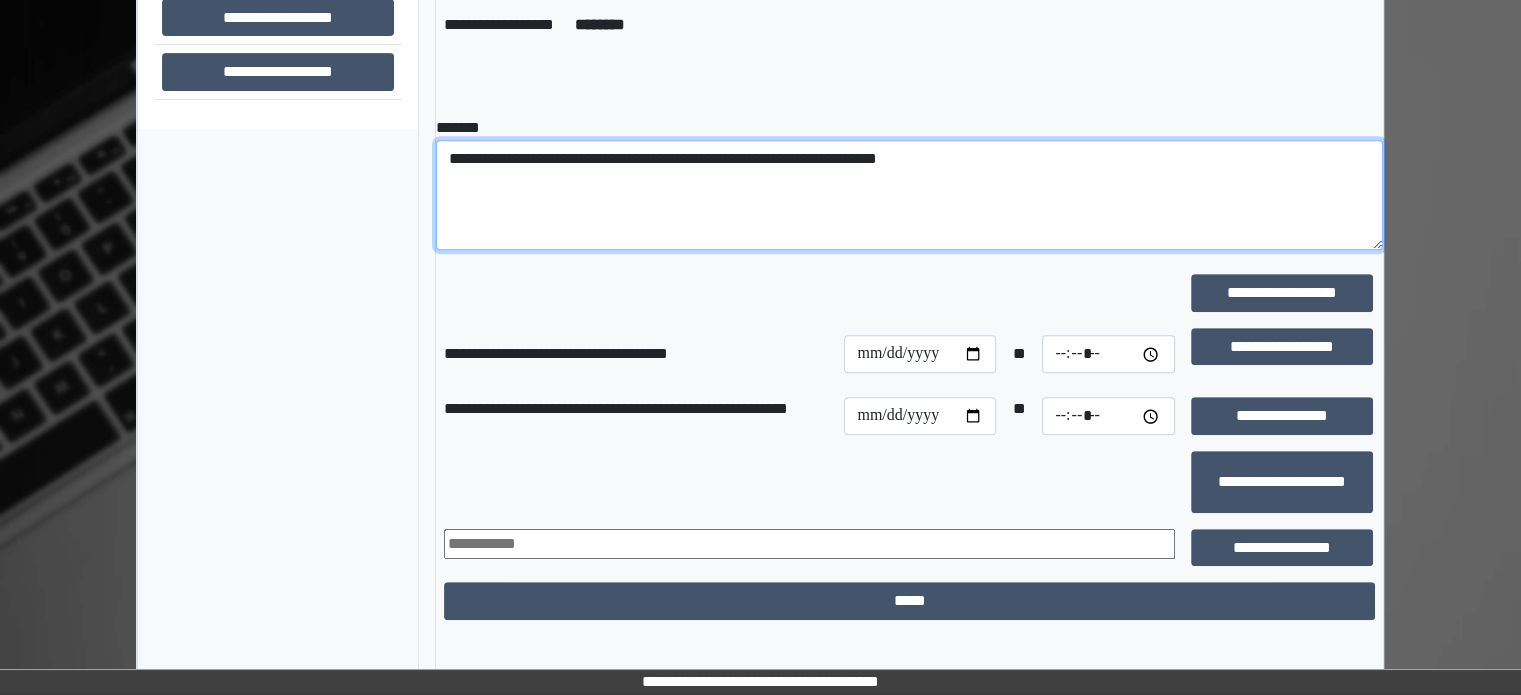 scroll, scrollTop: 889, scrollLeft: 0, axis: vertical 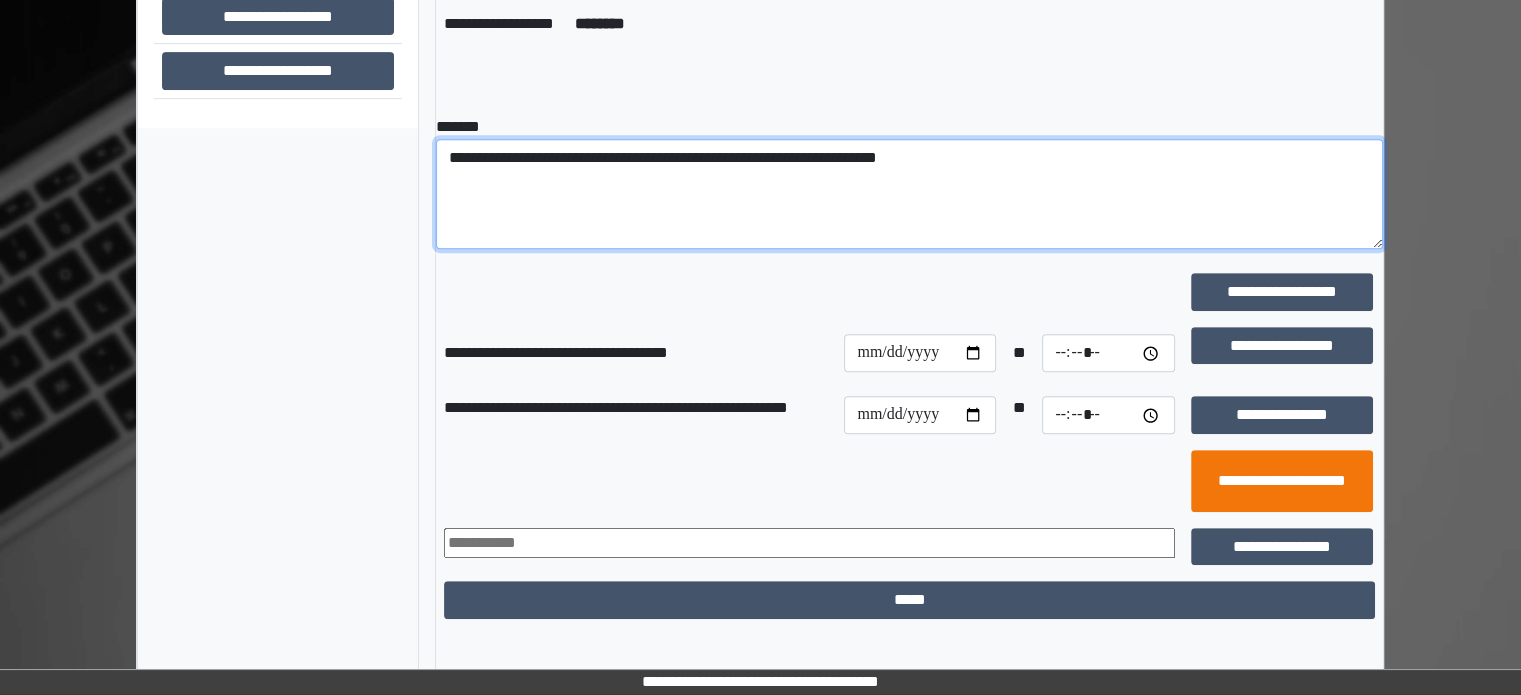type on "**********" 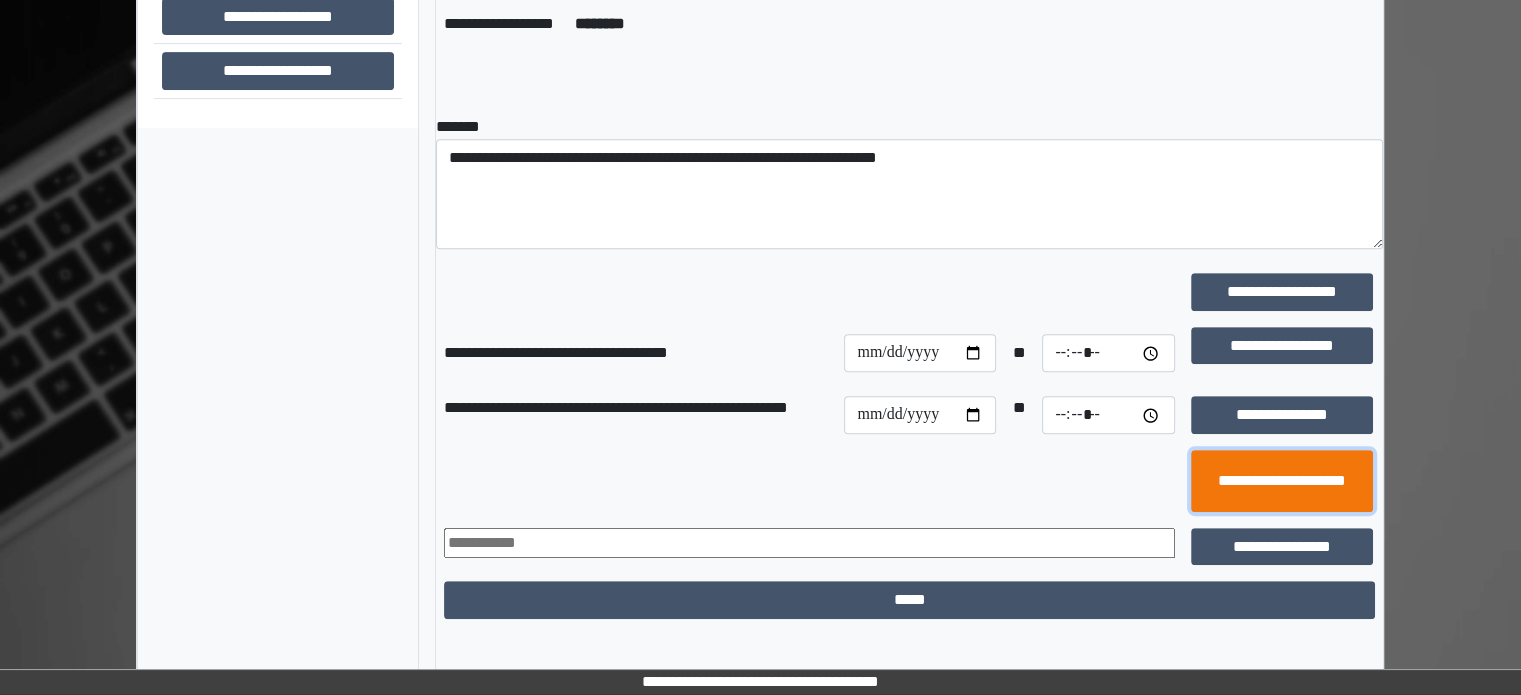 click on "**********" at bounding box center (1282, 481) 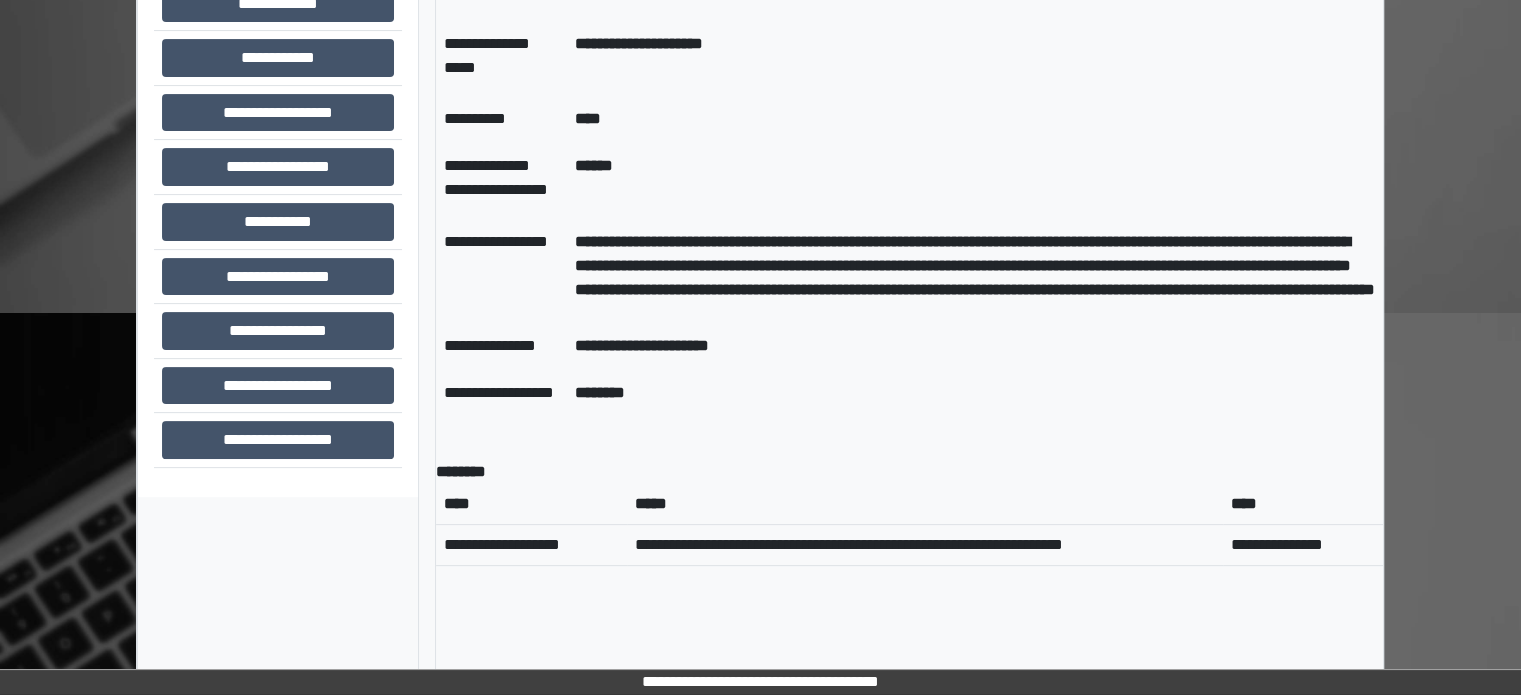 scroll, scrollTop: 520, scrollLeft: 0, axis: vertical 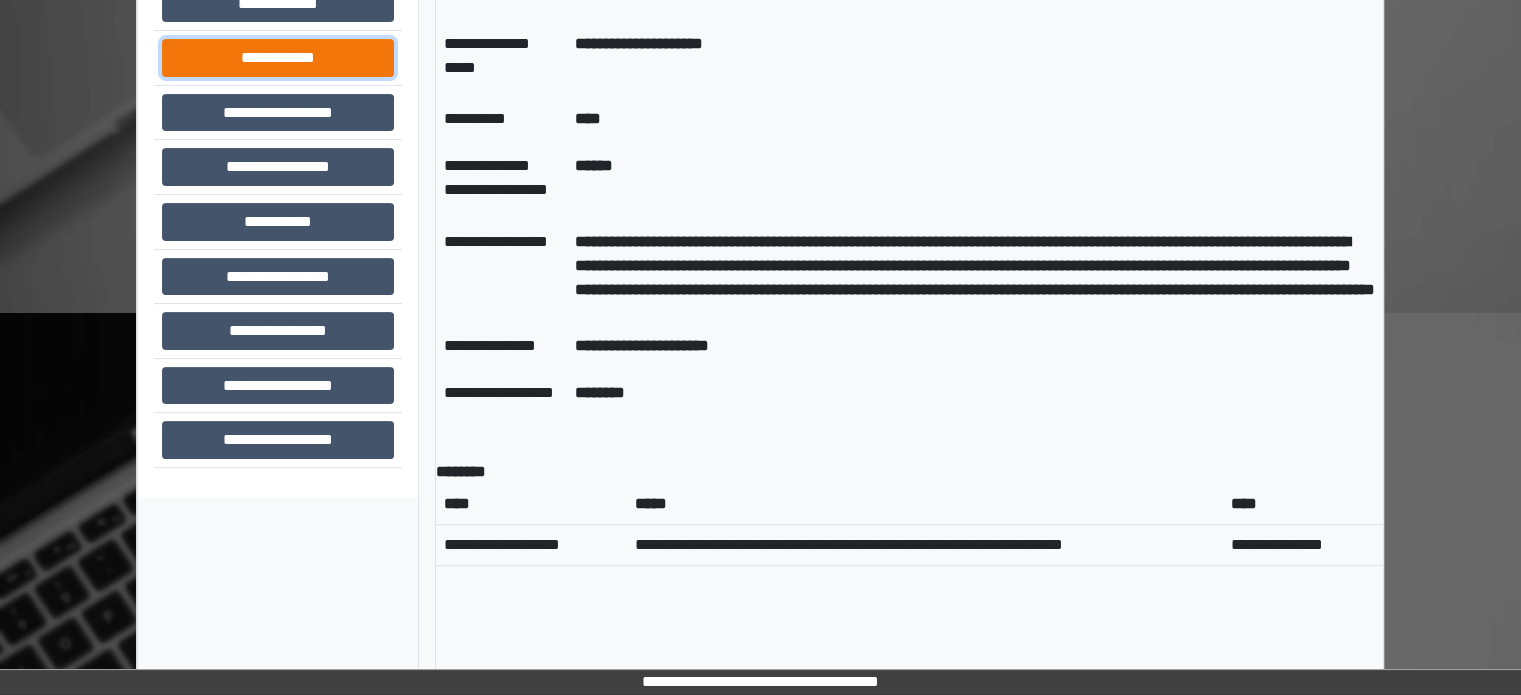 click on "**********" at bounding box center [278, 58] 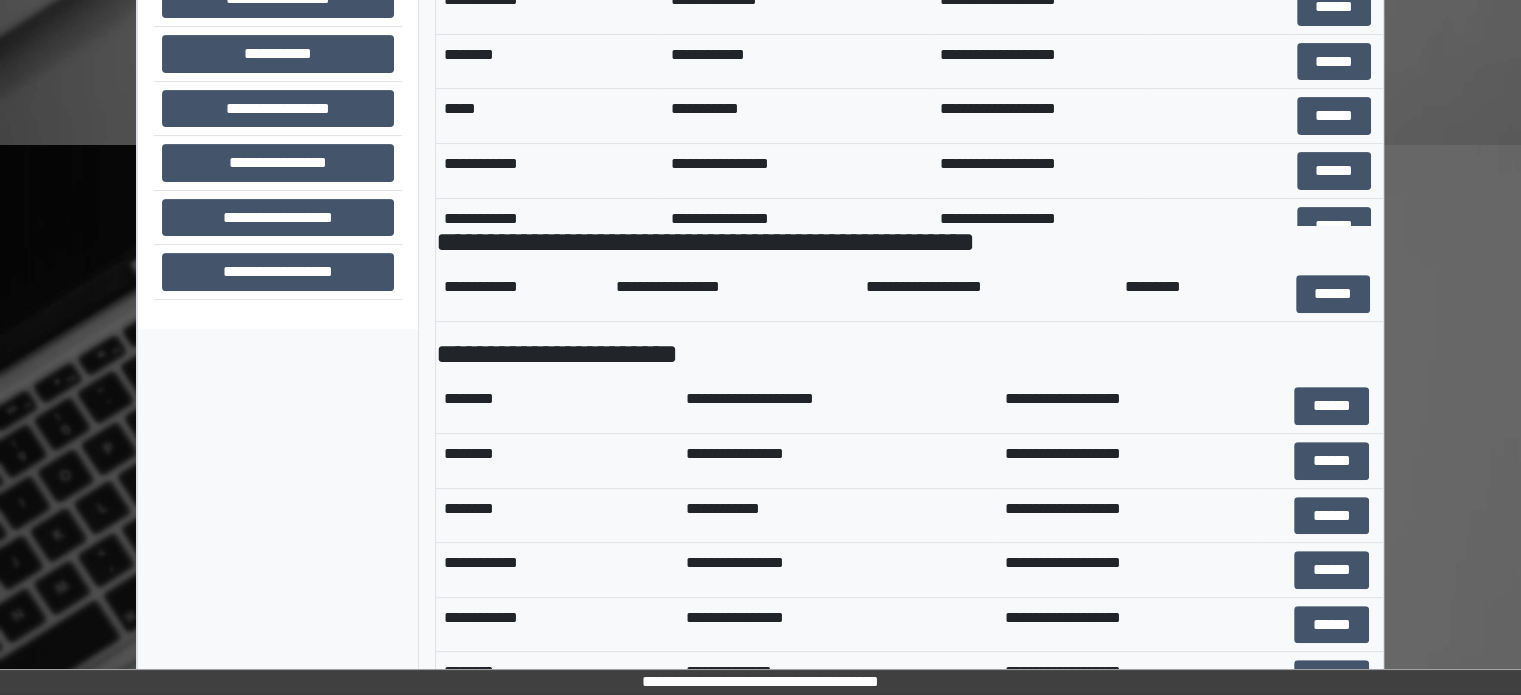 scroll, scrollTop: 689, scrollLeft: 0, axis: vertical 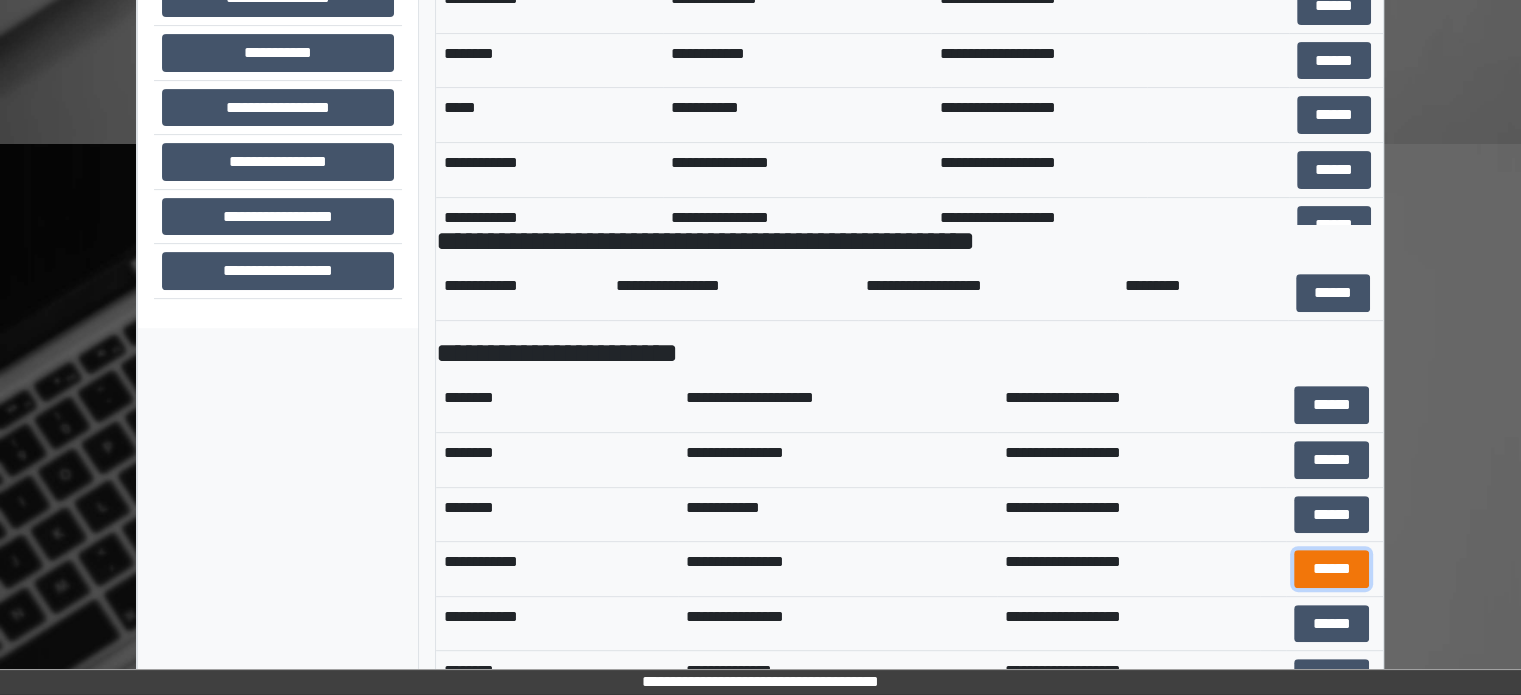 click on "******" at bounding box center [1331, 569] 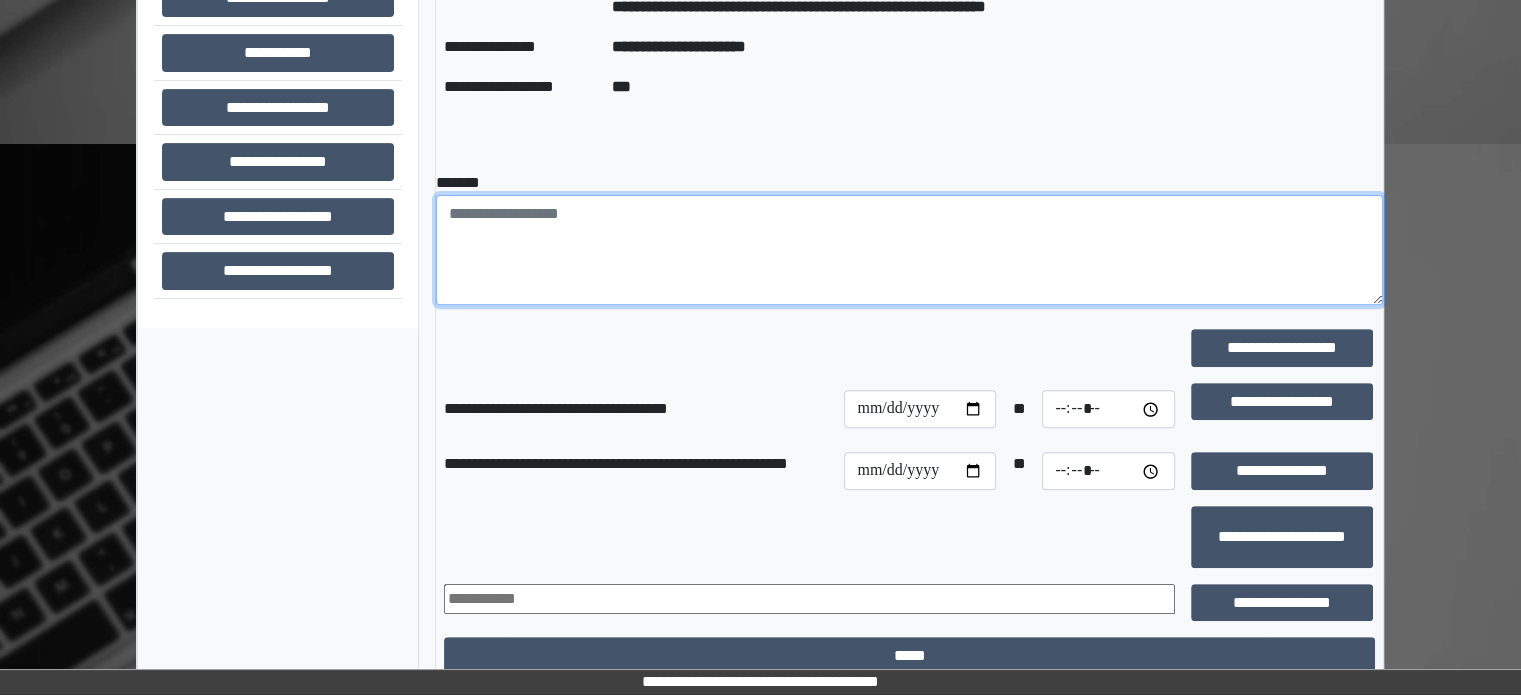 paste on "**********" 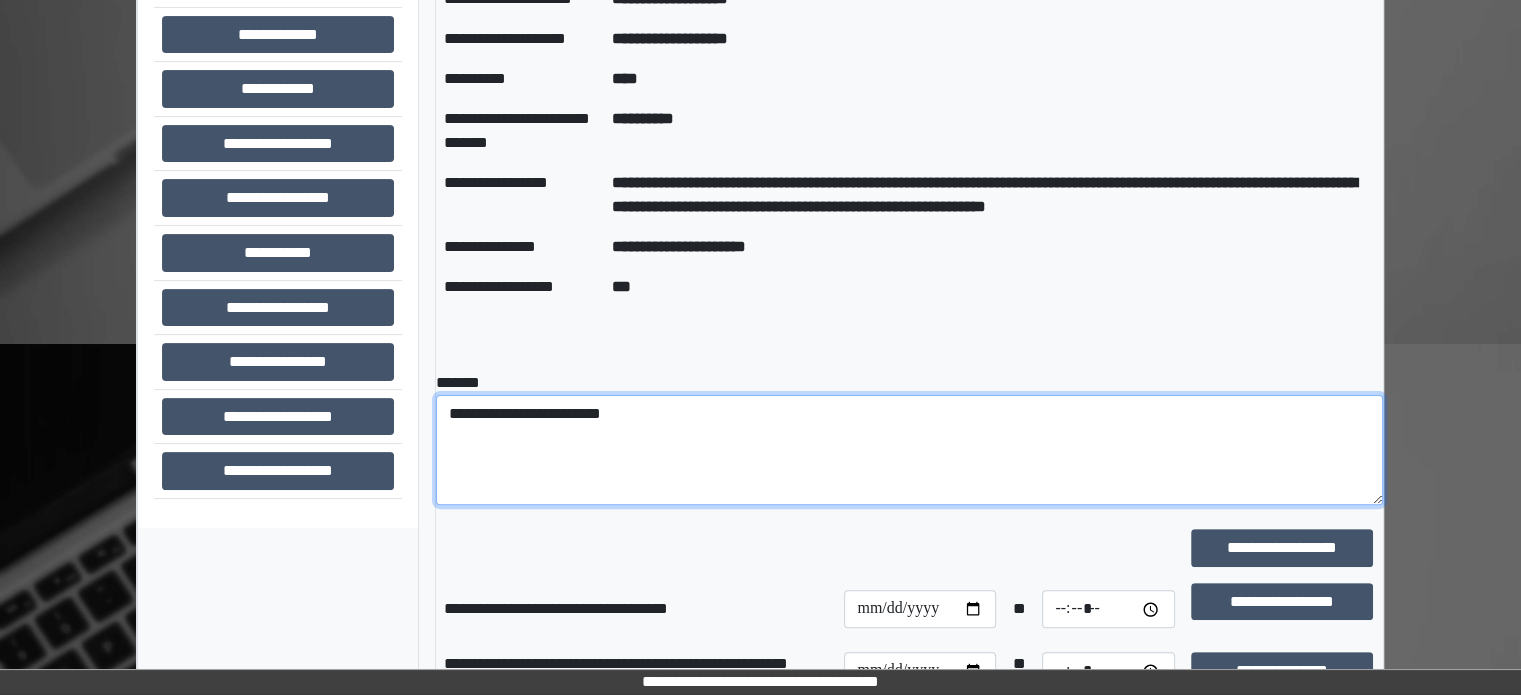 scroll, scrollTop: 789, scrollLeft: 0, axis: vertical 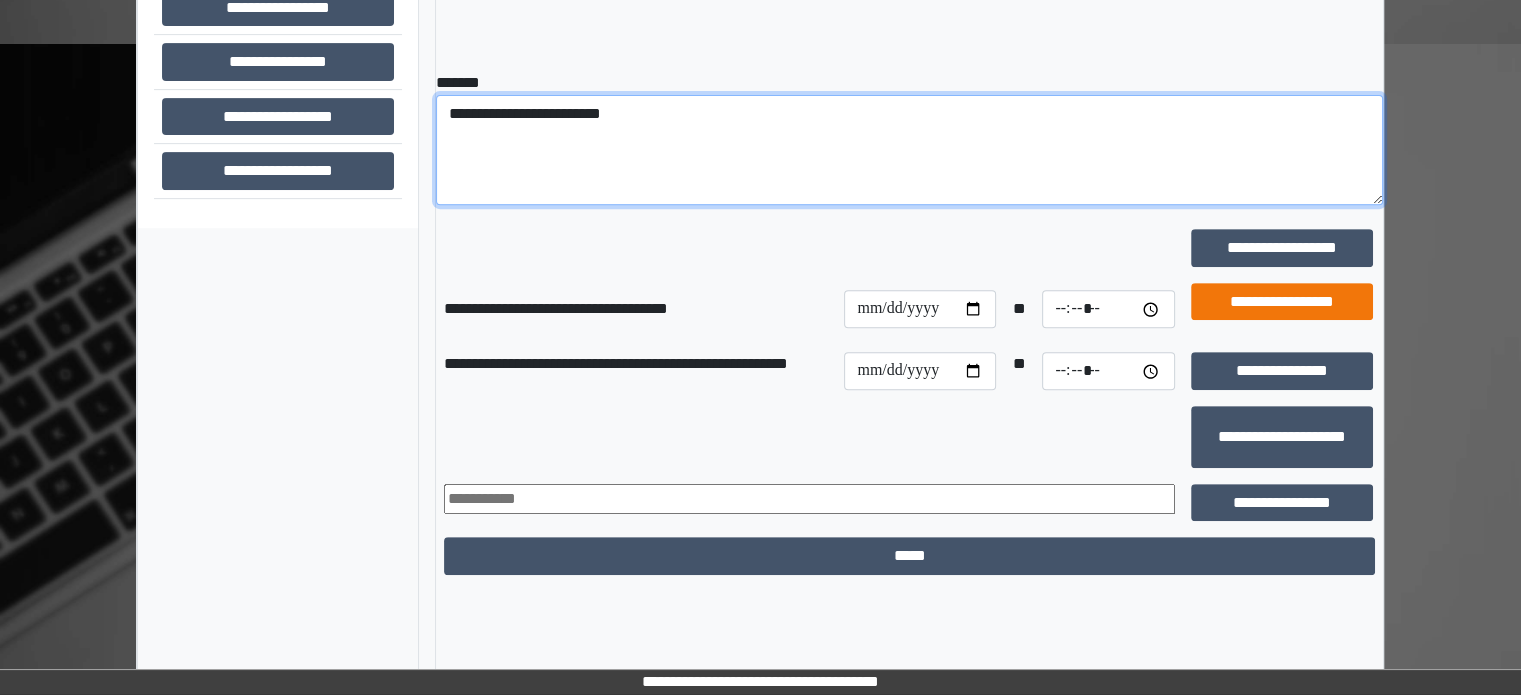 type on "**********" 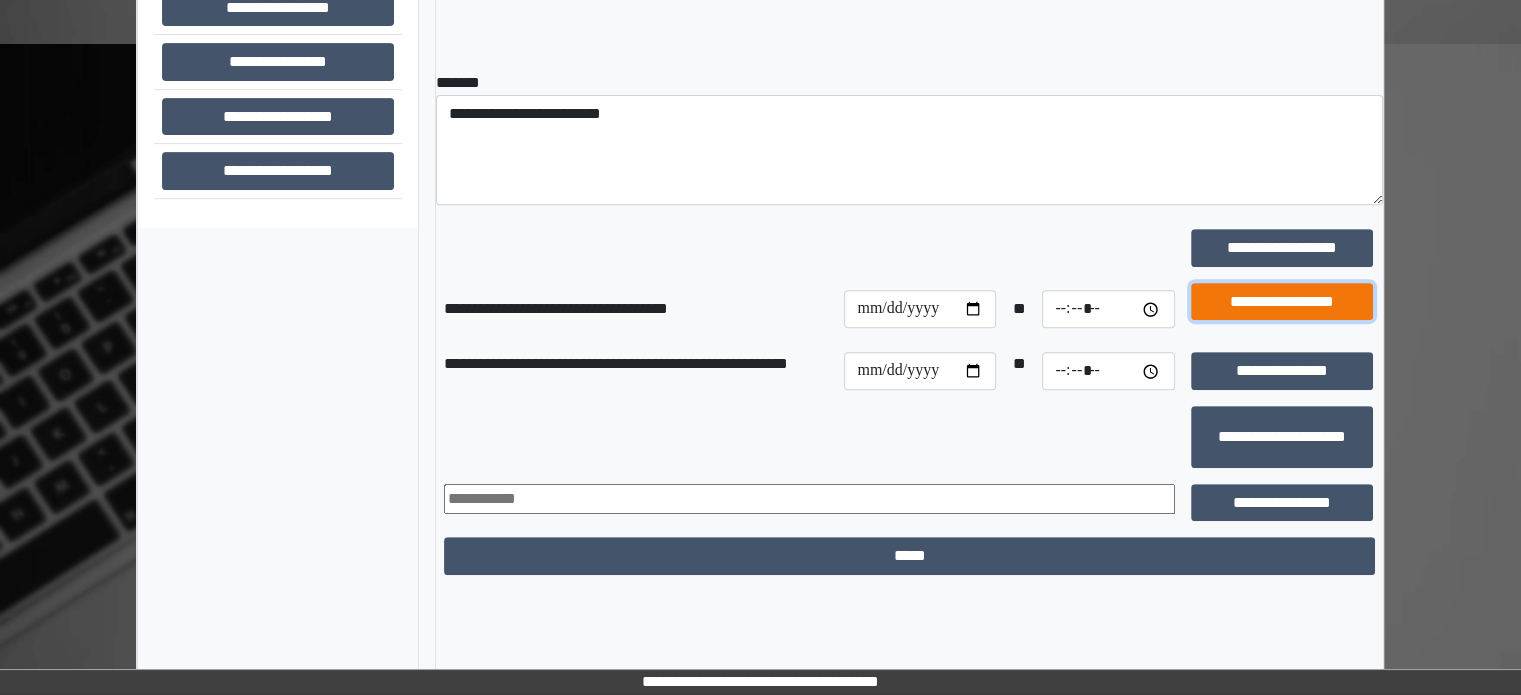 click on "**********" at bounding box center [1282, 302] 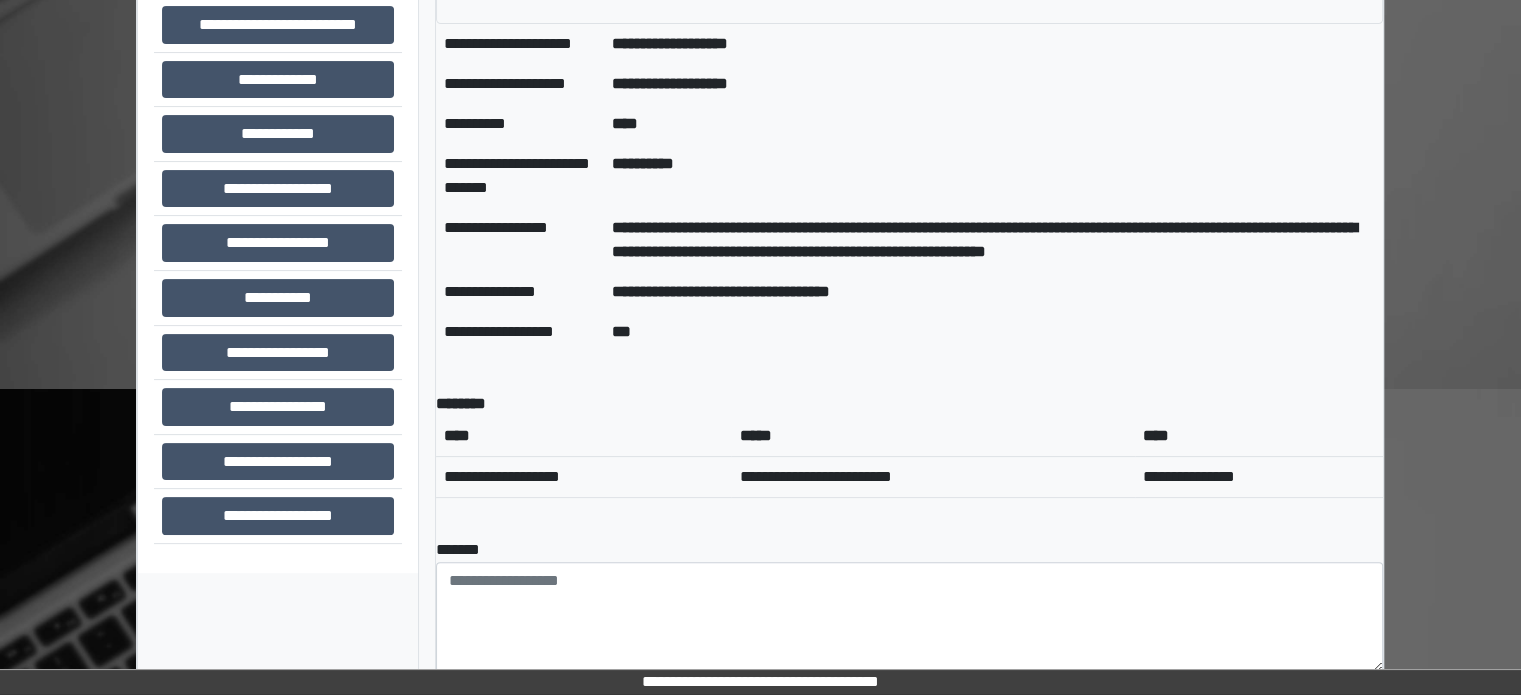 scroll, scrollTop: 389, scrollLeft: 0, axis: vertical 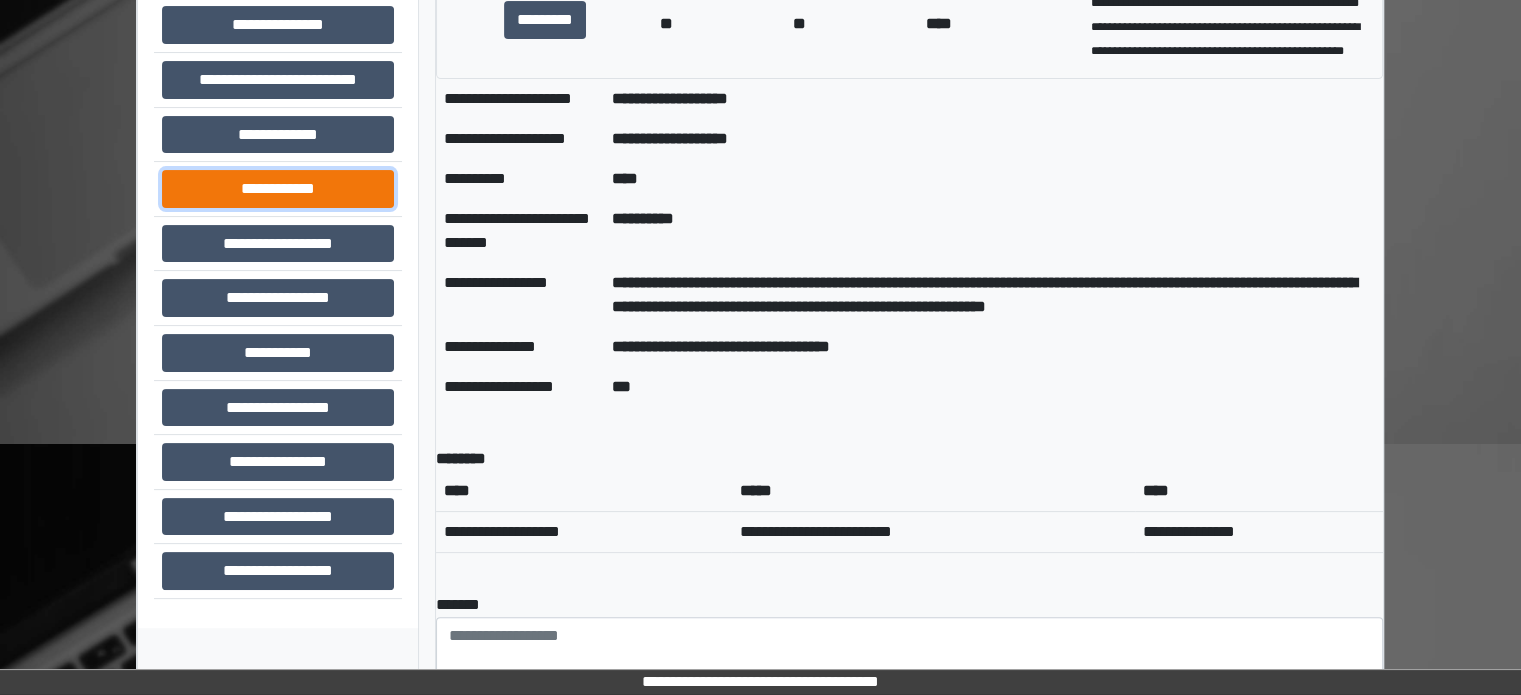click on "**********" at bounding box center (278, 189) 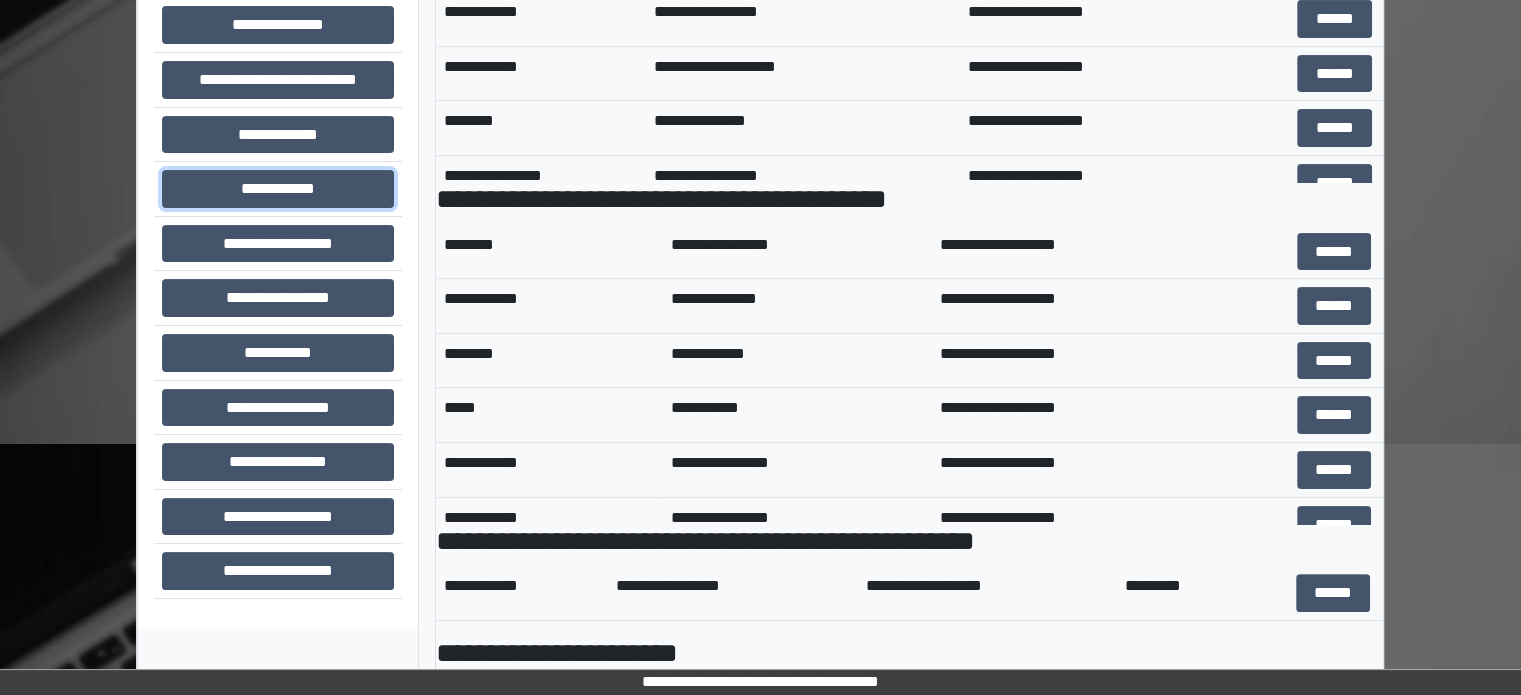 scroll, scrollTop: 689, scrollLeft: 0, axis: vertical 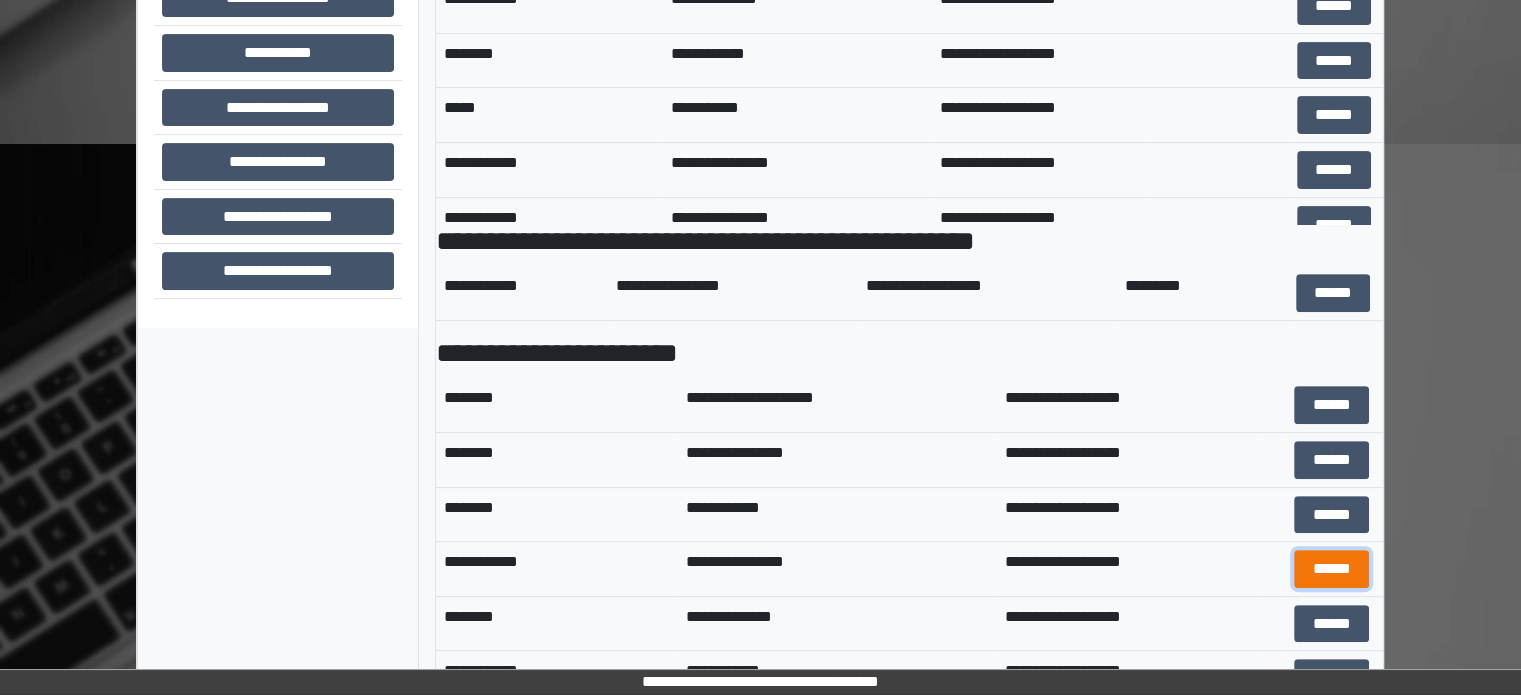 click on "******" at bounding box center (1331, 569) 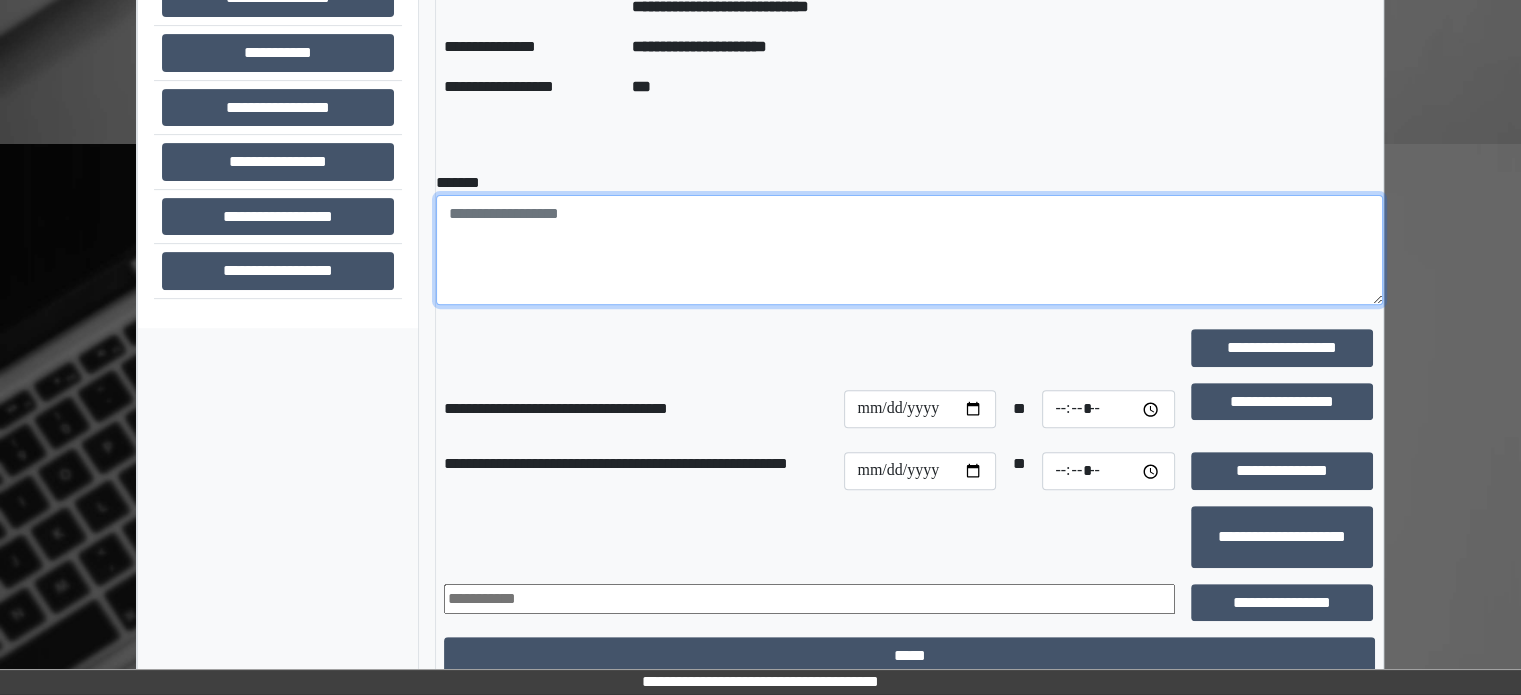 click at bounding box center (909, 250) 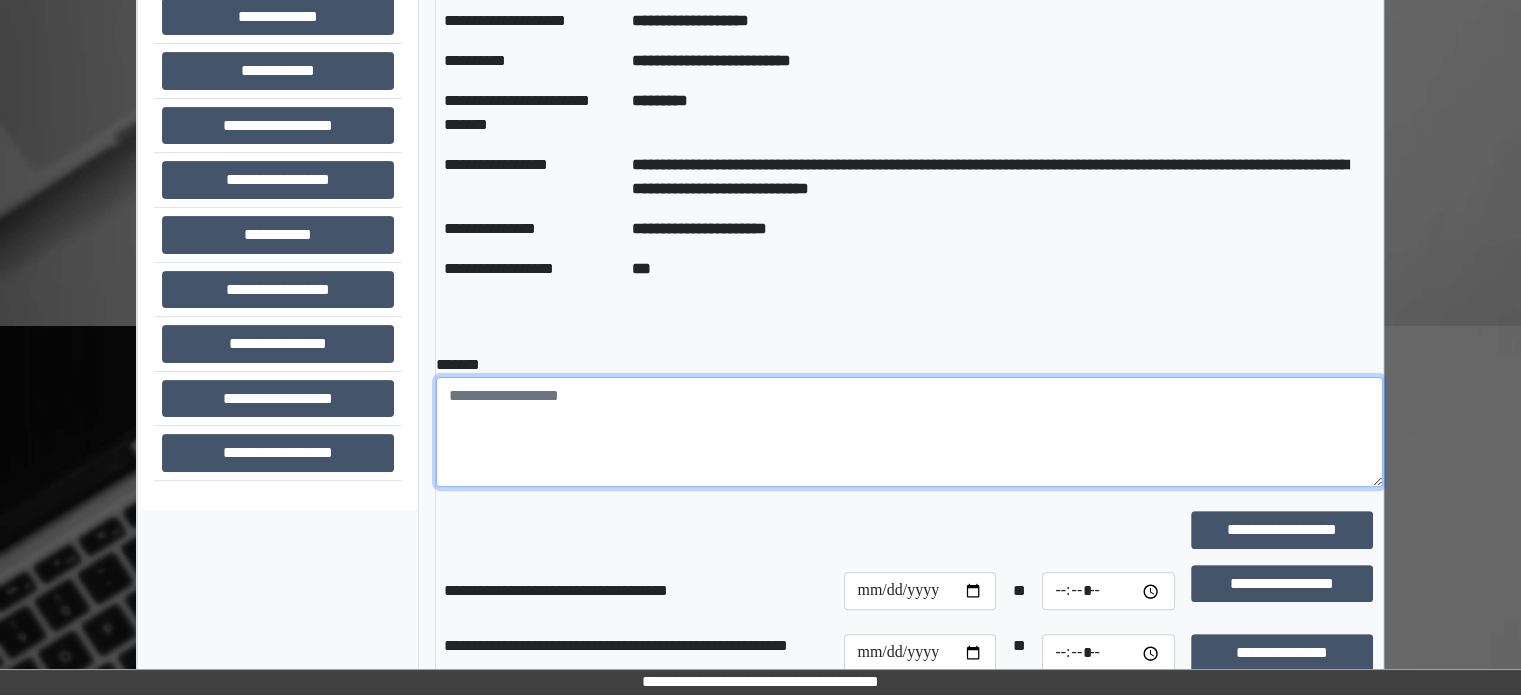 scroll, scrollTop: 489, scrollLeft: 0, axis: vertical 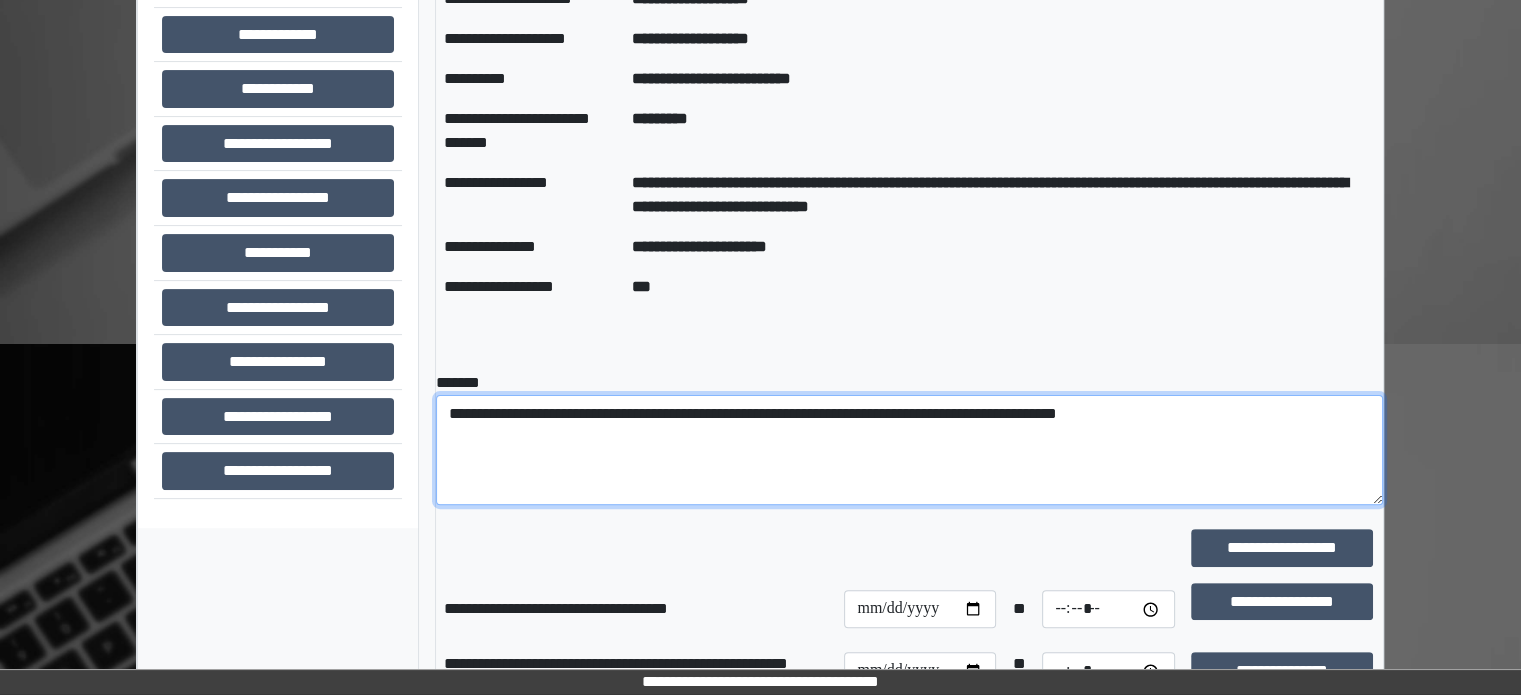 click on "**********" at bounding box center (909, 450) 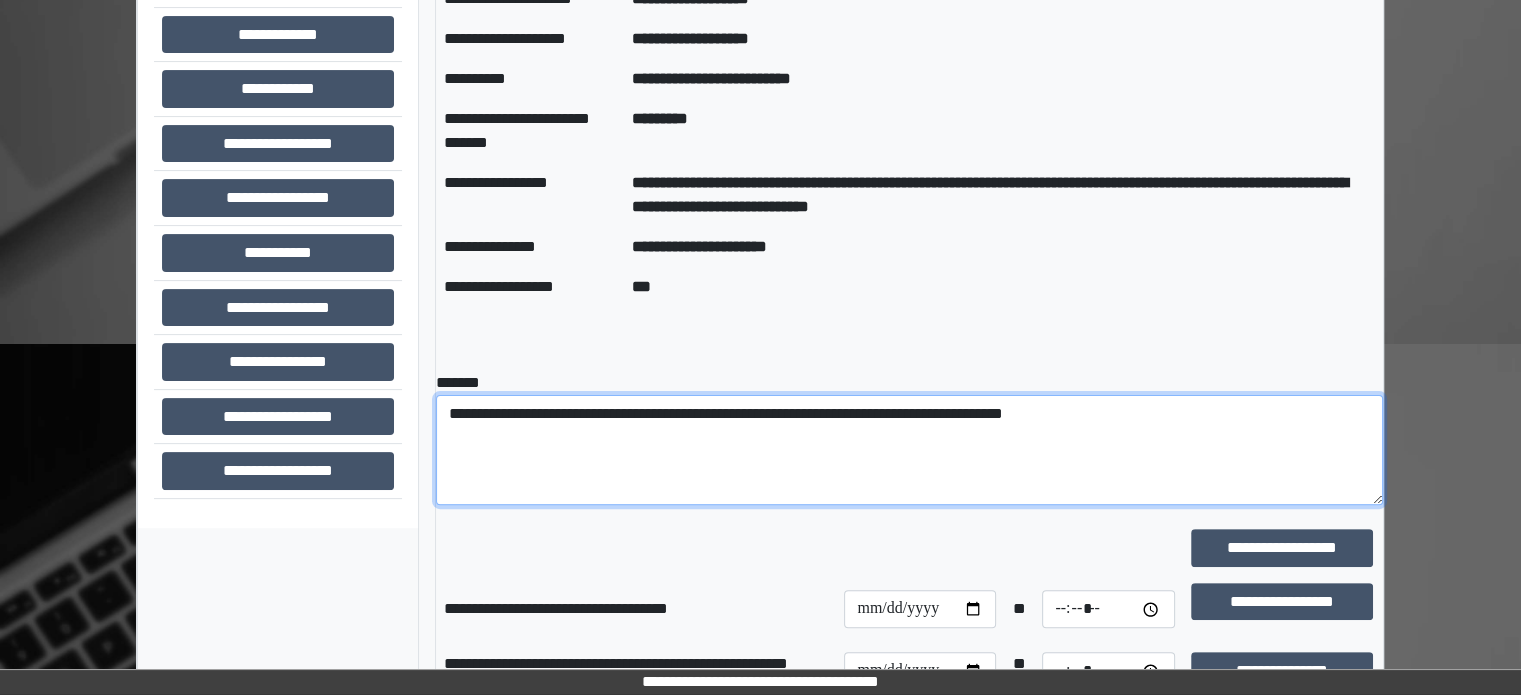 click on "**********" at bounding box center [909, 450] 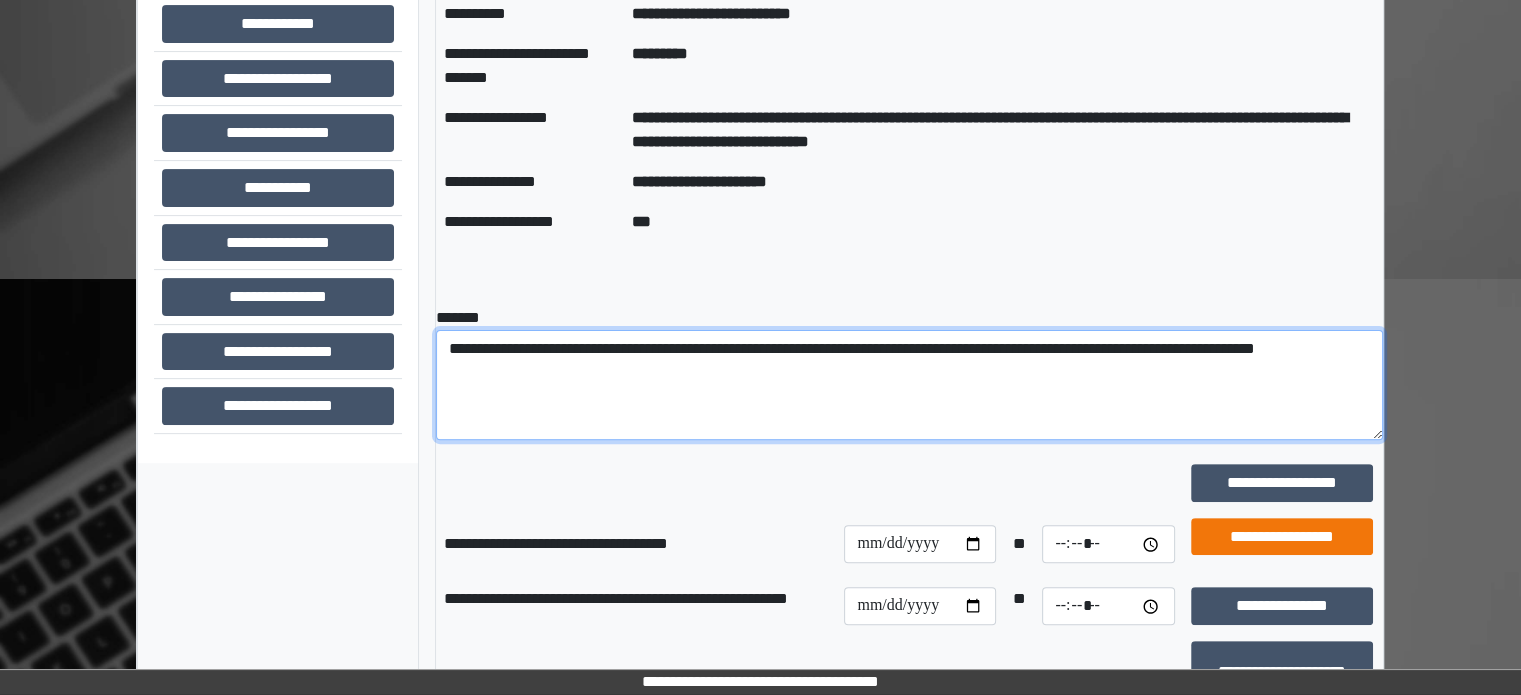 scroll, scrollTop: 589, scrollLeft: 0, axis: vertical 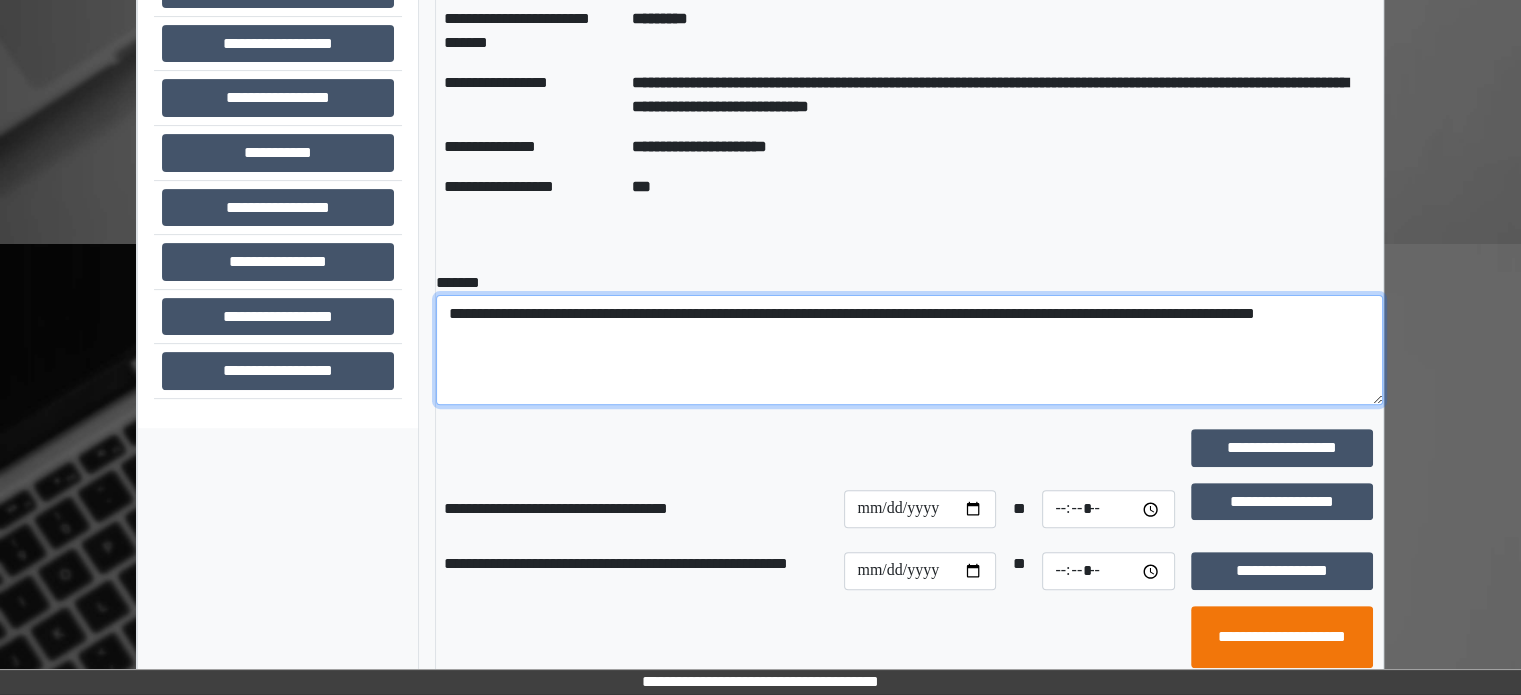 type on "**********" 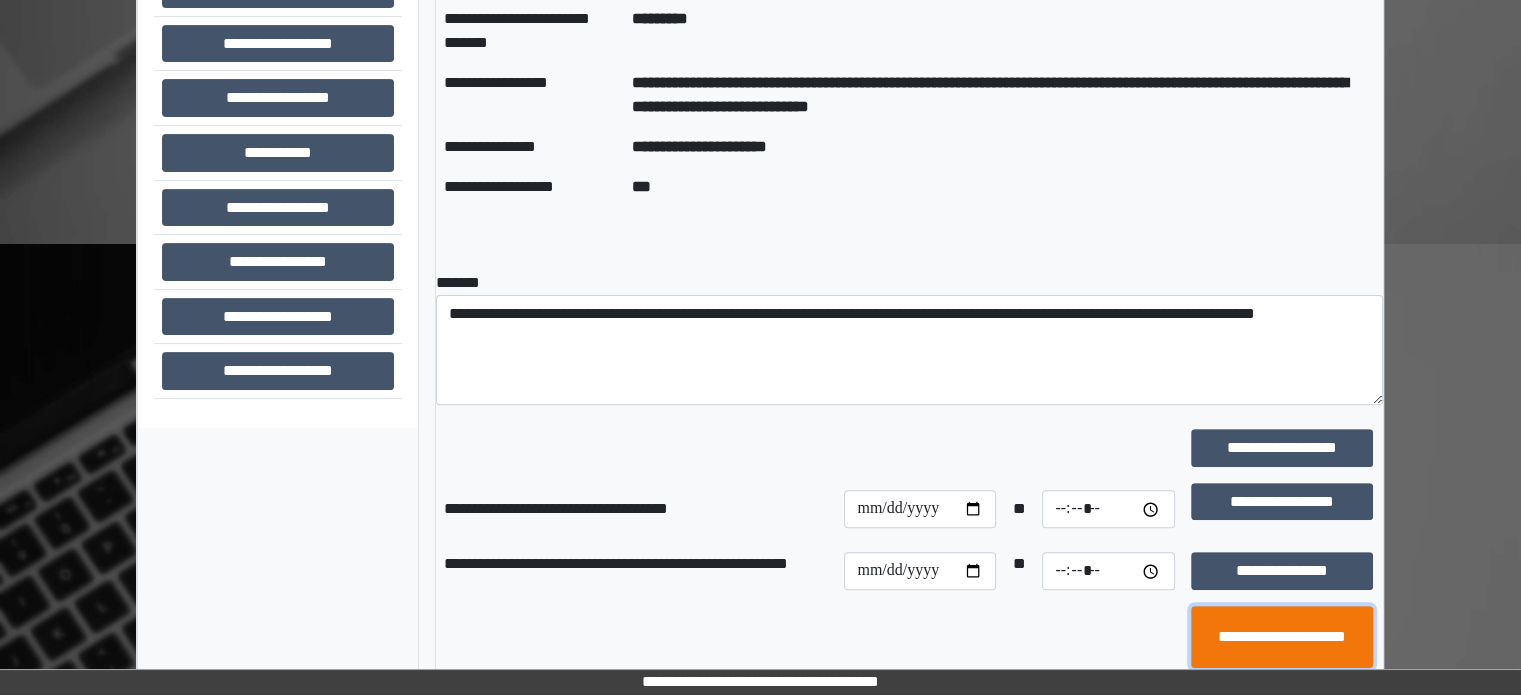 click on "**********" at bounding box center [1282, 637] 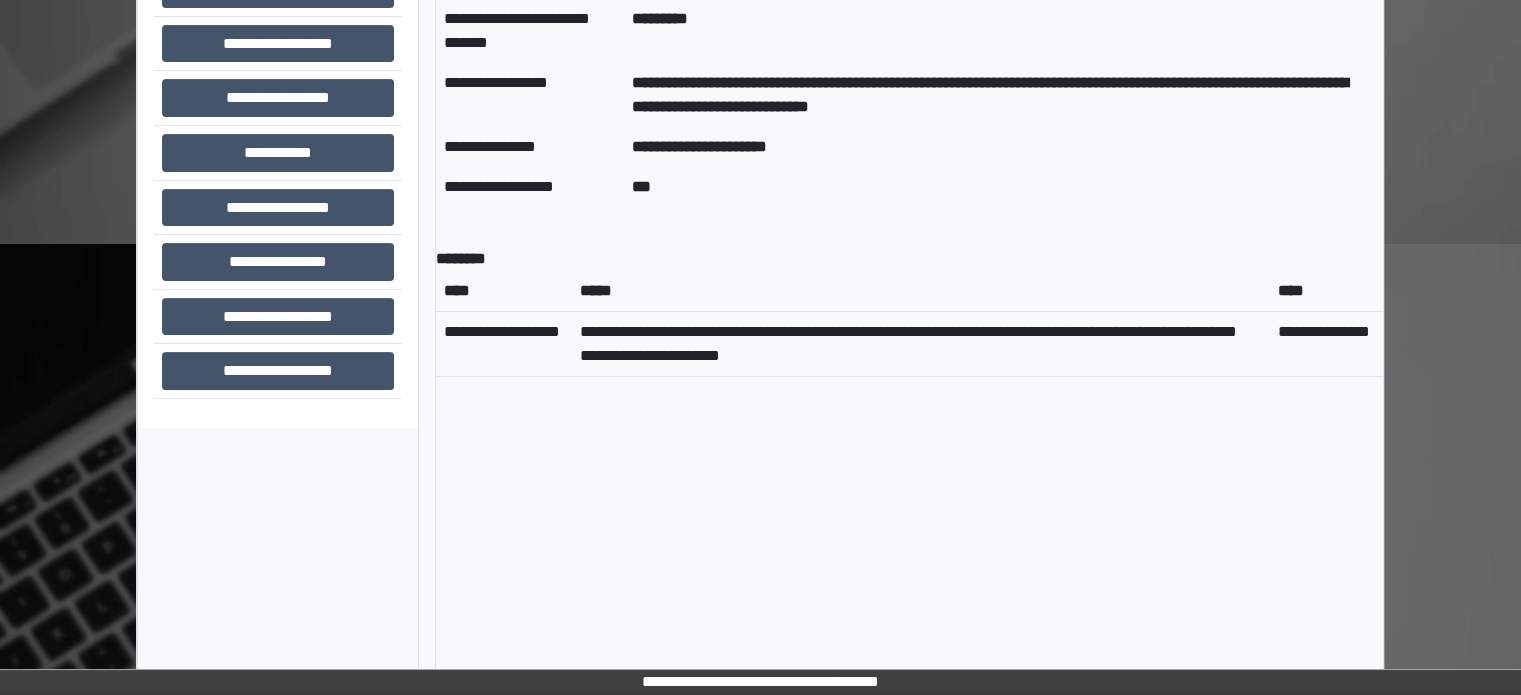scroll, scrollTop: 400, scrollLeft: 0, axis: vertical 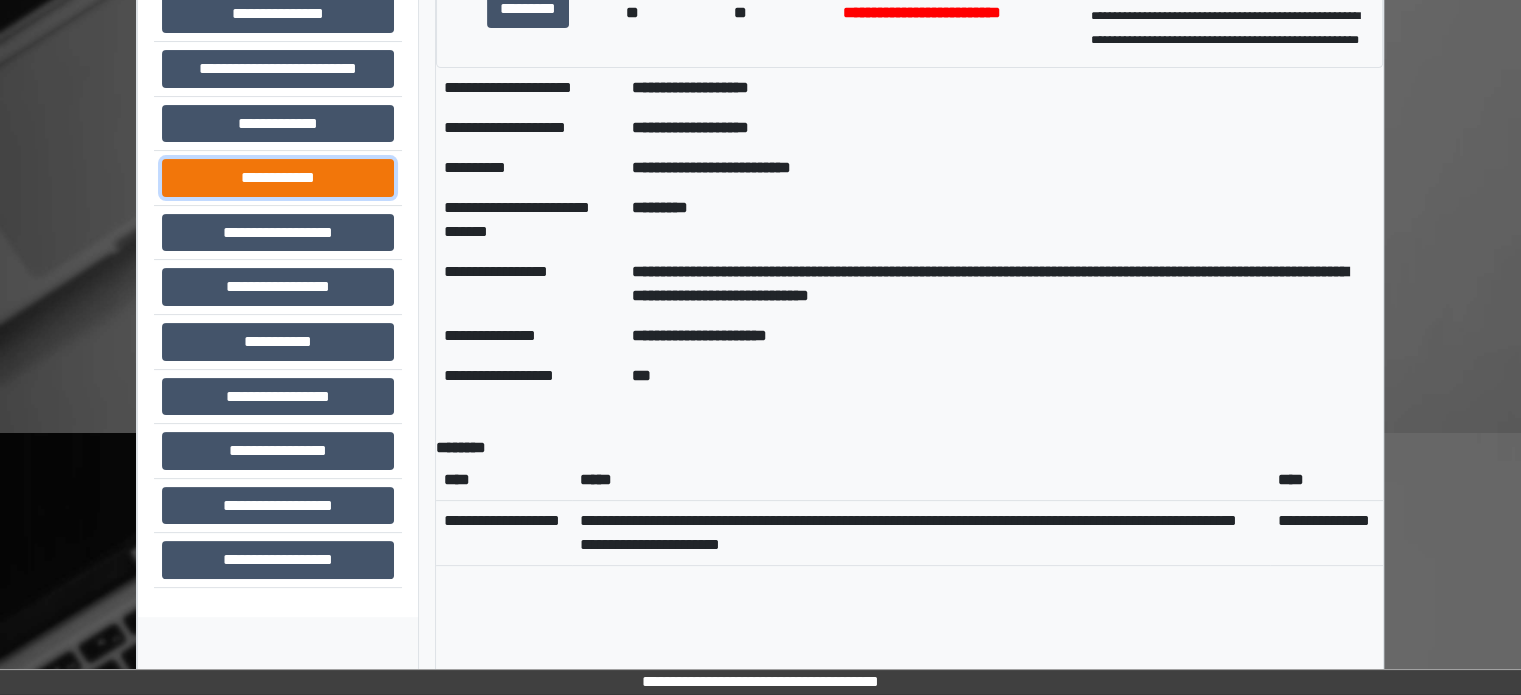 click on "**********" at bounding box center [278, 178] 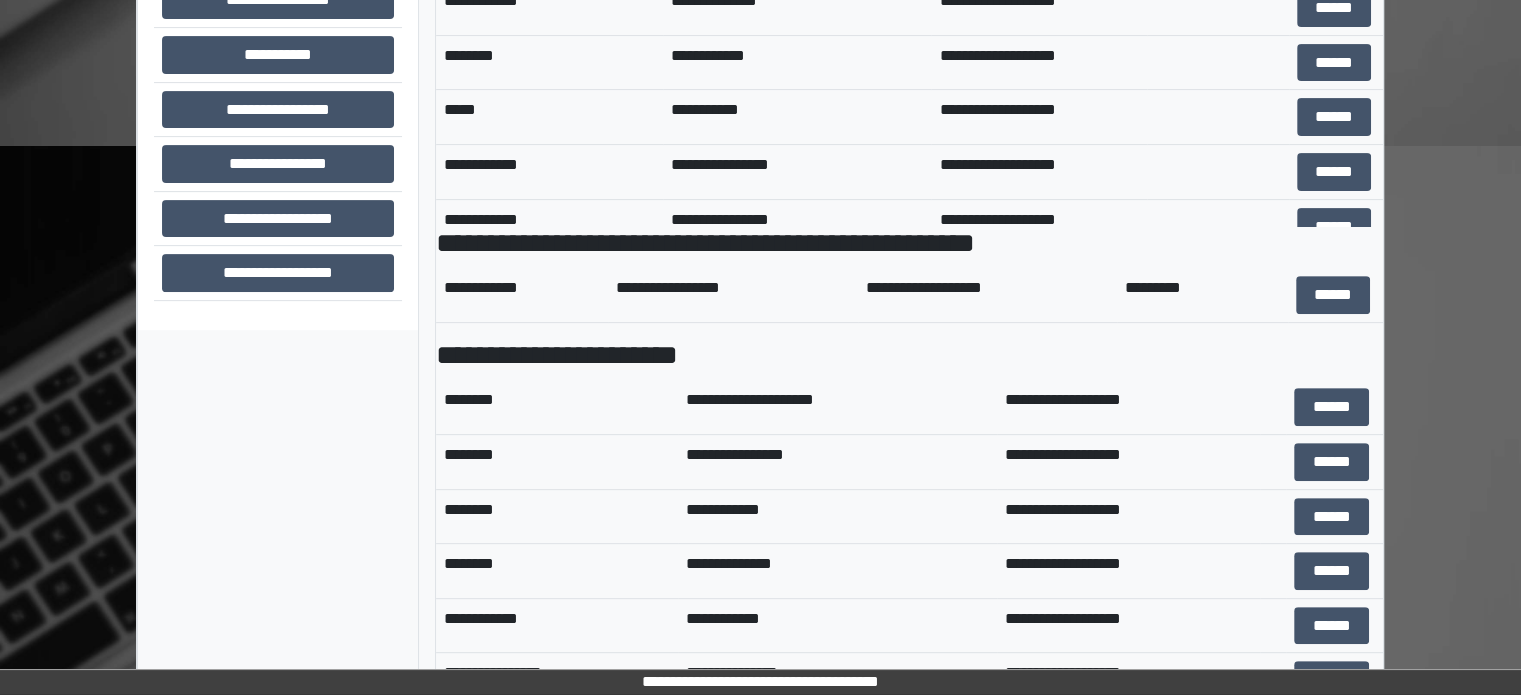 scroll, scrollTop: 689, scrollLeft: 0, axis: vertical 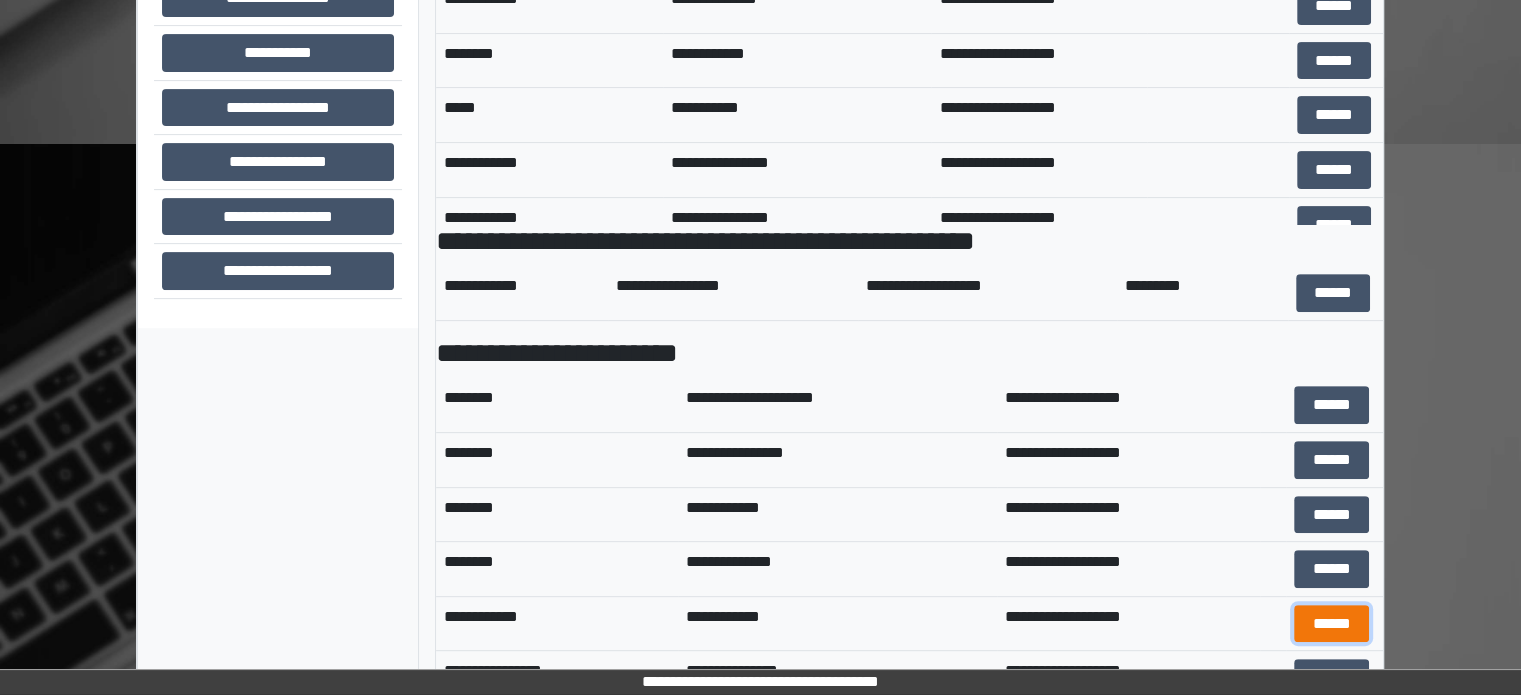 click on "******" at bounding box center (1331, 624) 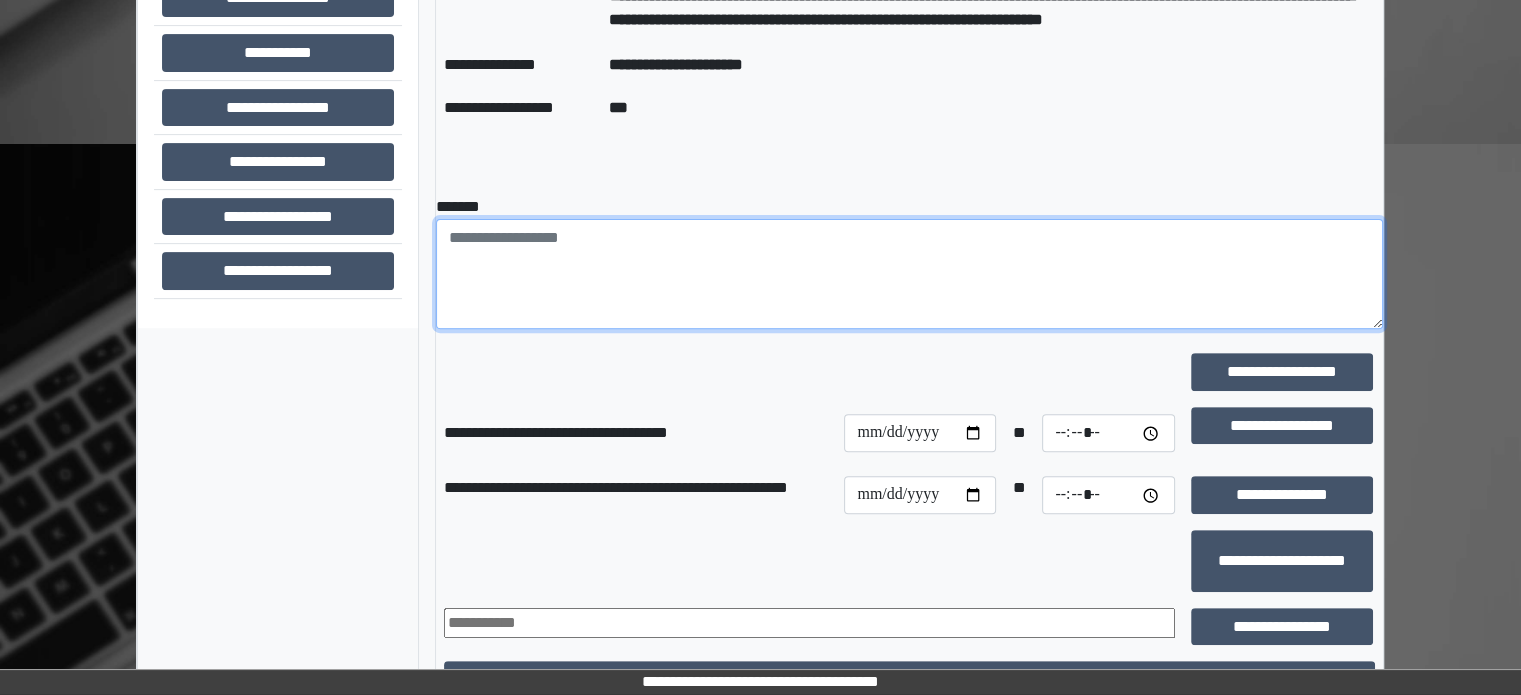 paste on "**********" 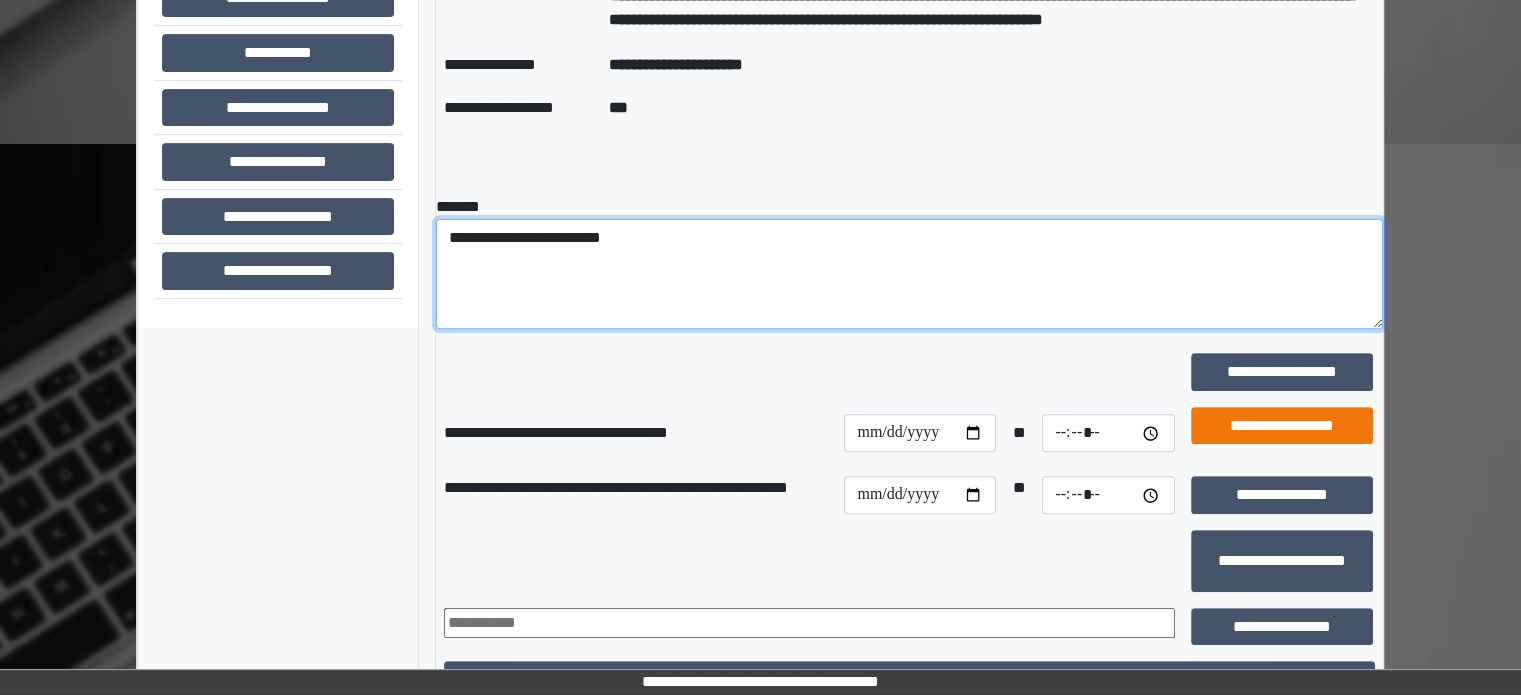 type on "**********" 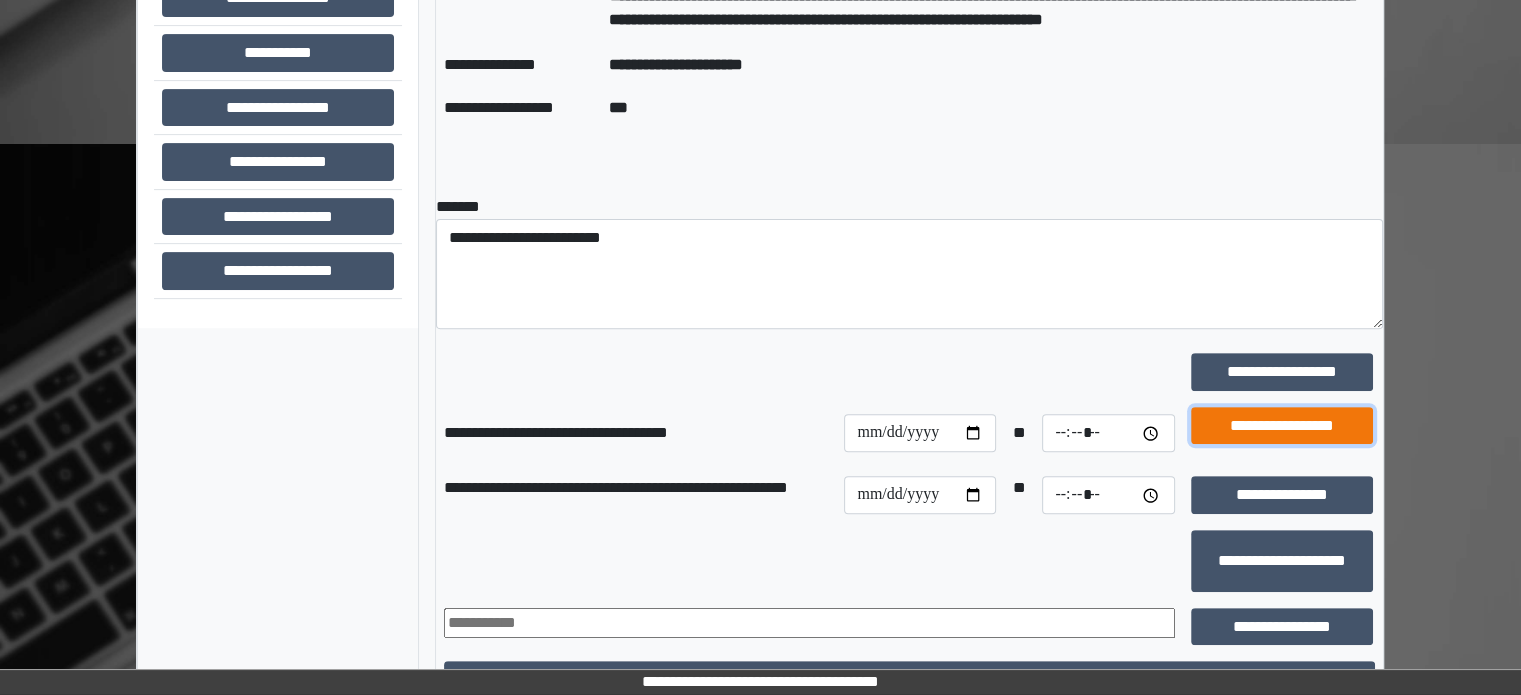 click on "**********" at bounding box center (1282, 426) 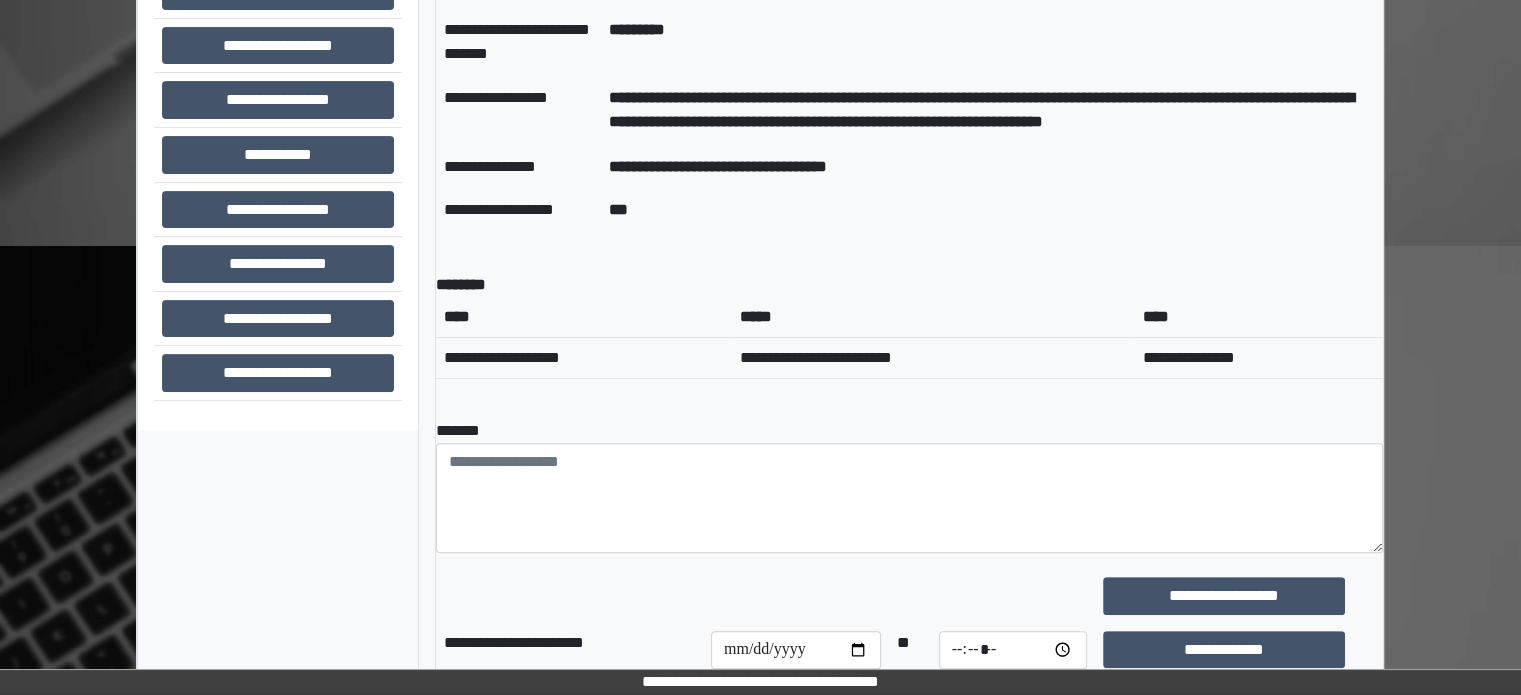 scroll, scrollTop: 489, scrollLeft: 0, axis: vertical 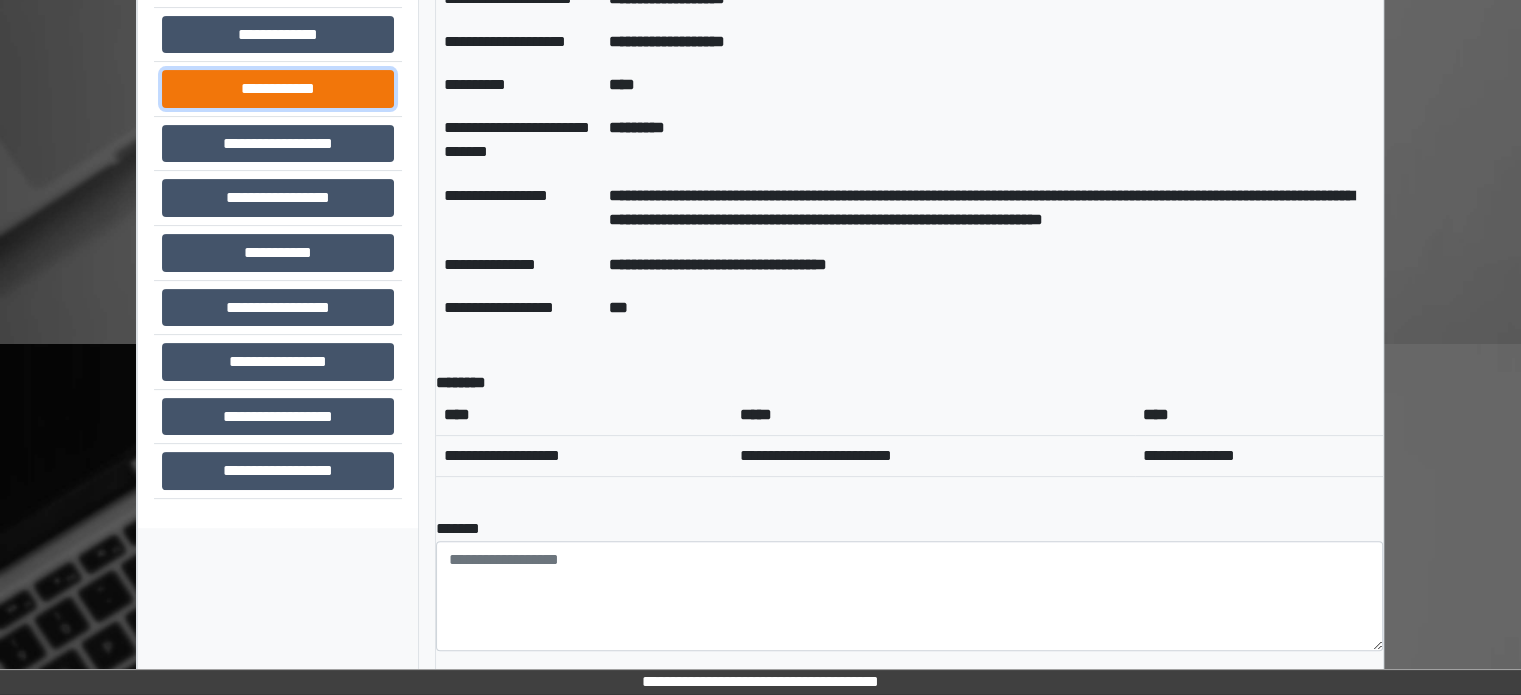 click on "**********" at bounding box center (278, 89) 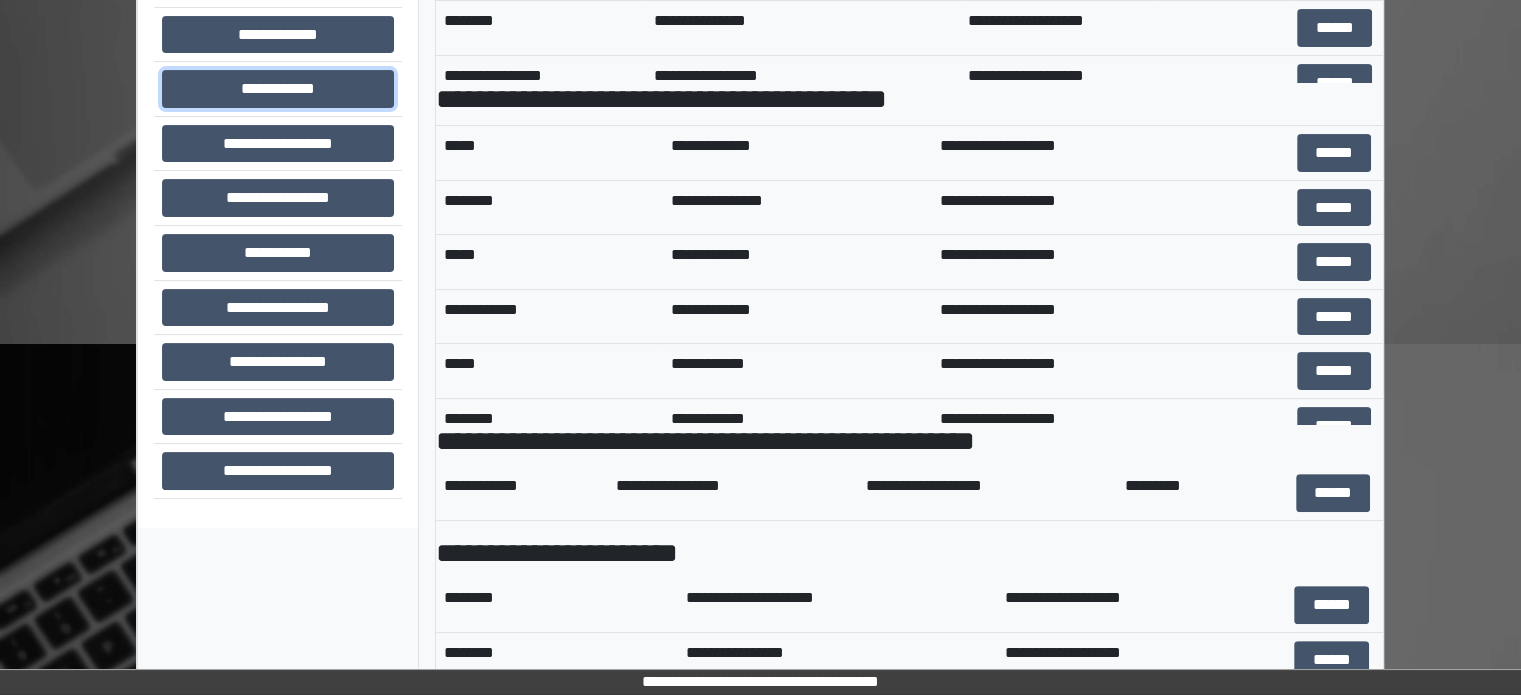 scroll, scrollTop: 600, scrollLeft: 0, axis: vertical 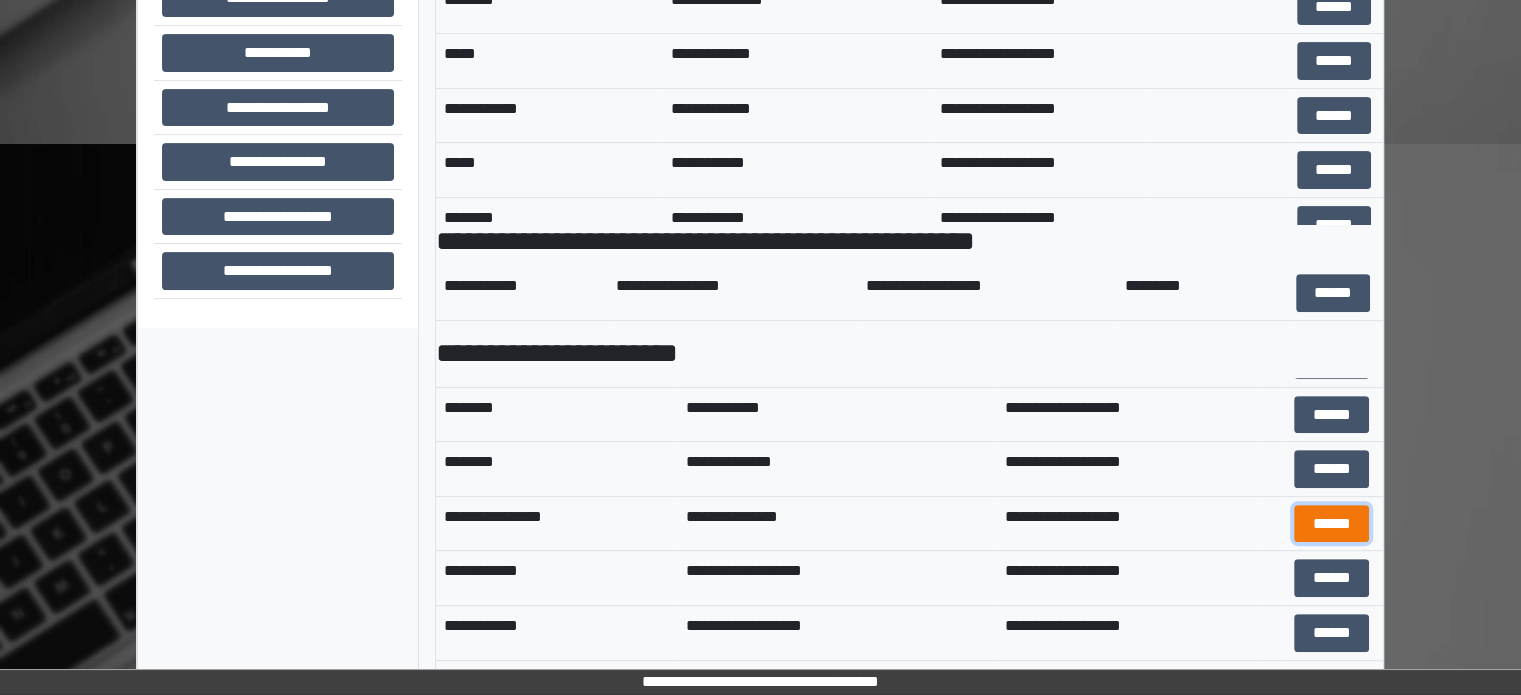 click on "******" at bounding box center [1331, 524] 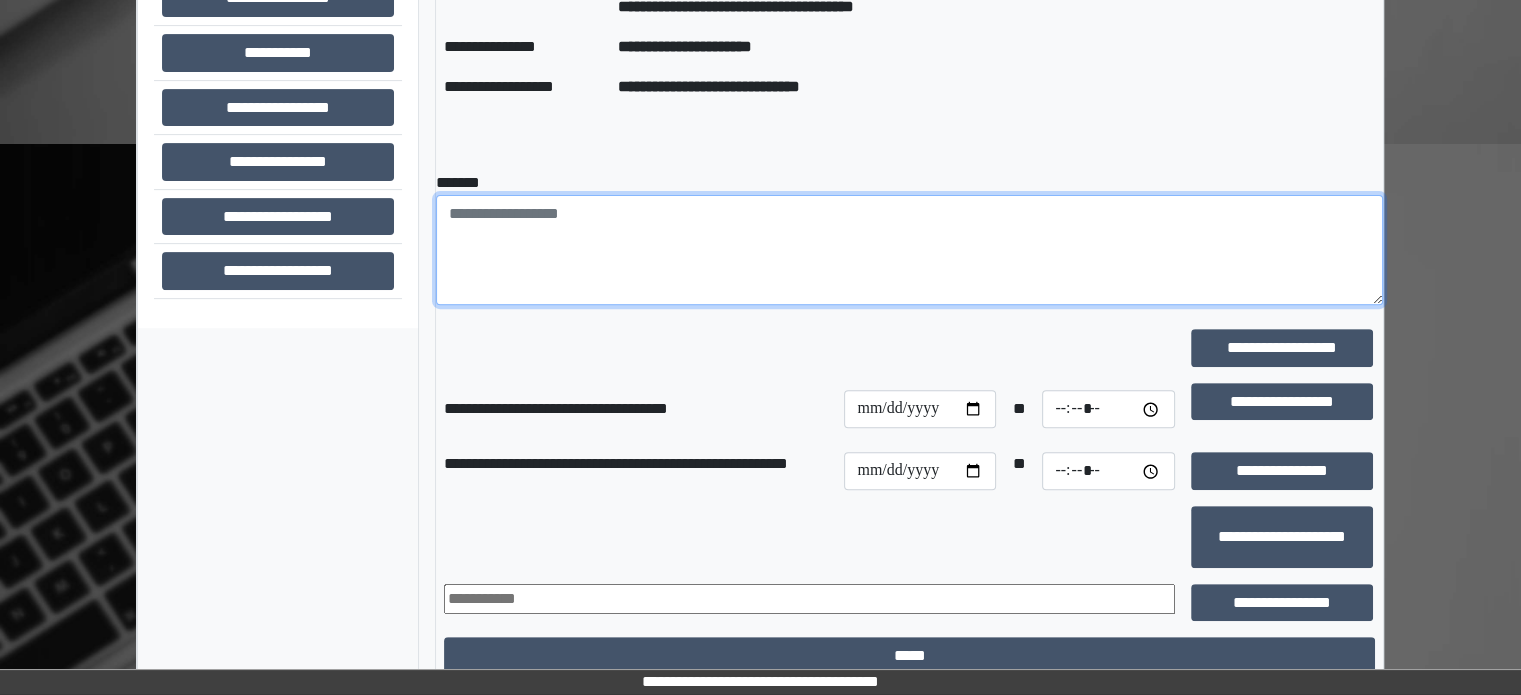 click at bounding box center (909, 250) 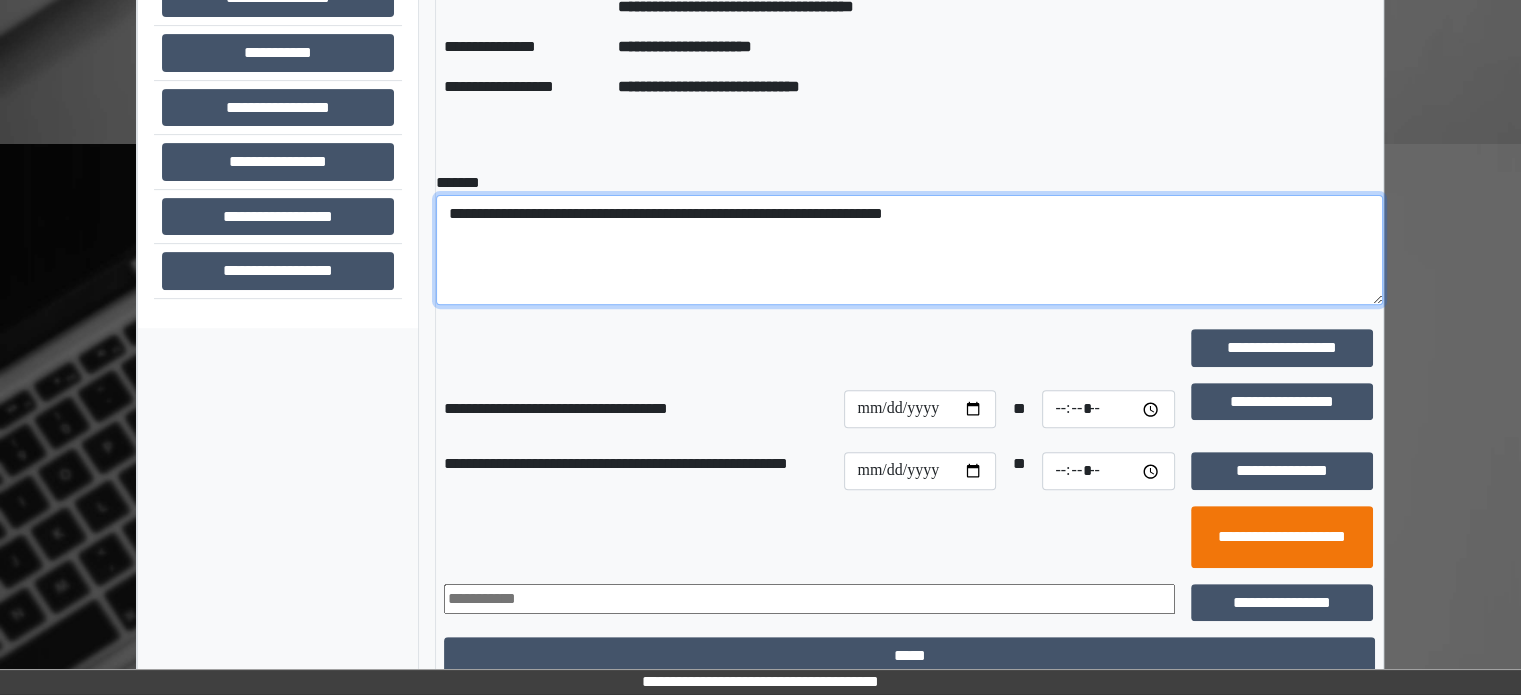 type on "**********" 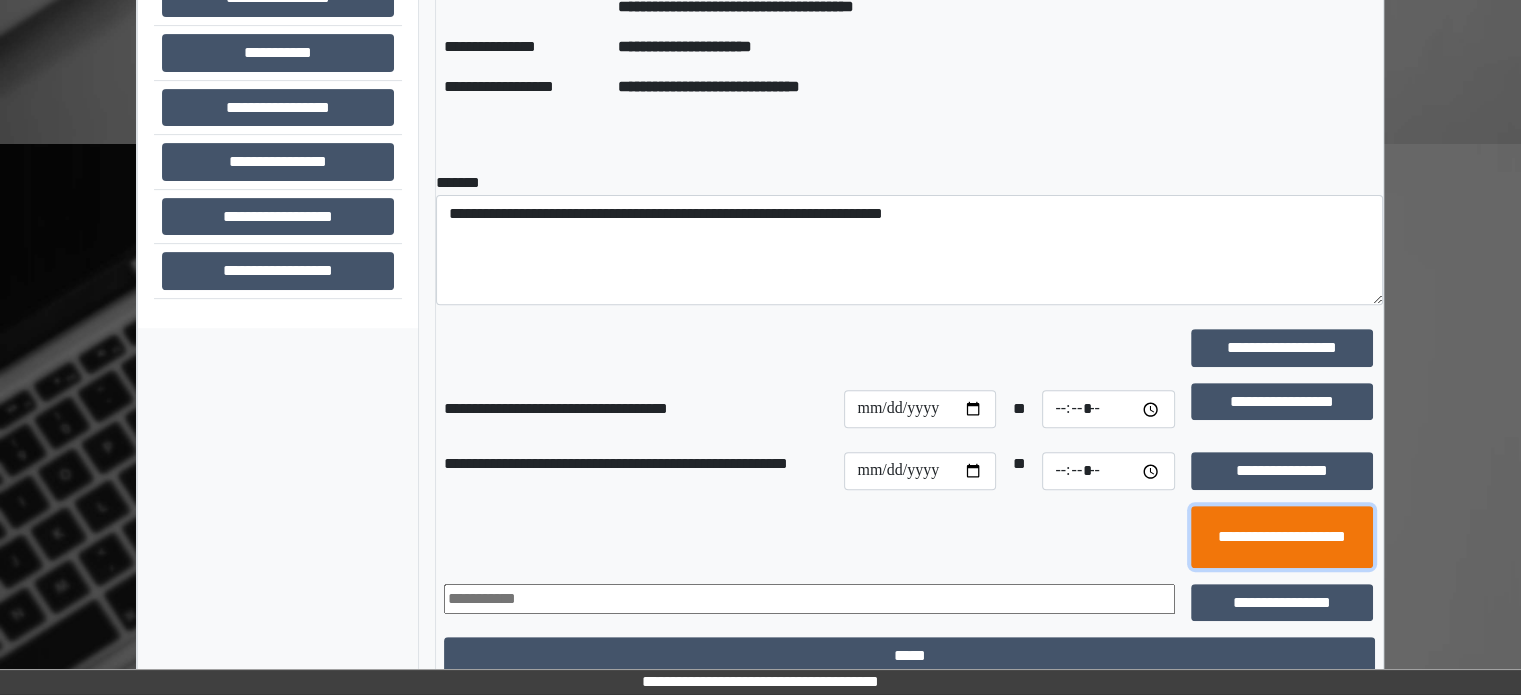 click on "**********" at bounding box center (1282, 537) 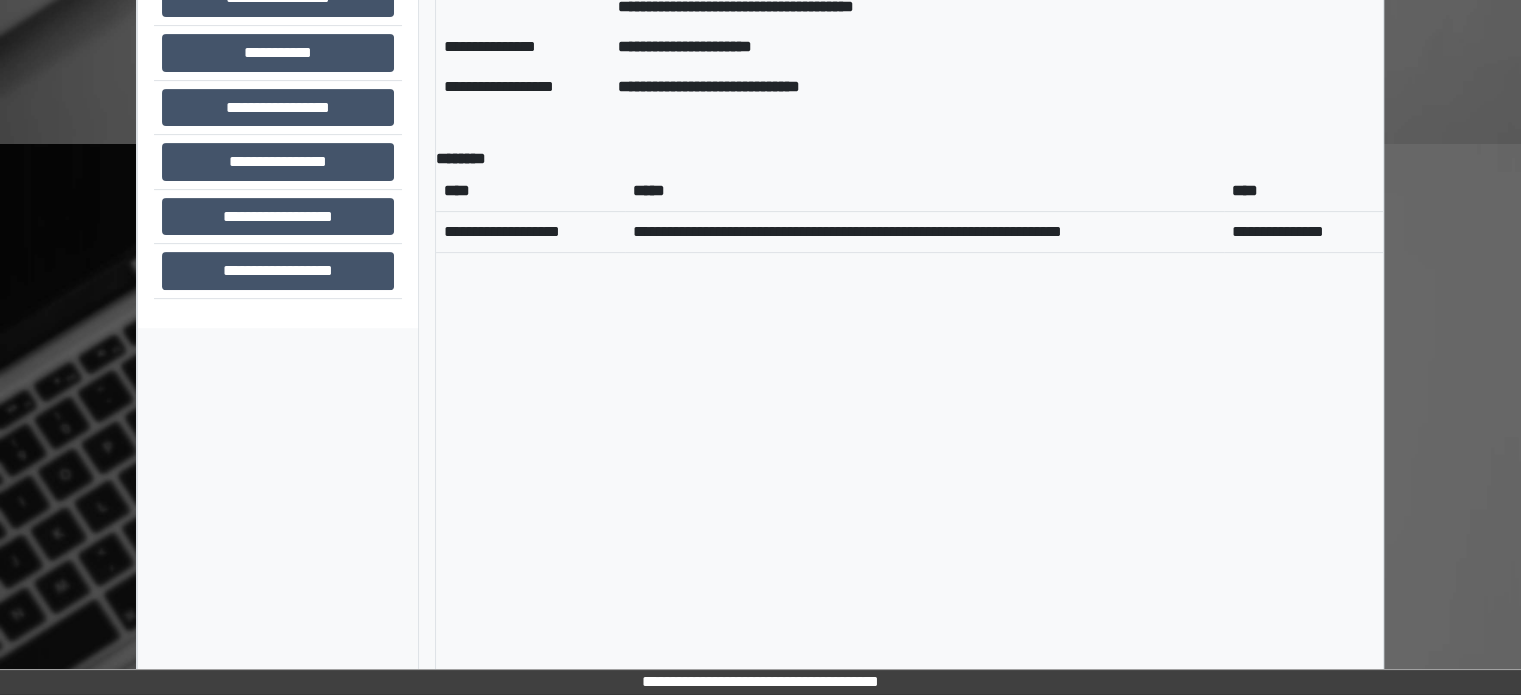 scroll, scrollTop: 376, scrollLeft: 0, axis: vertical 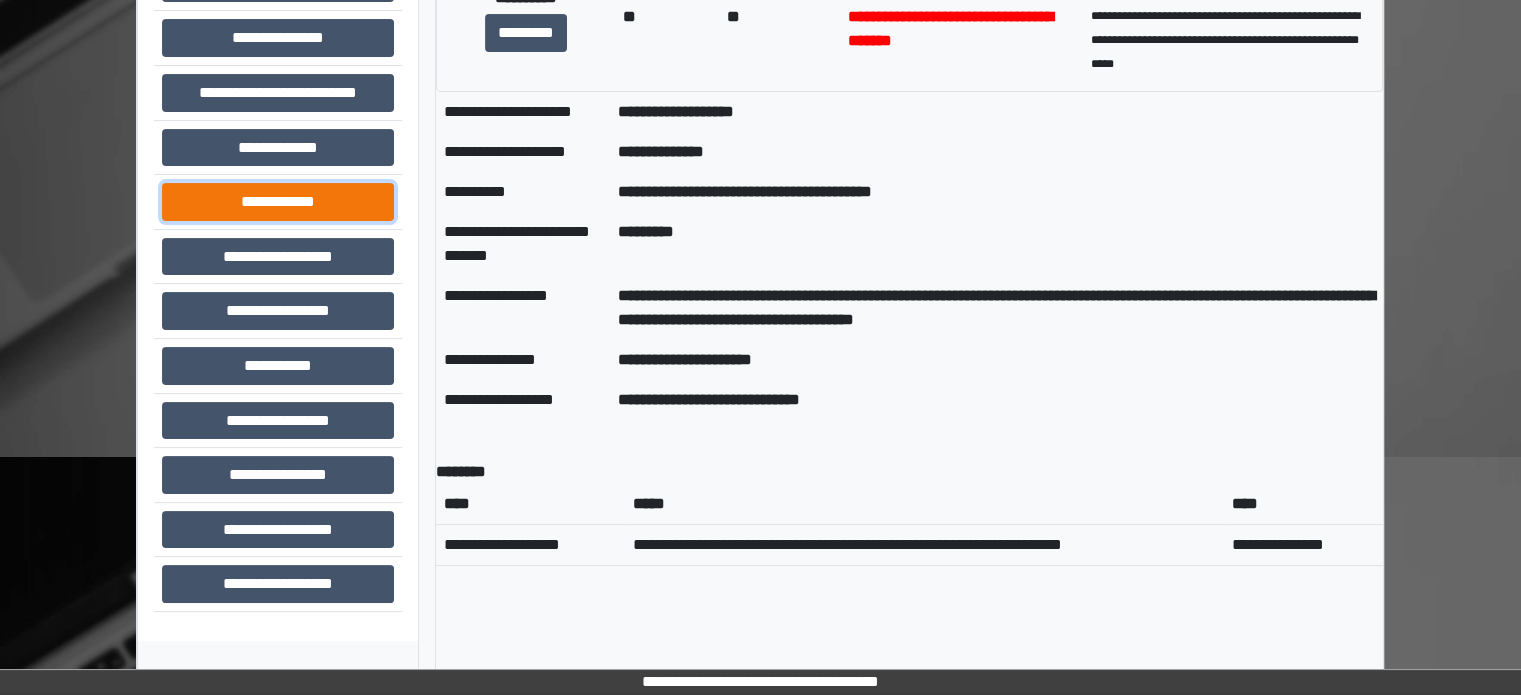 click on "**********" at bounding box center [278, 202] 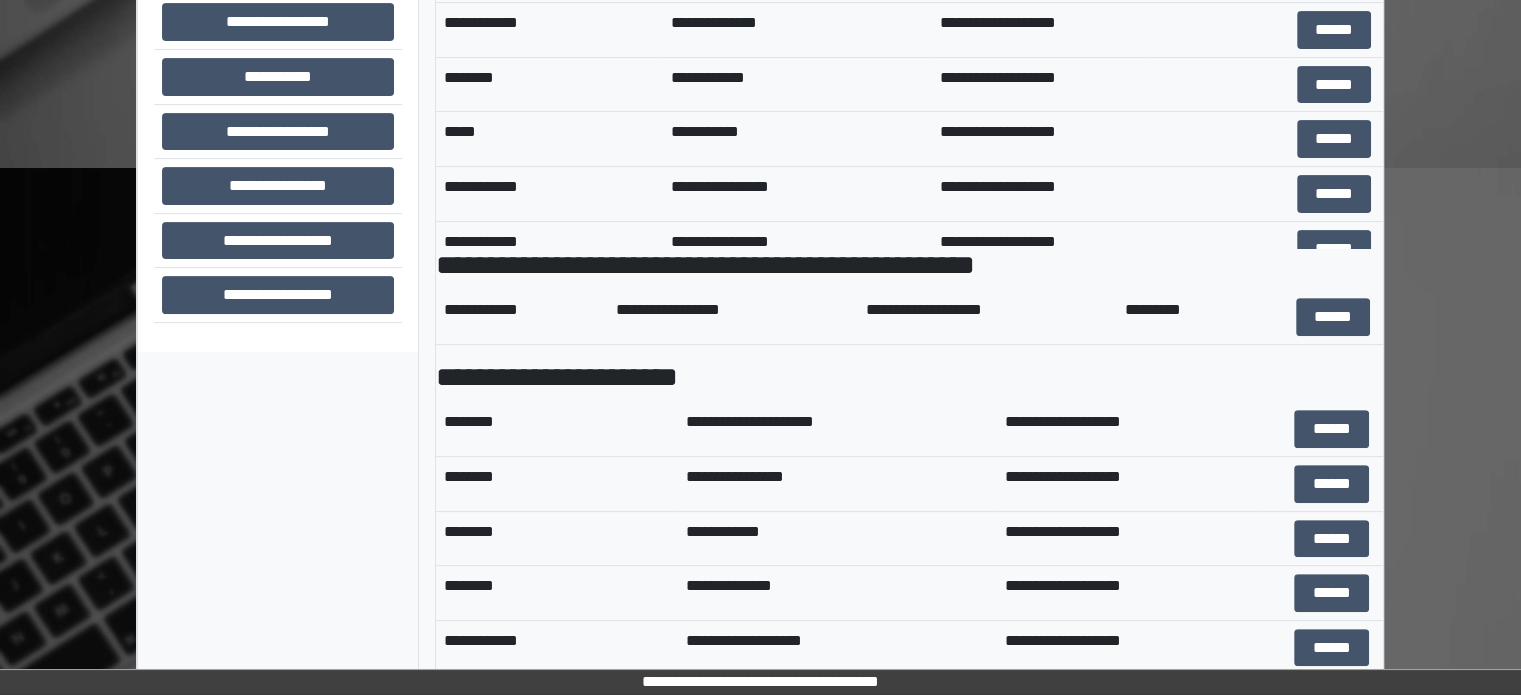 scroll, scrollTop: 689, scrollLeft: 0, axis: vertical 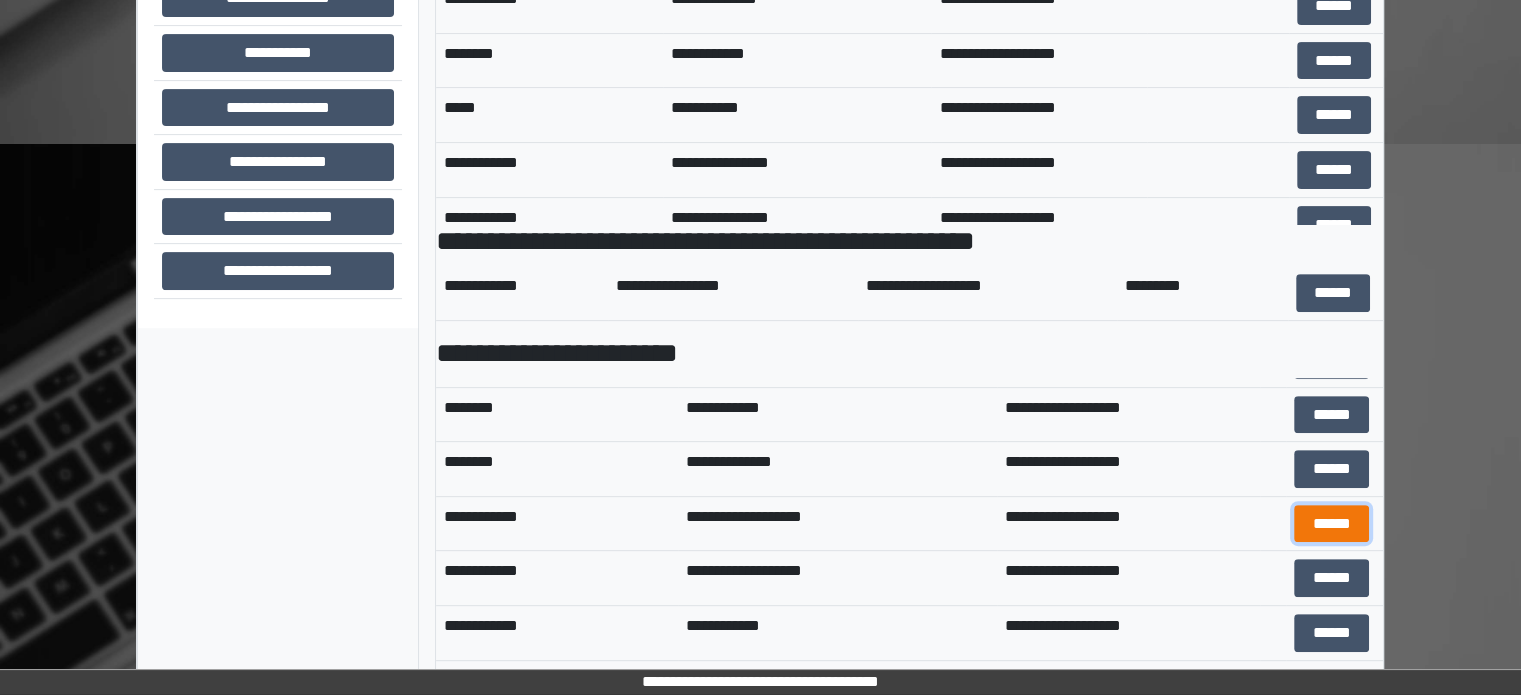 click on "******" at bounding box center (1331, 524) 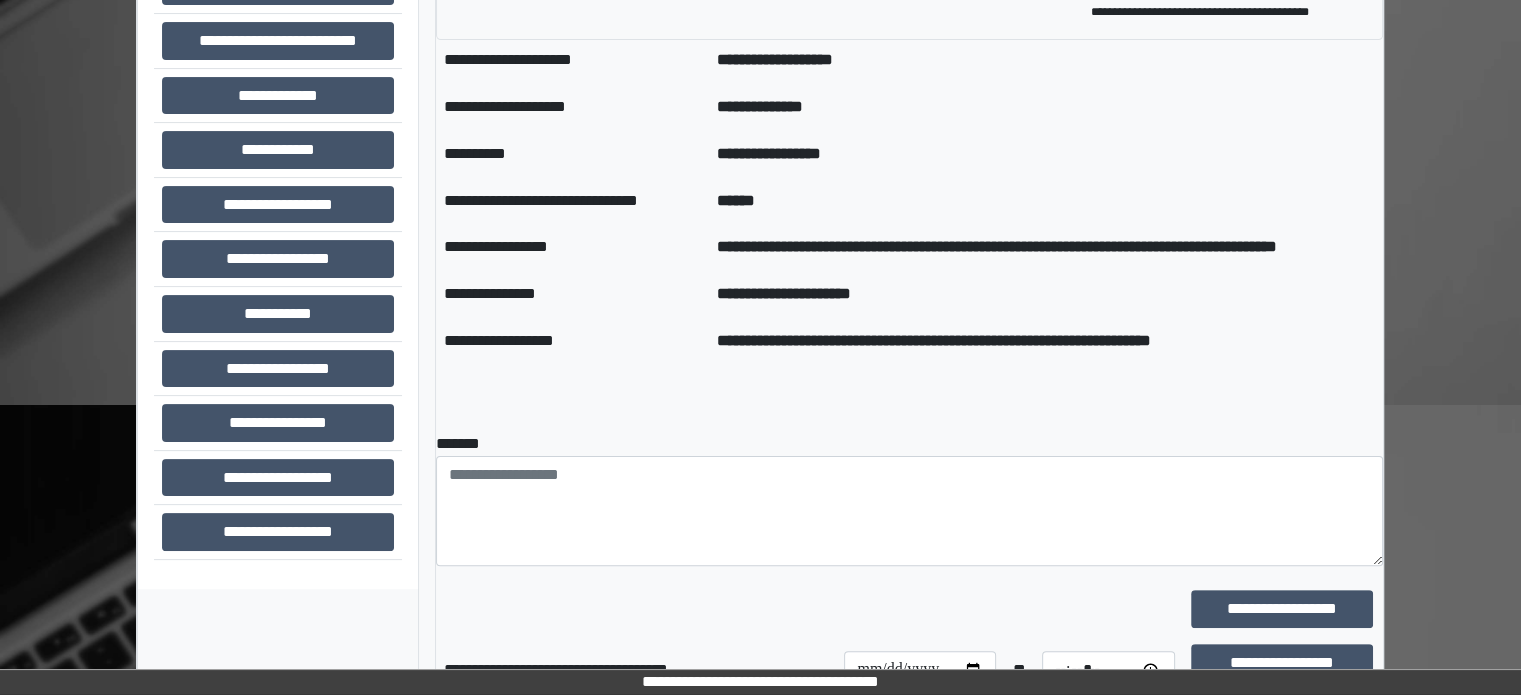 scroll, scrollTop: 389, scrollLeft: 0, axis: vertical 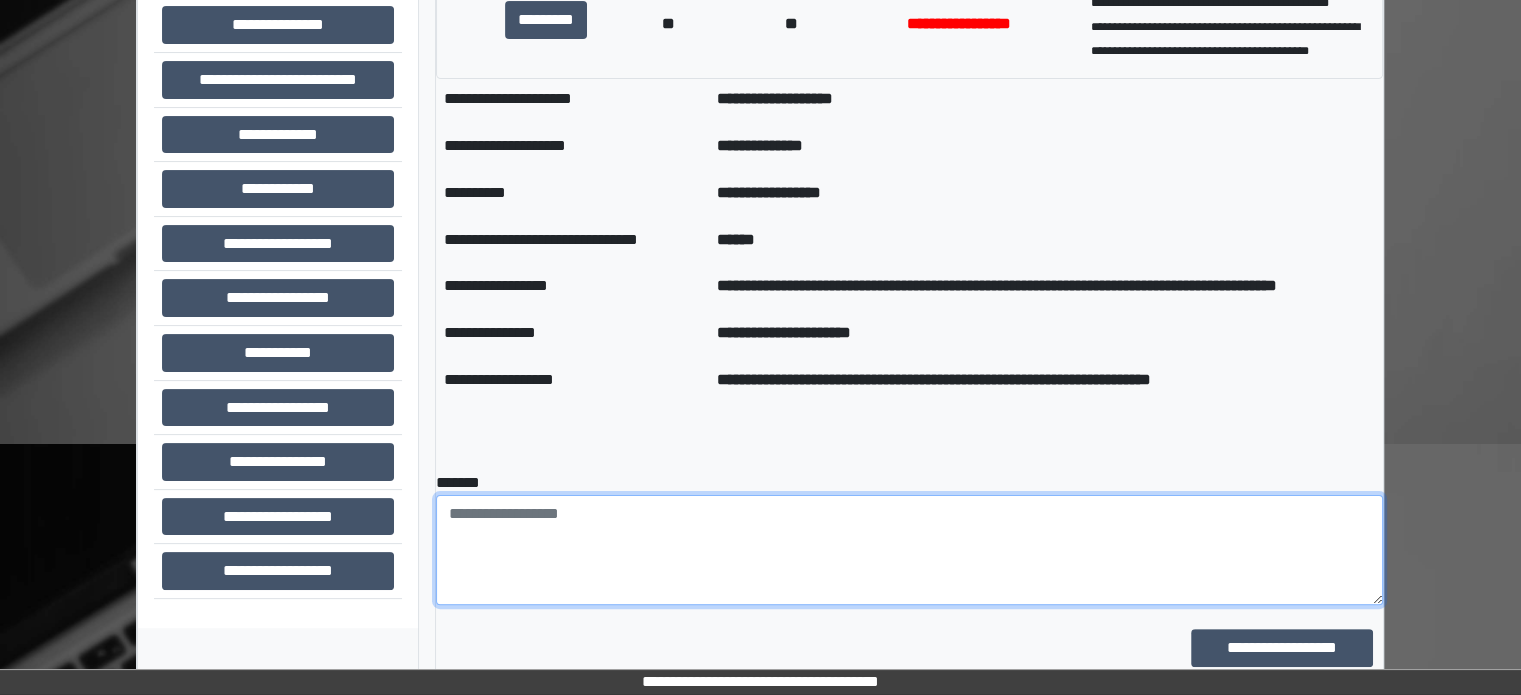 paste on "**********" 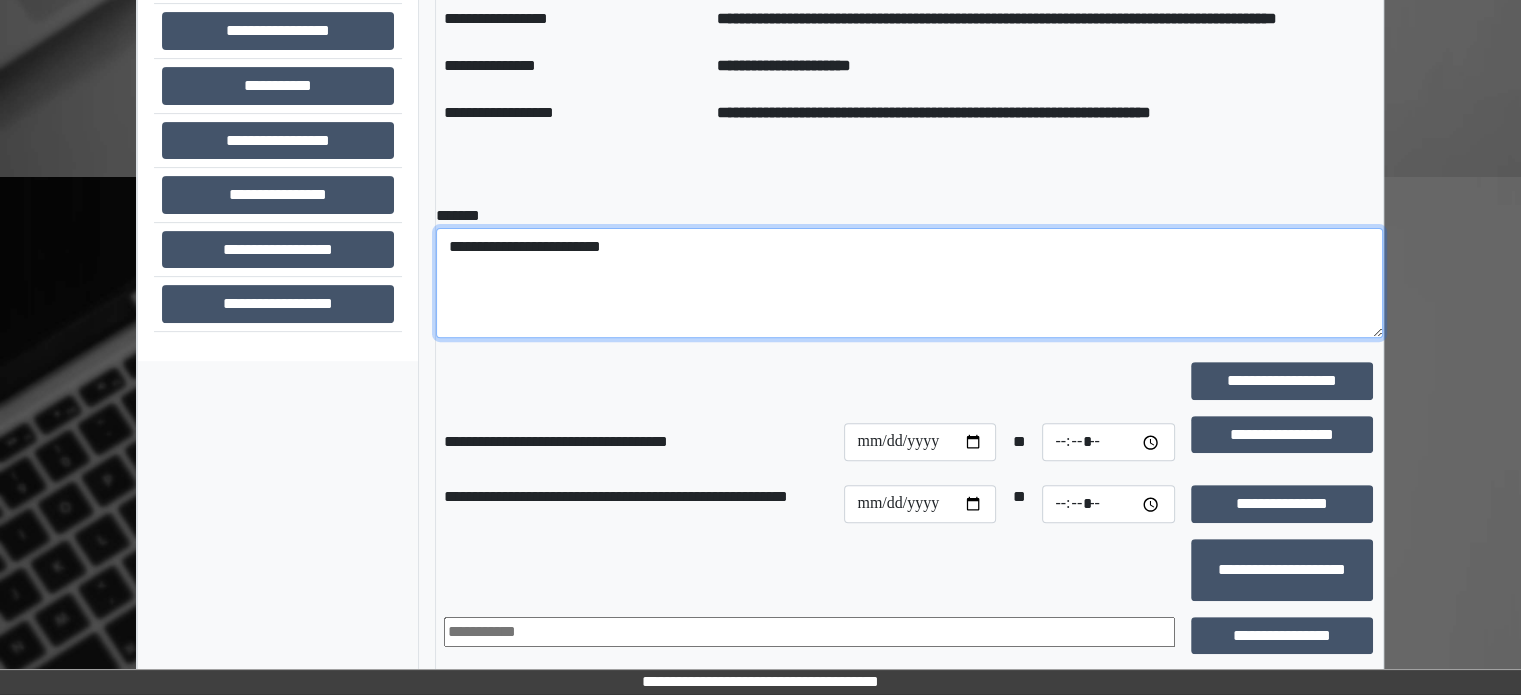 scroll, scrollTop: 689, scrollLeft: 0, axis: vertical 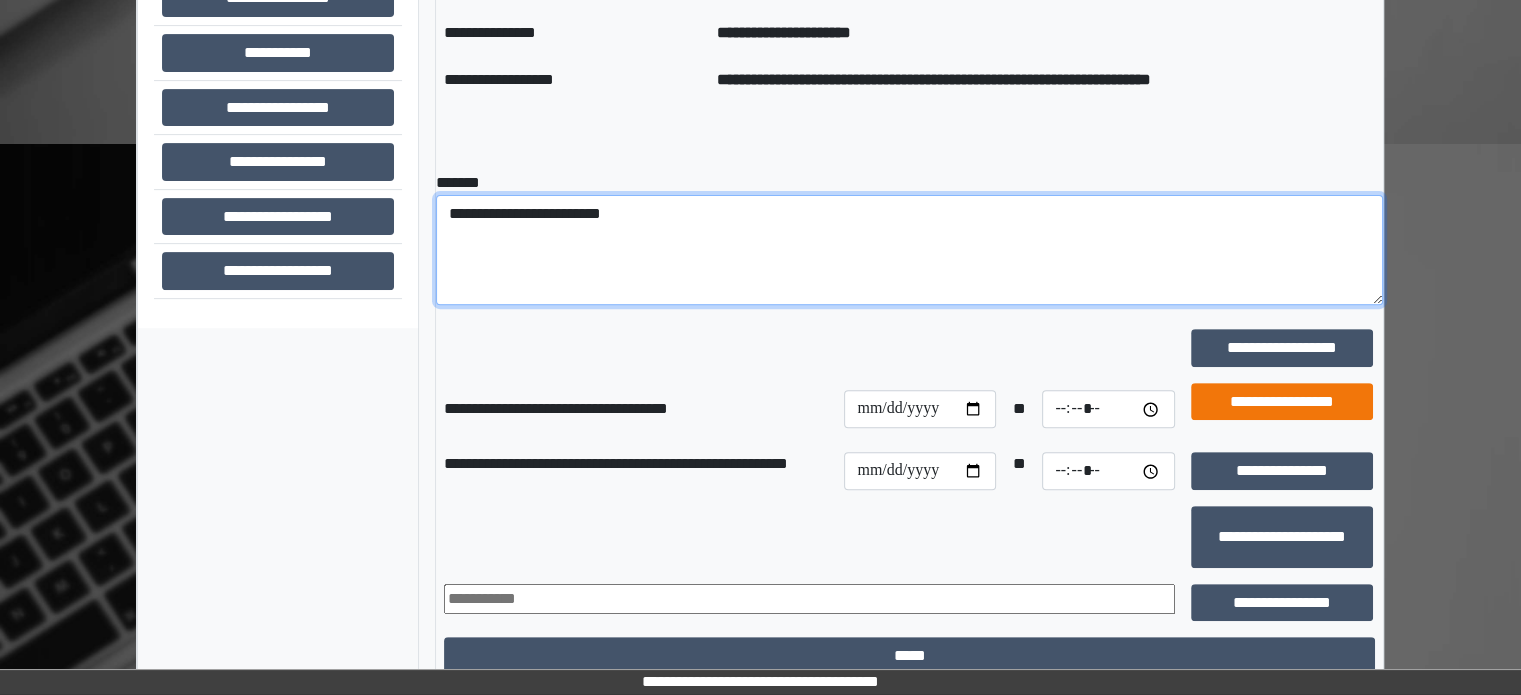 type on "**********" 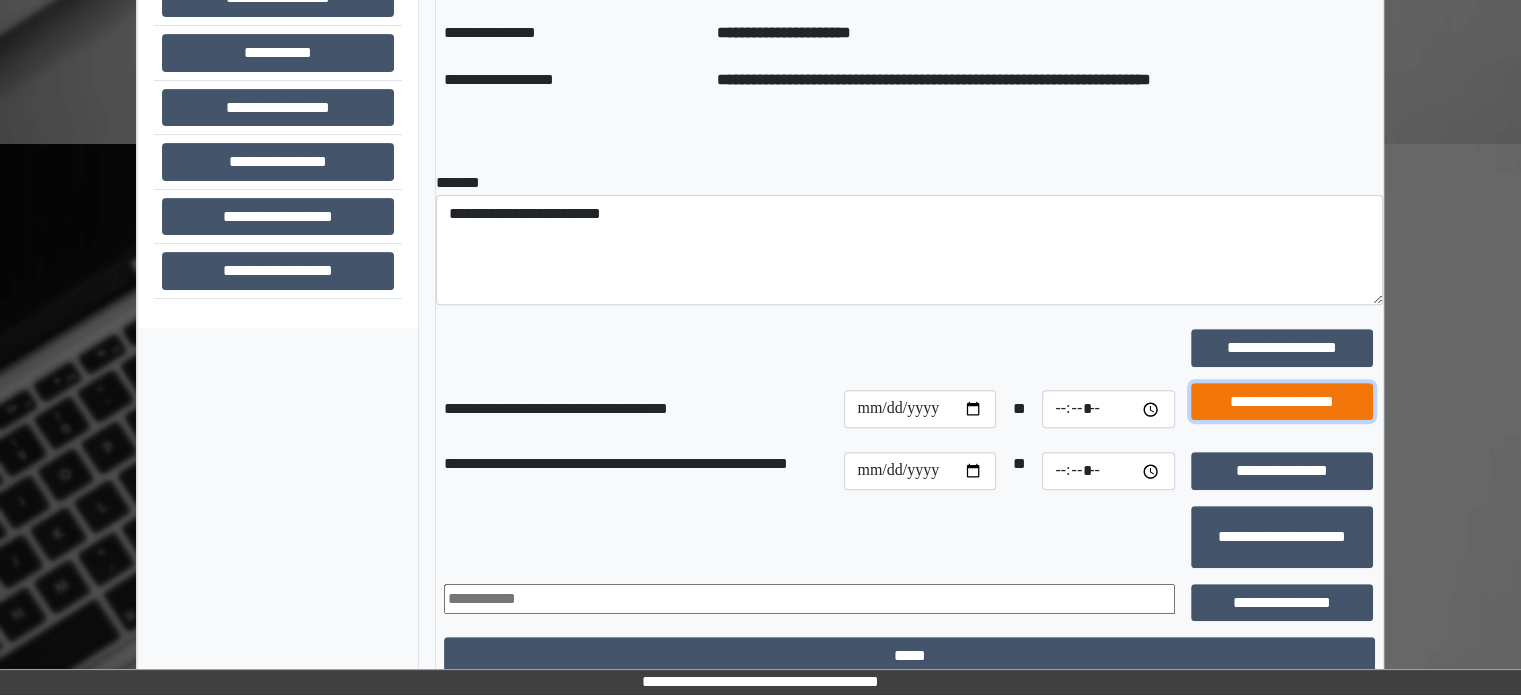 click on "**********" at bounding box center [1282, 402] 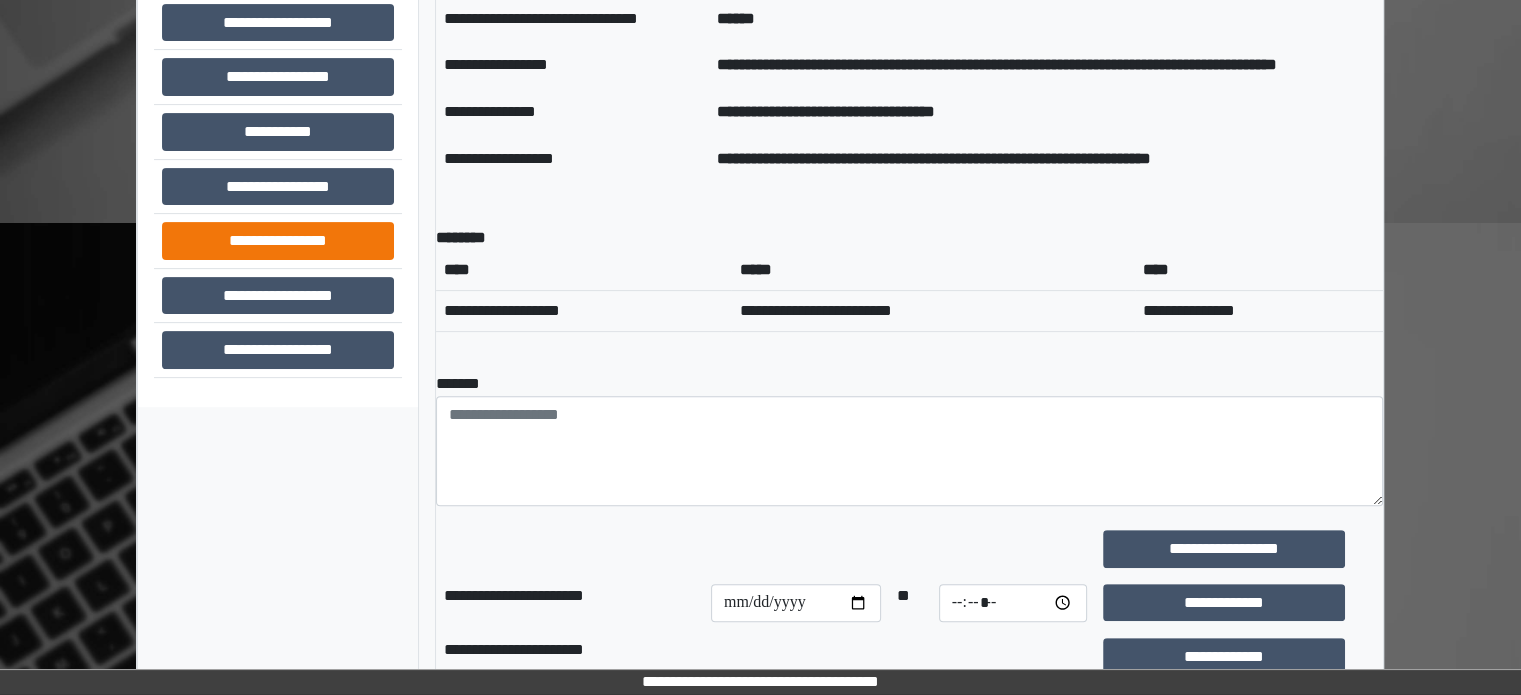 scroll, scrollTop: 489, scrollLeft: 0, axis: vertical 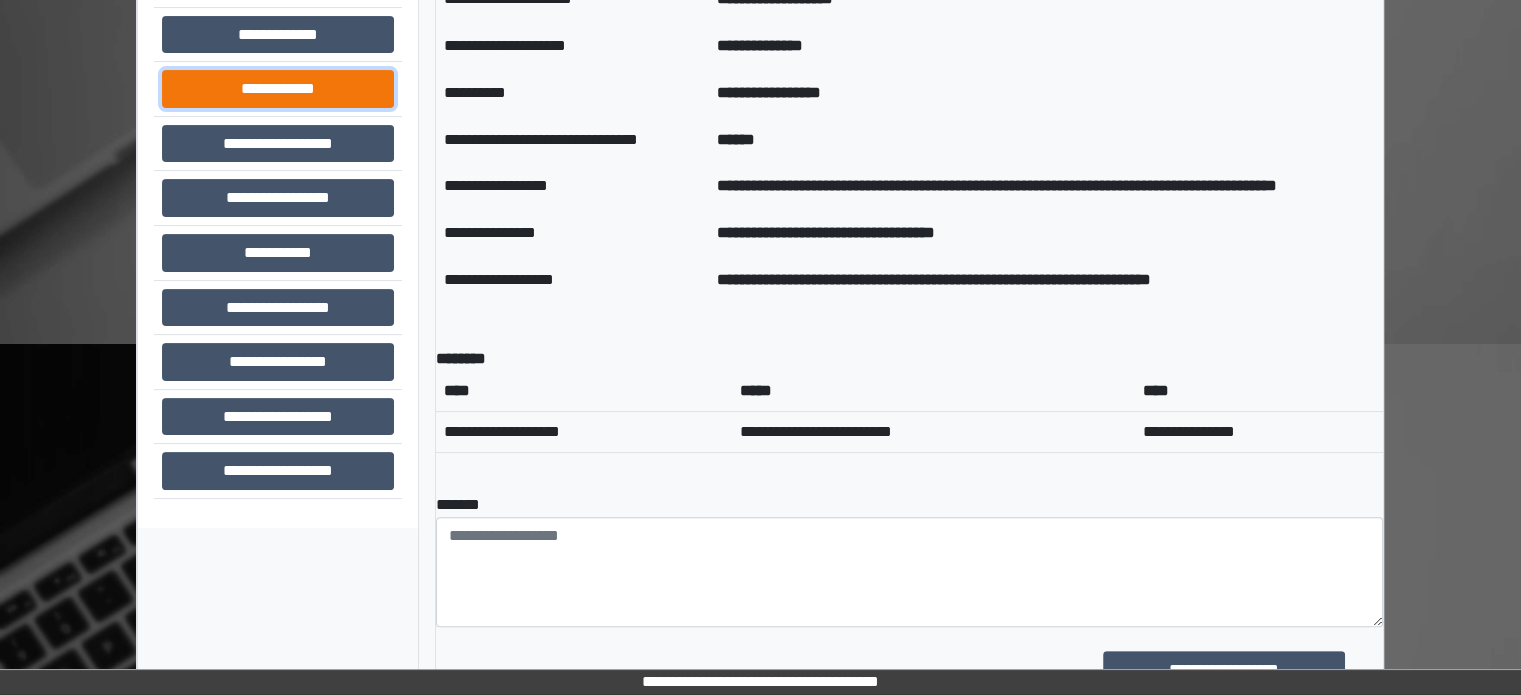 click on "**********" at bounding box center (278, 89) 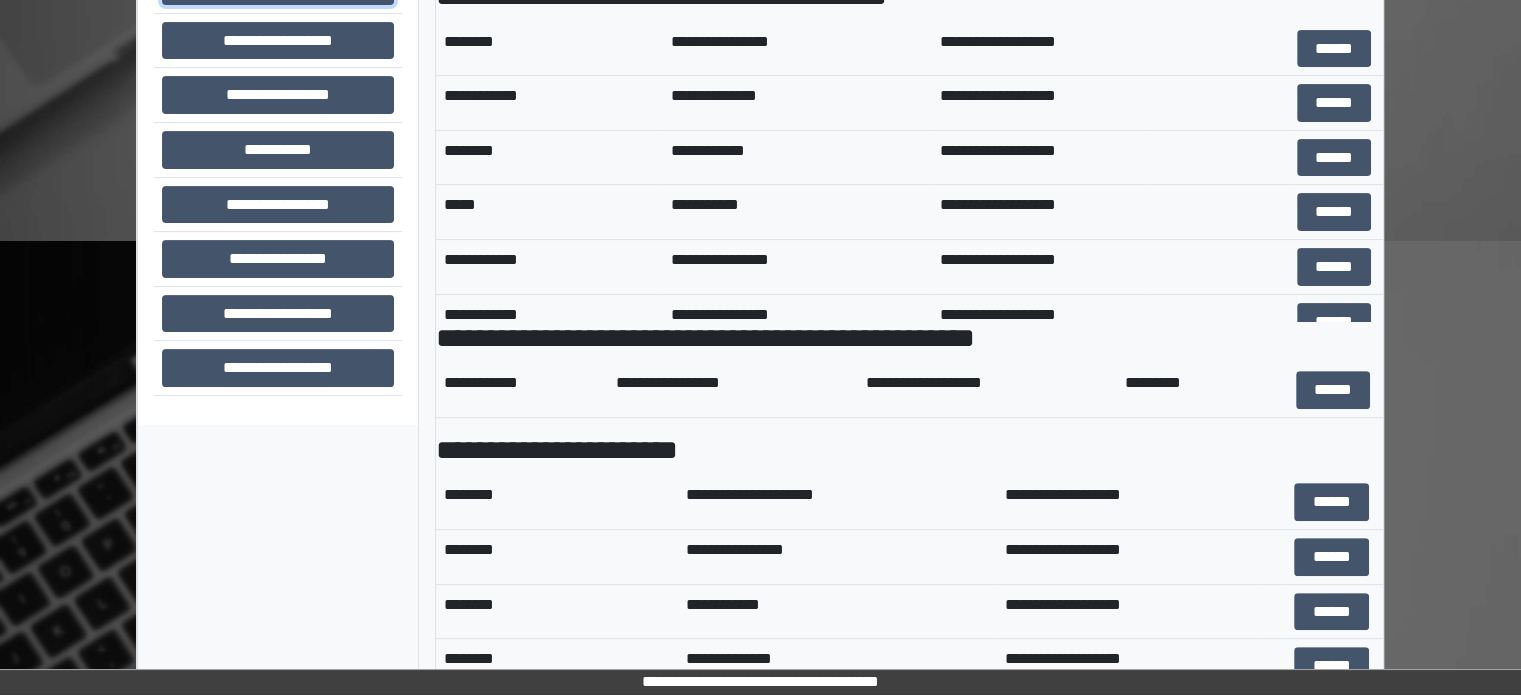 scroll, scrollTop: 689, scrollLeft: 0, axis: vertical 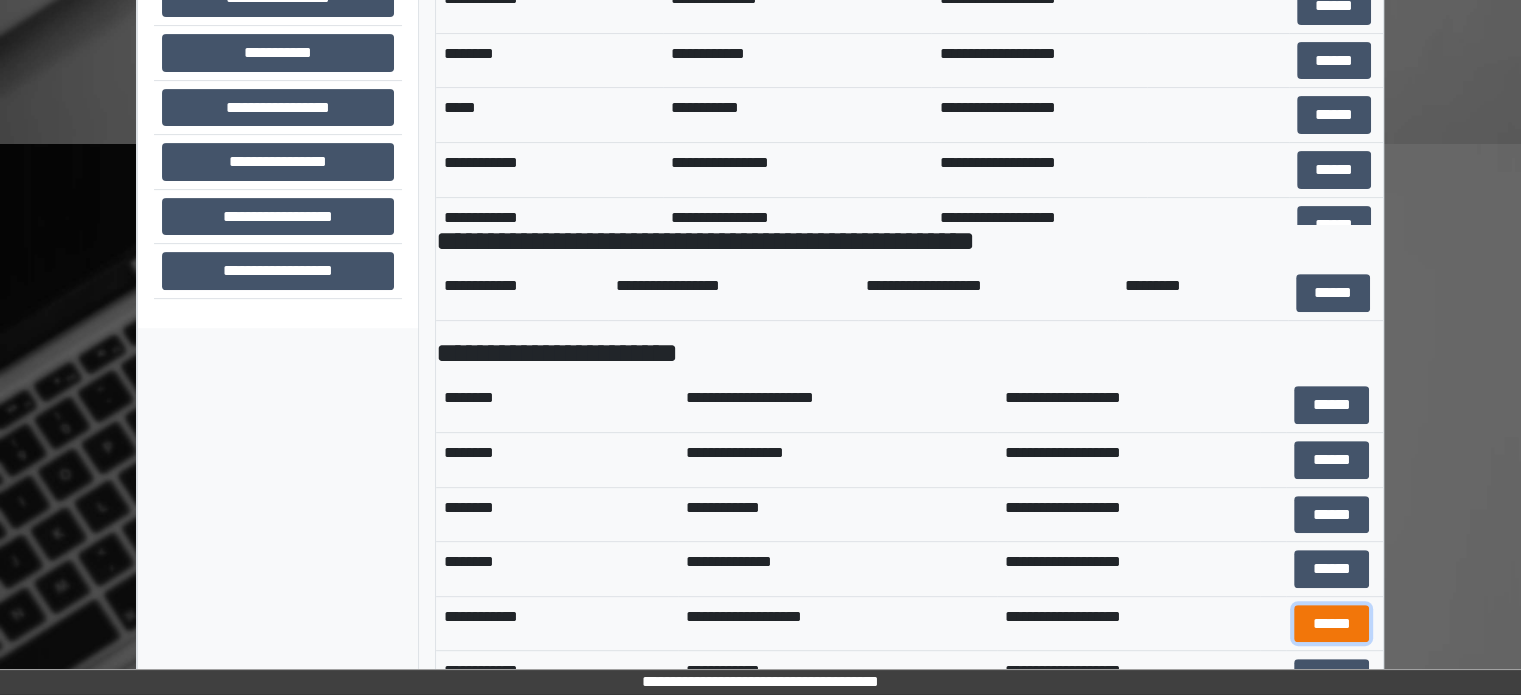 click on "******" at bounding box center [1331, 624] 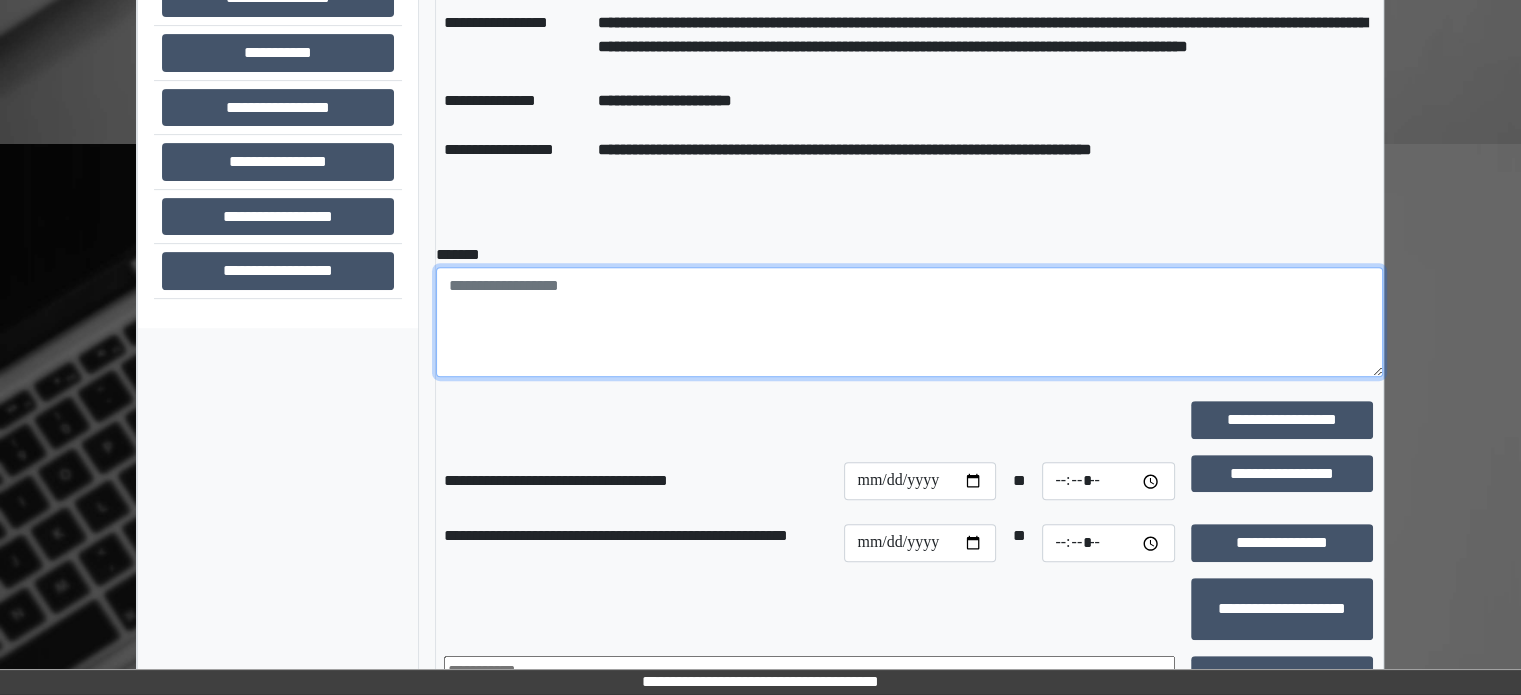 paste on "**********" 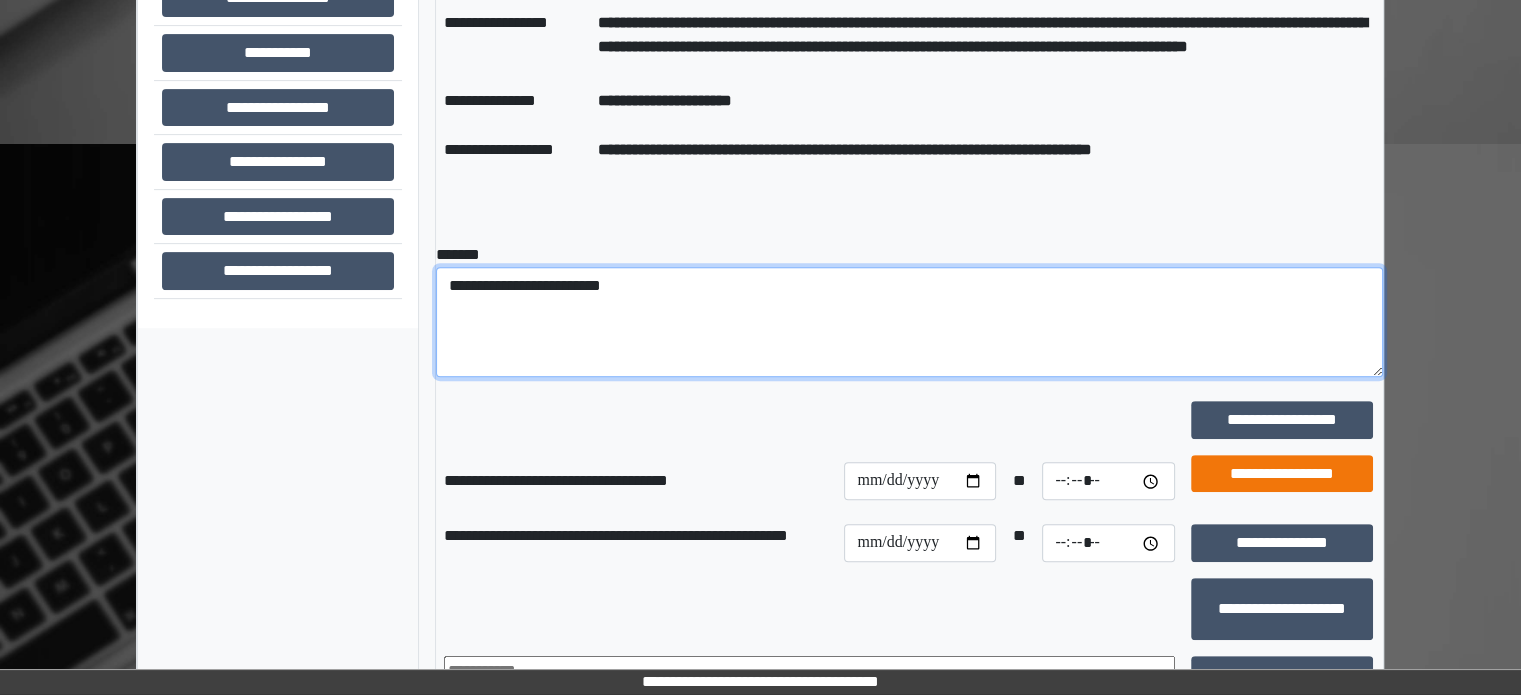 type on "**********" 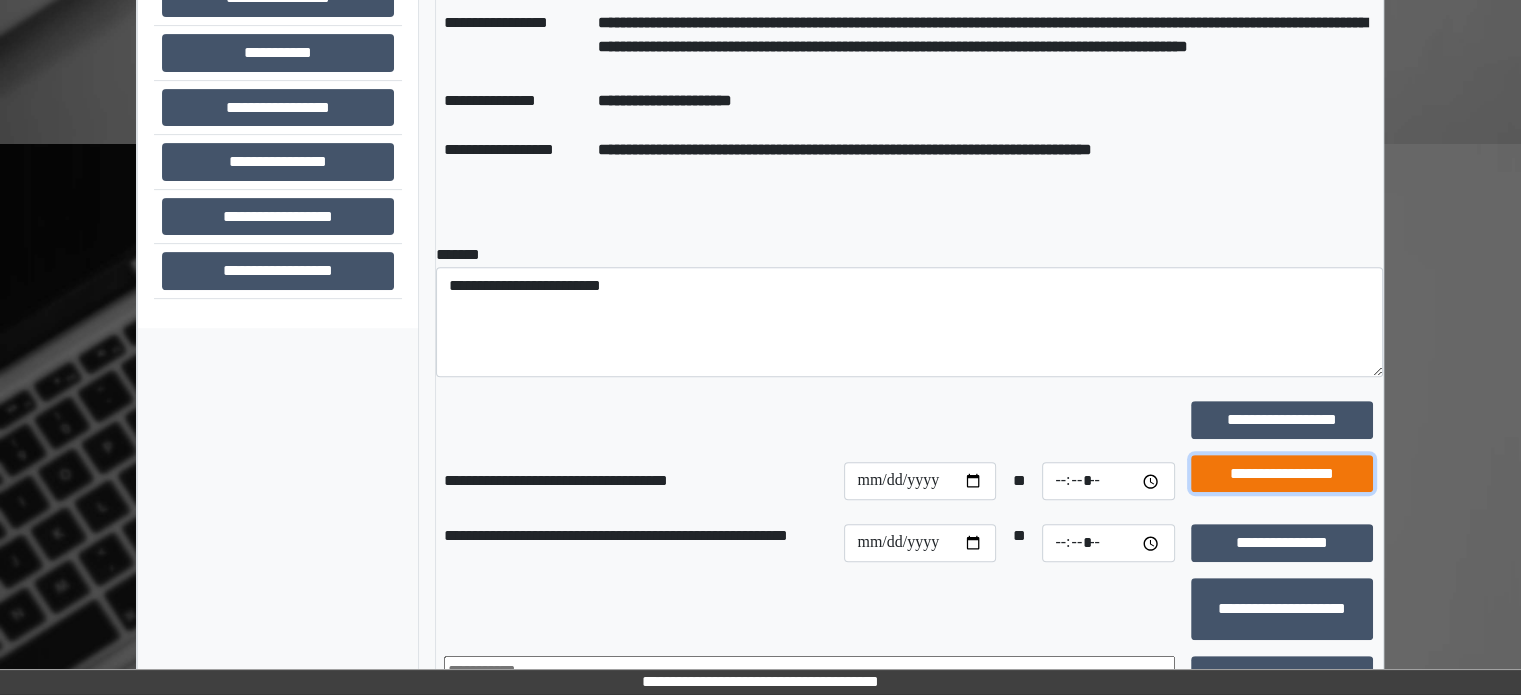 drag, startPoint x: 1272, startPoint y: 470, endPoint x: 1254, endPoint y: 471, distance: 18.027756 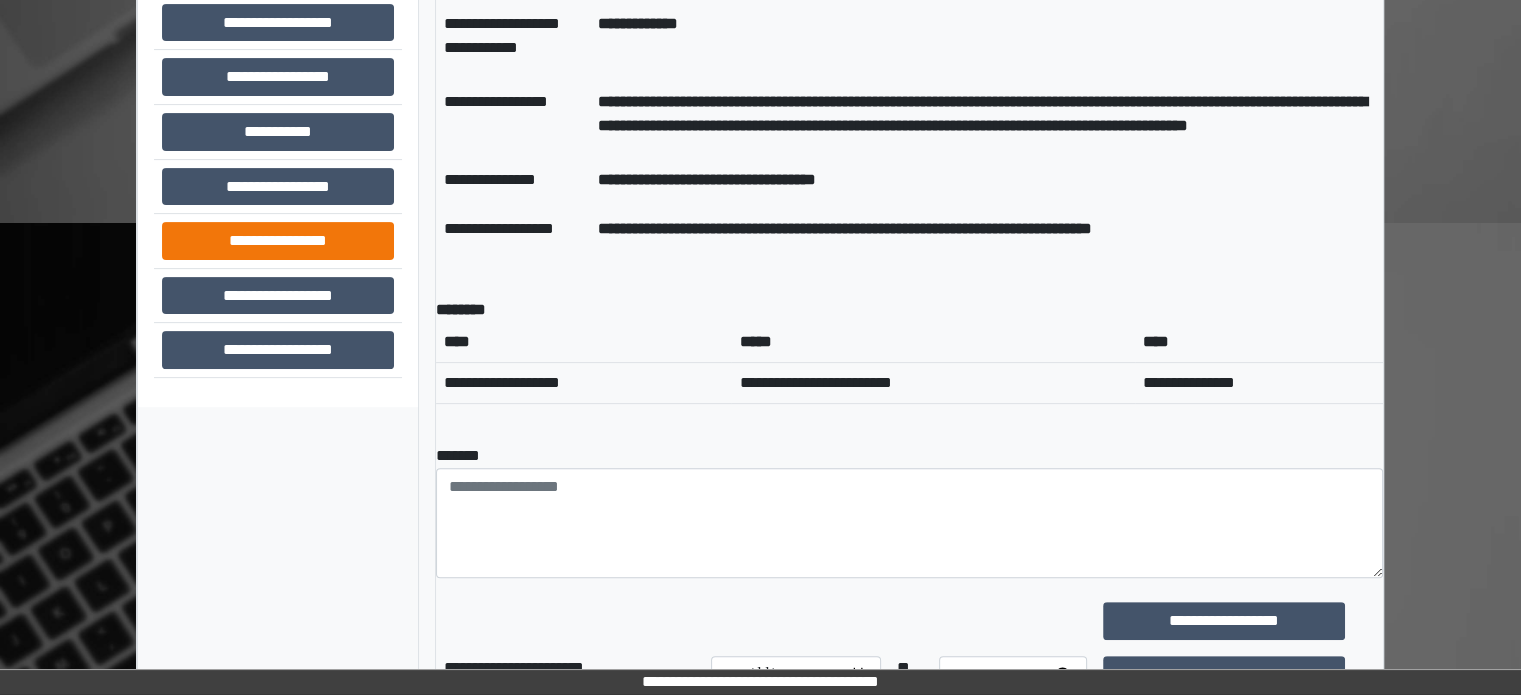 scroll, scrollTop: 489, scrollLeft: 0, axis: vertical 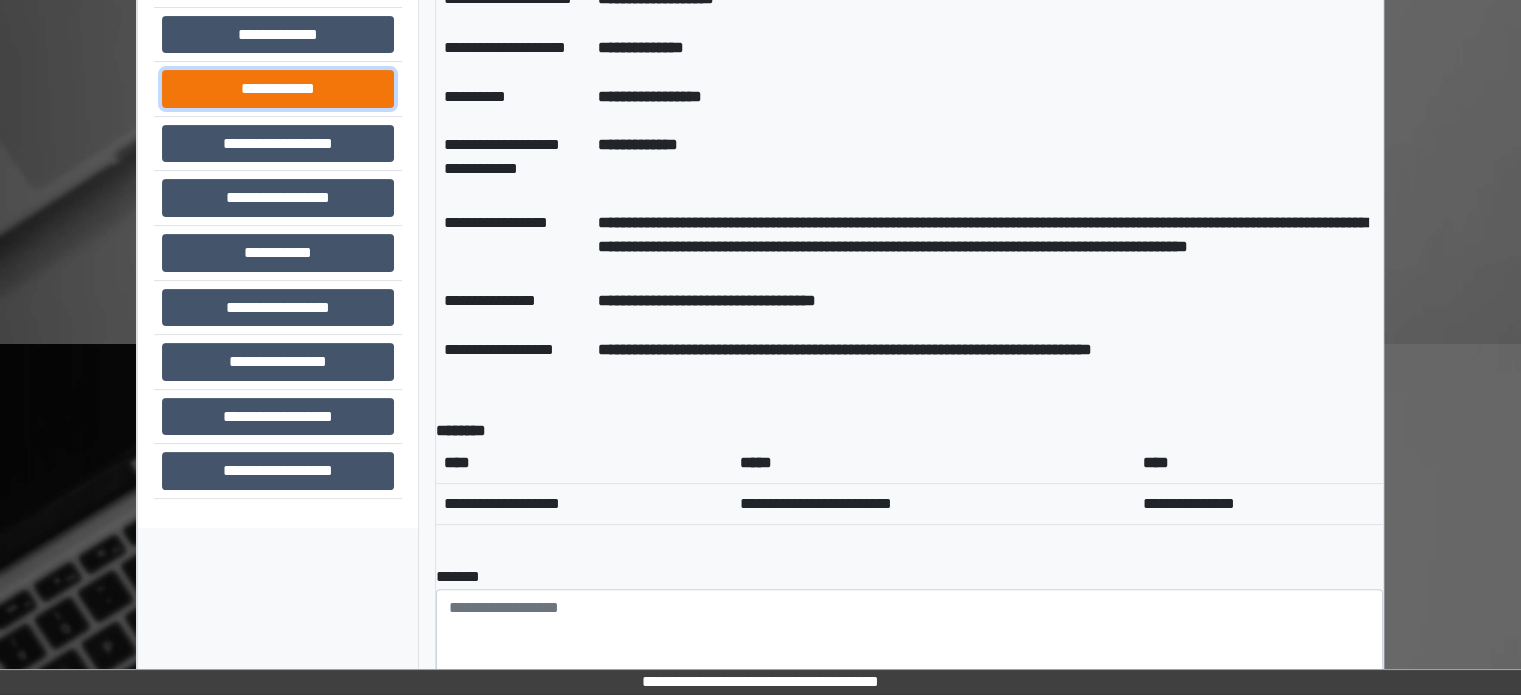 click on "**********" at bounding box center (278, 89) 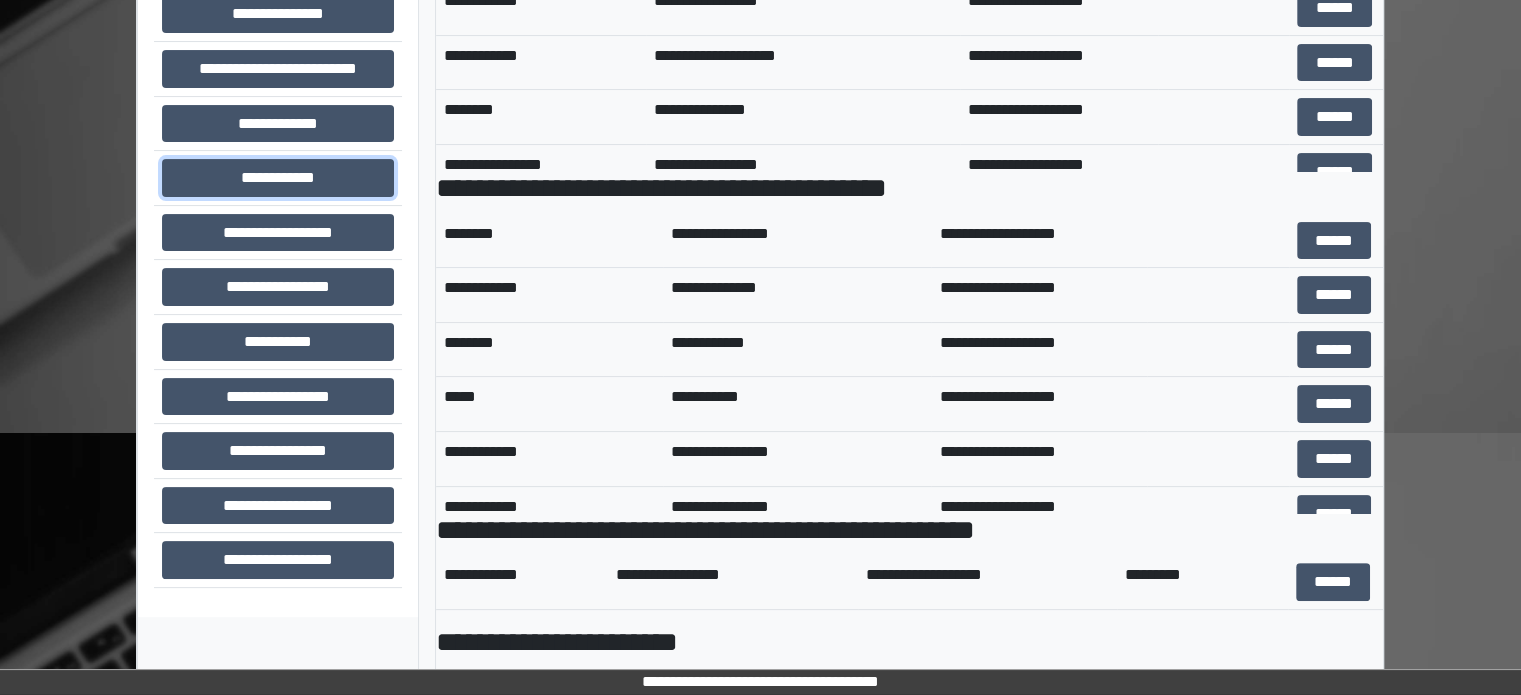 scroll, scrollTop: 389, scrollLeft: 0, axis: vertical 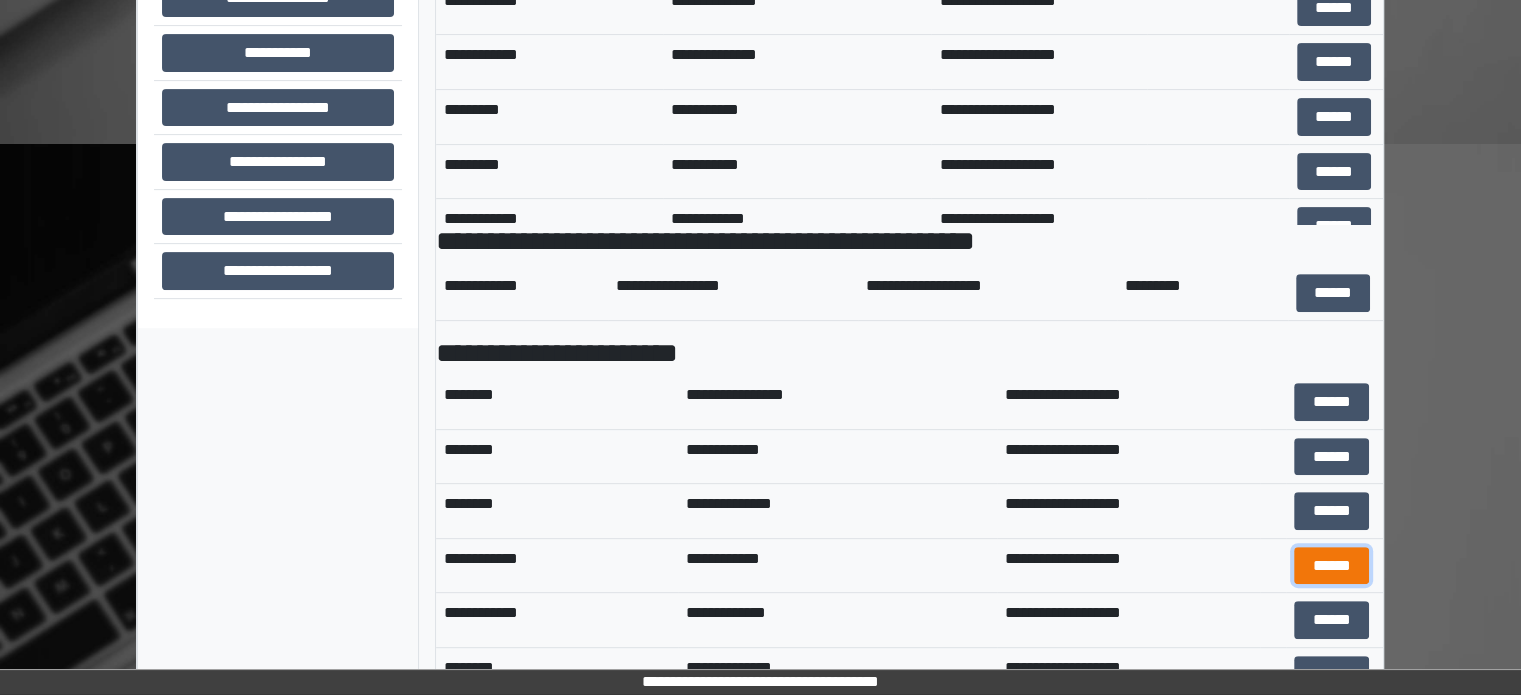 click on "******" at bounding box center (1331, 566) 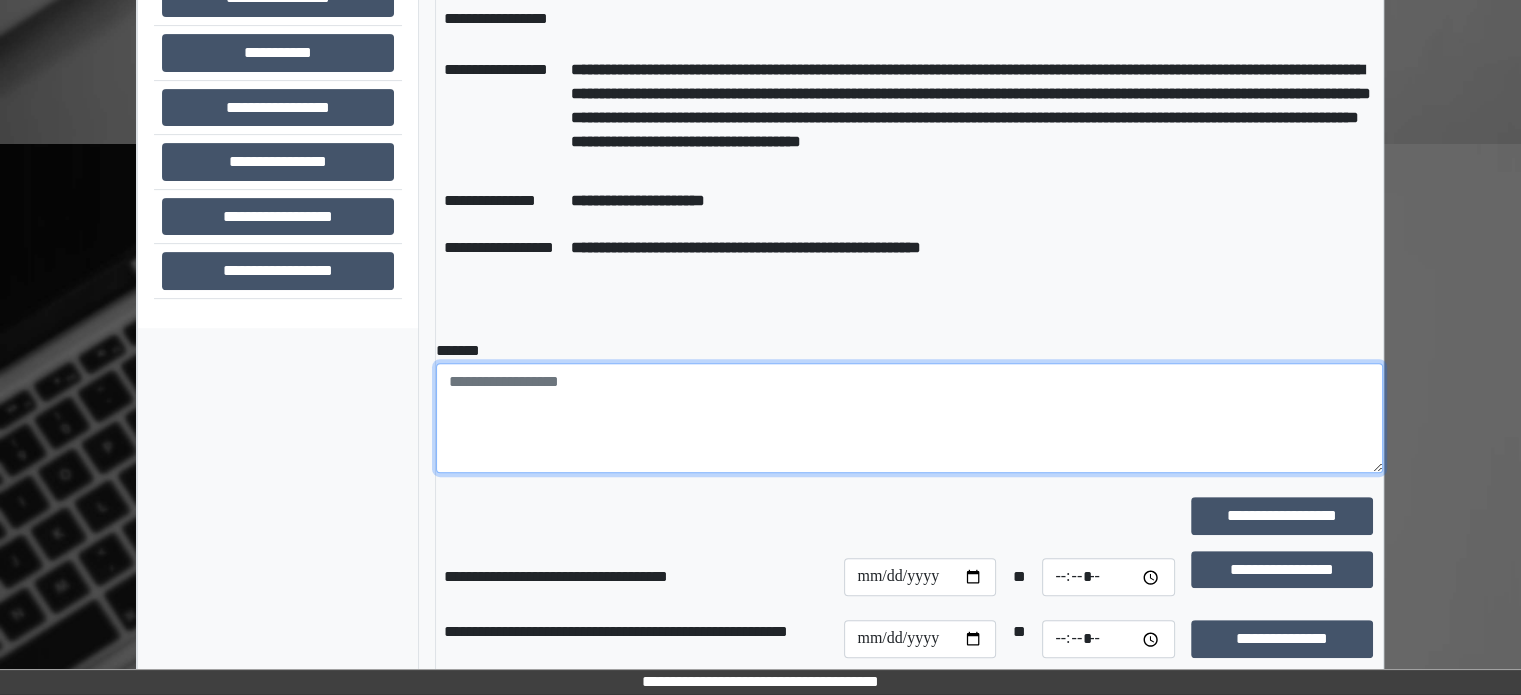 paste on "**********" 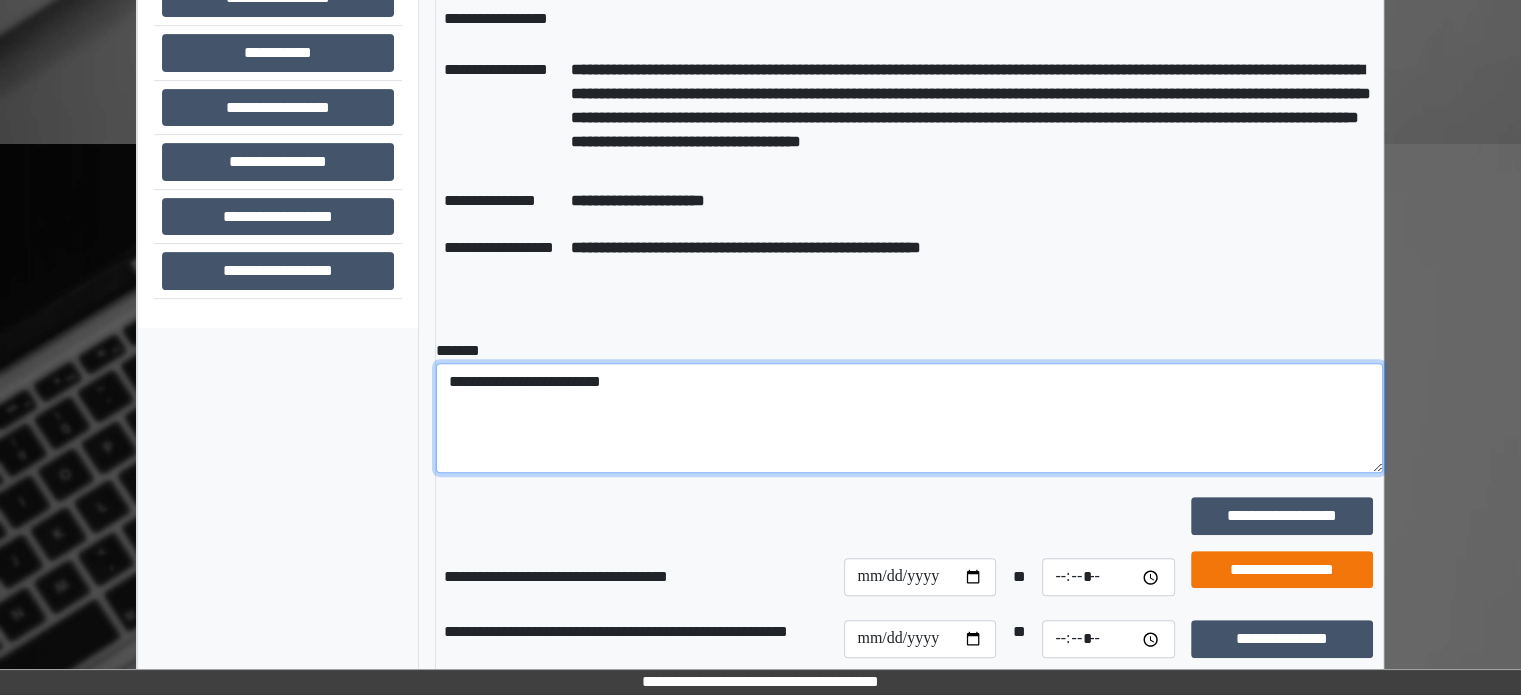 type on "**********" 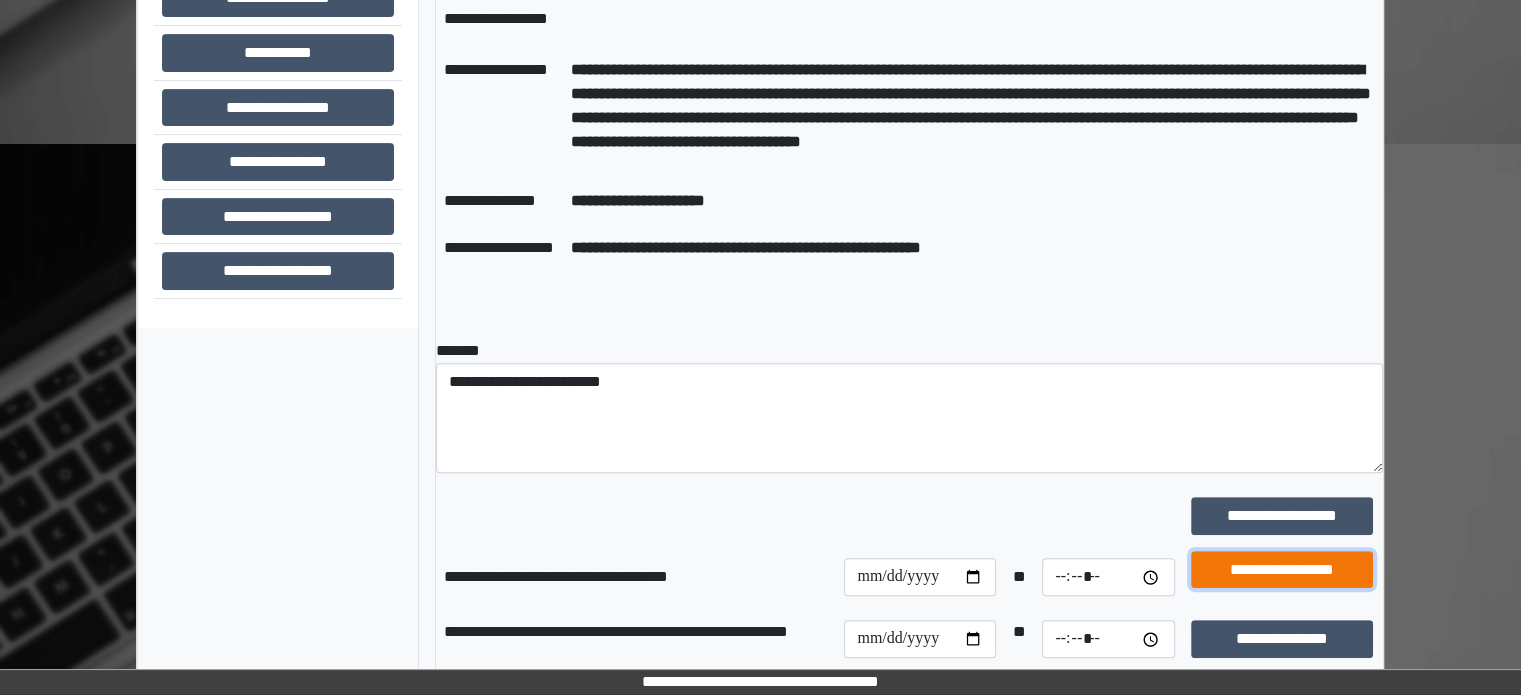 click on "**********" at bounding box center (1282, 570) 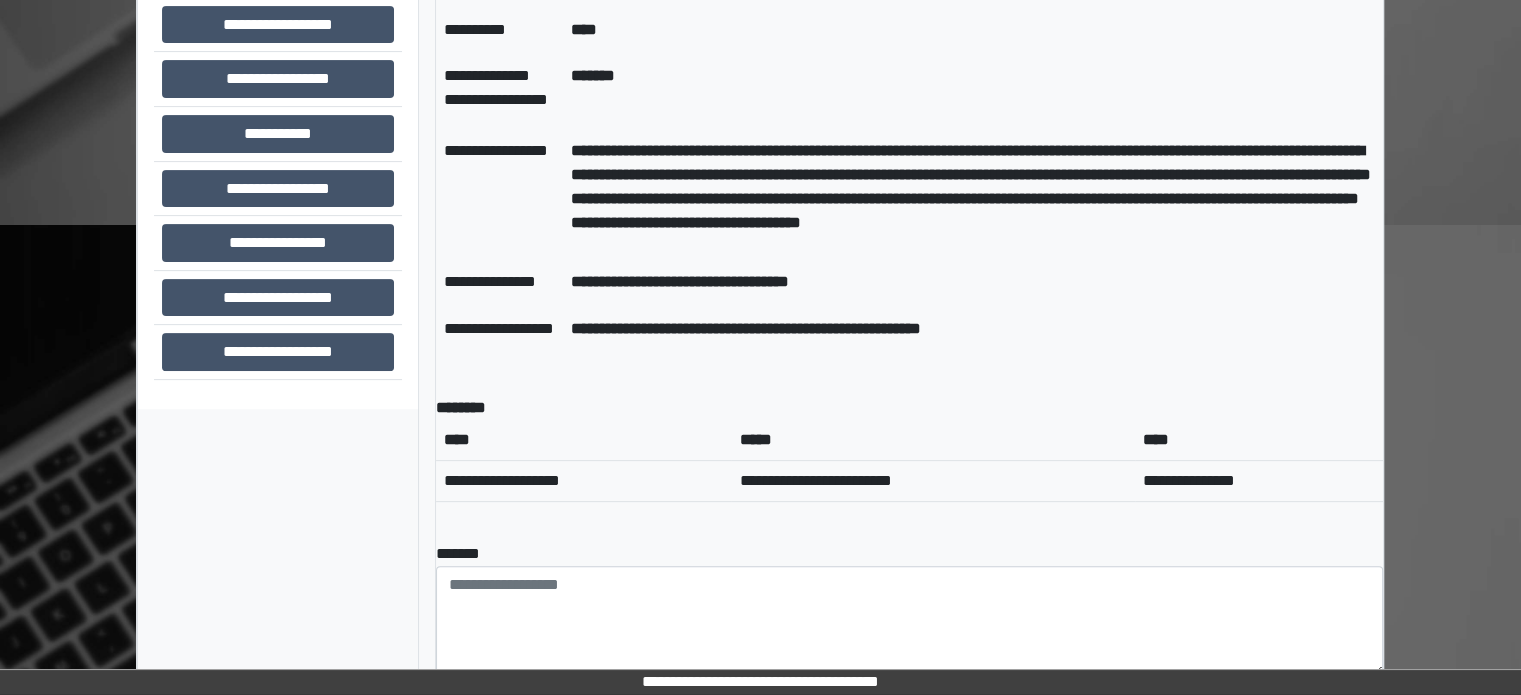 scroll, scrollTop: 489, scrollLeft: 0, axis: vertical 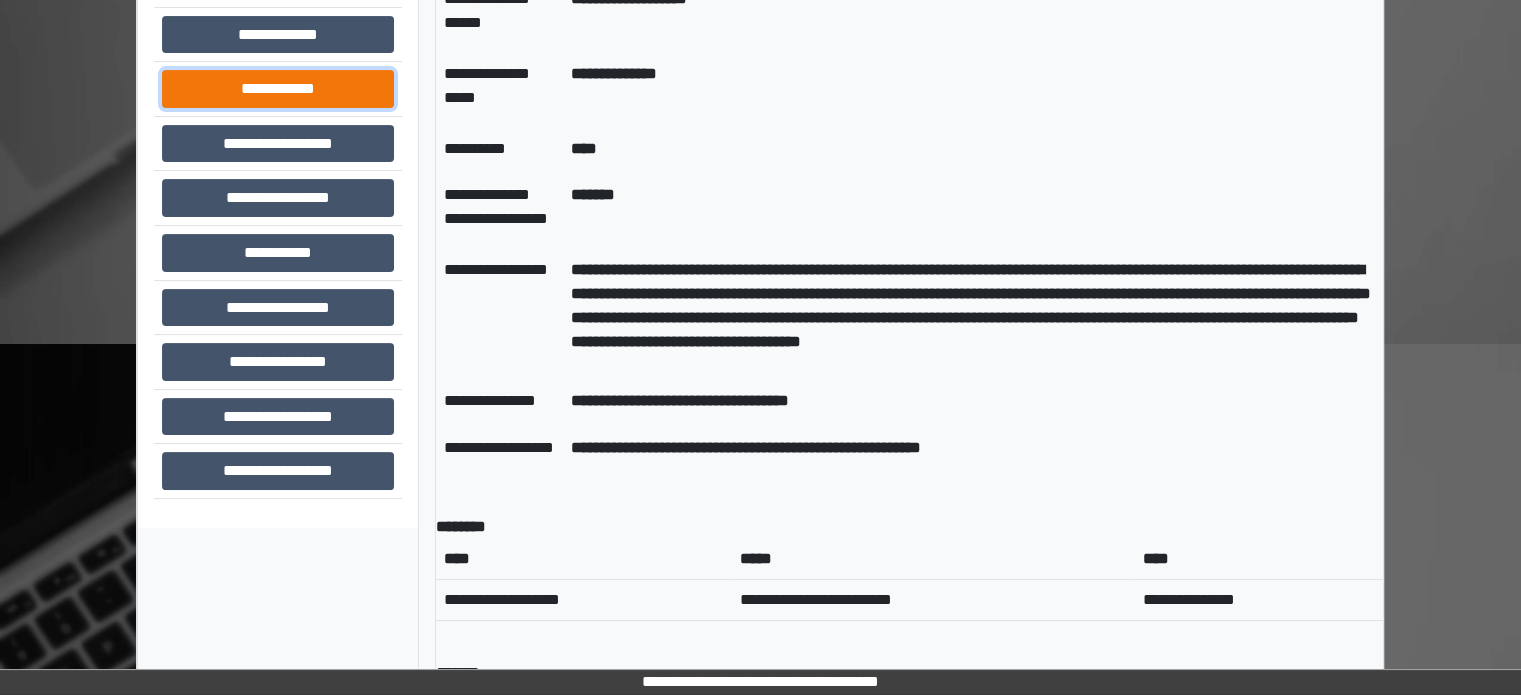 click on "**********" at bounding box center [278, 89] 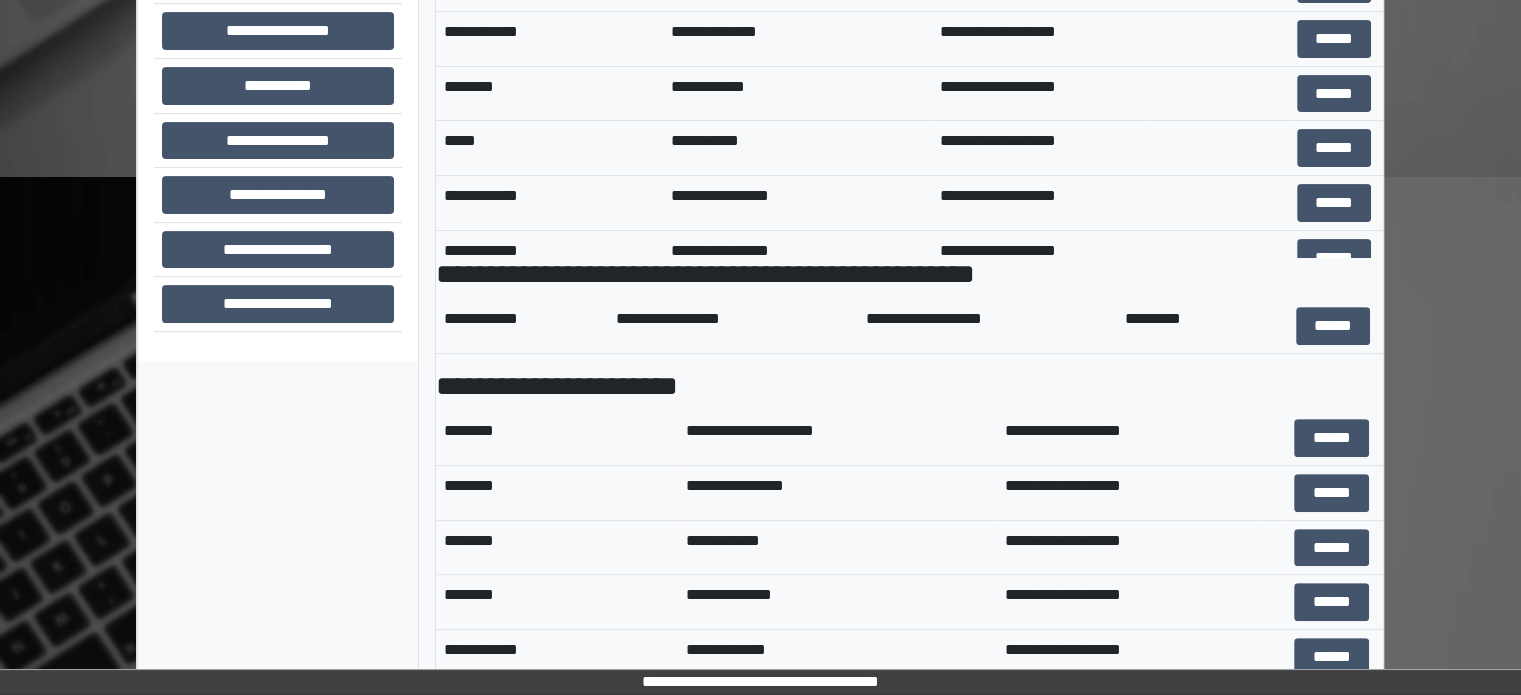 scroll, scrollTop: 689, scrollLeft: 0, axis: vertical 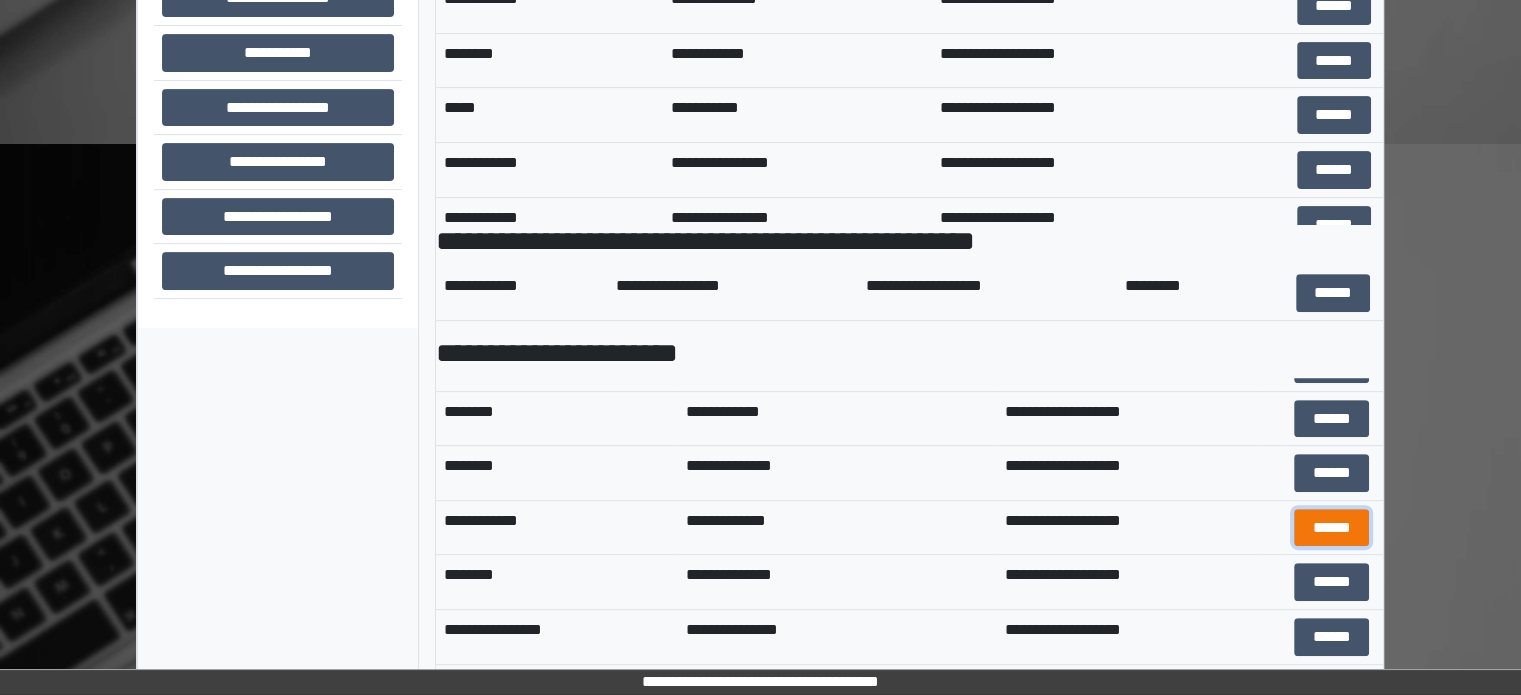 click on "******" at bounding box center [1331, 528] 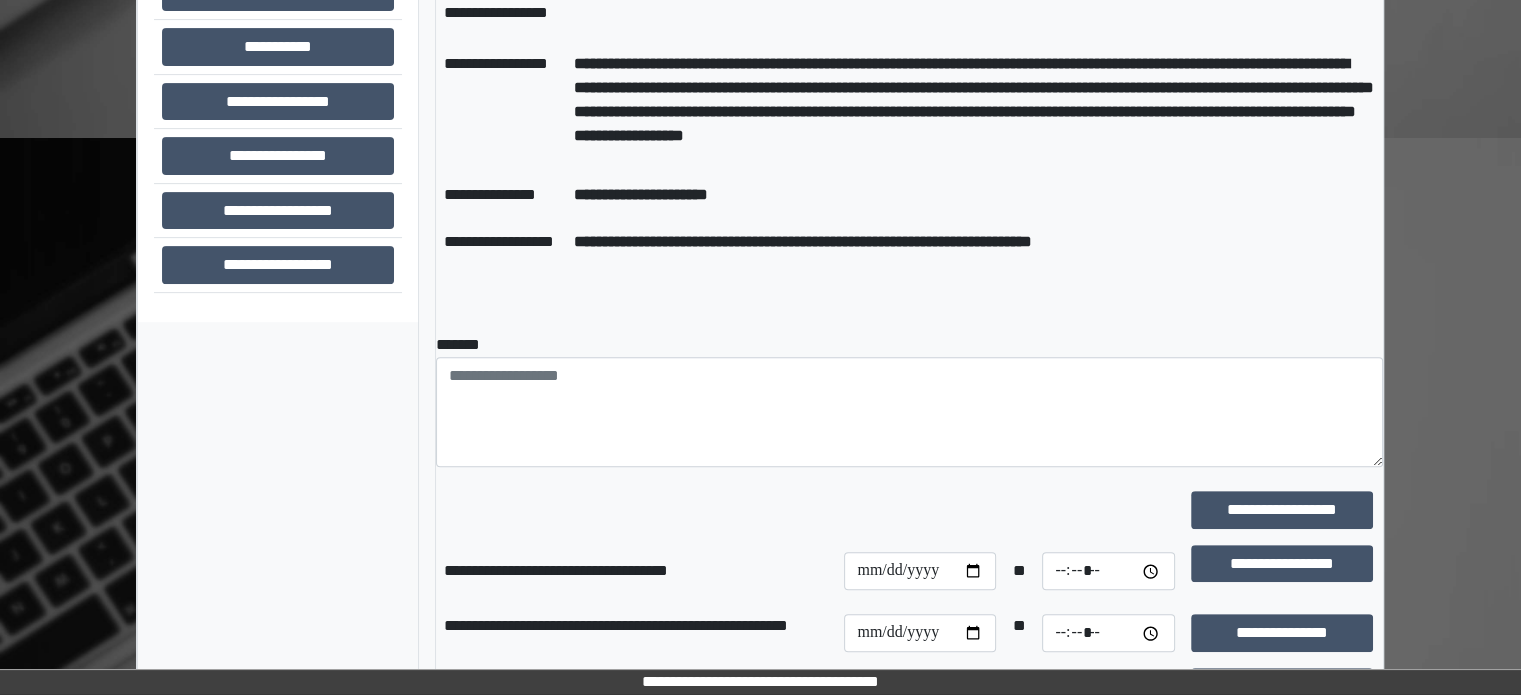 scroll, scrollTop: 589, scrollLeft: 0, axis: vertical 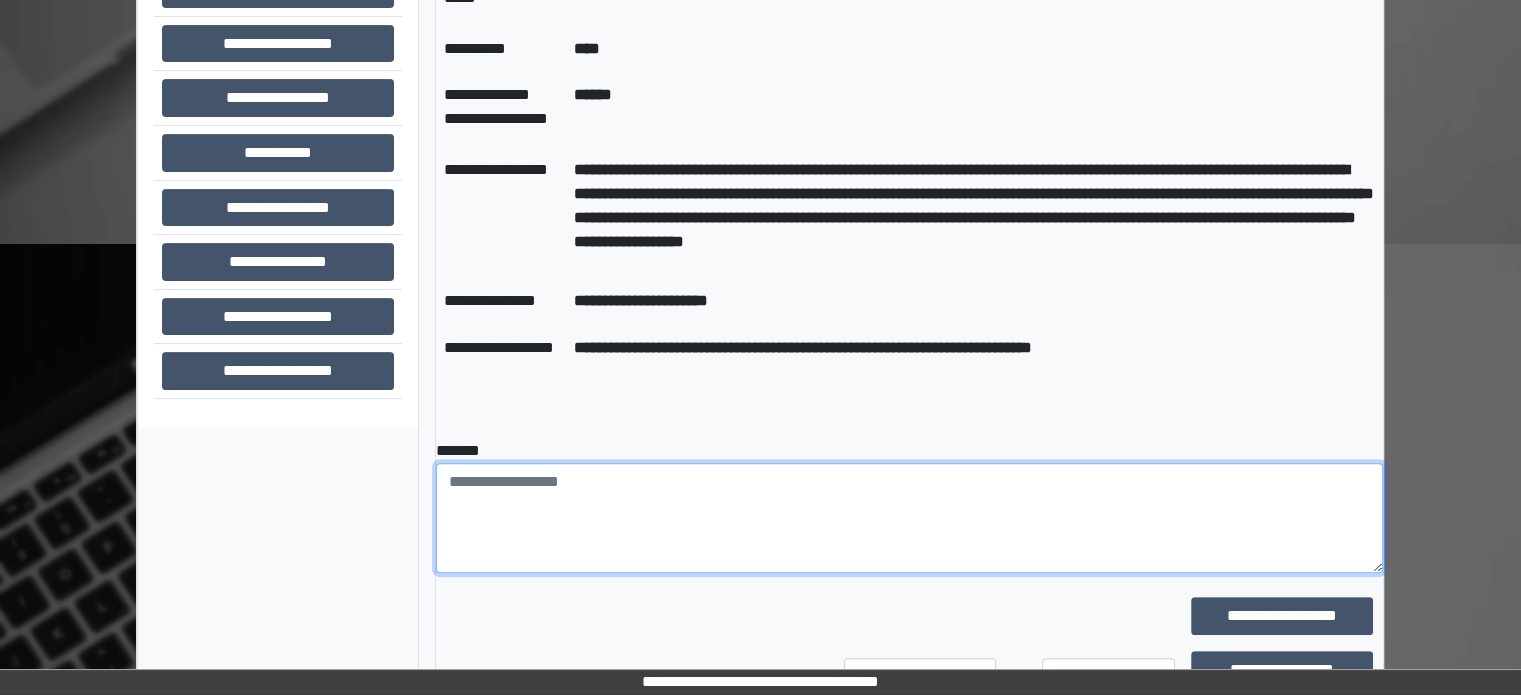 paste on "**********" 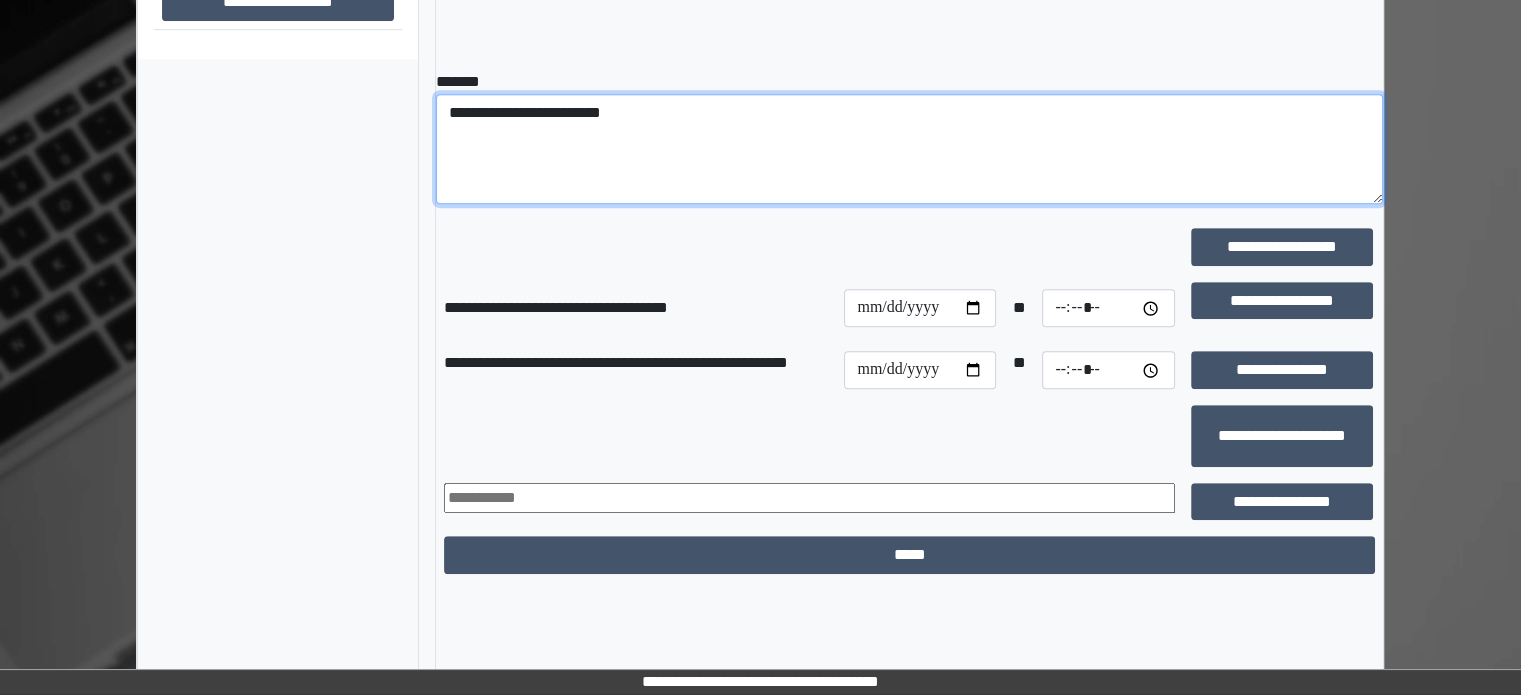 scroll, scrollTop: 960, scrollLeft: 0, axis: vertical 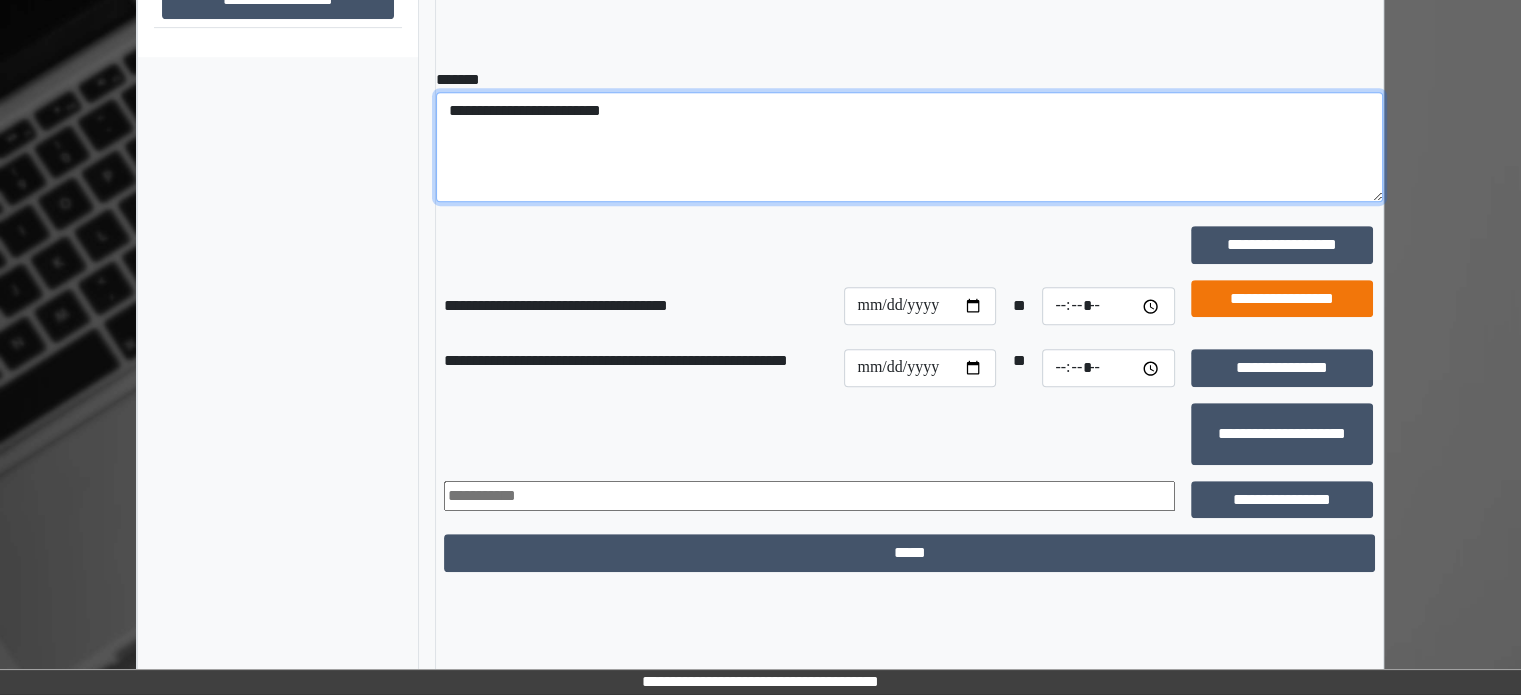 type on "**********" 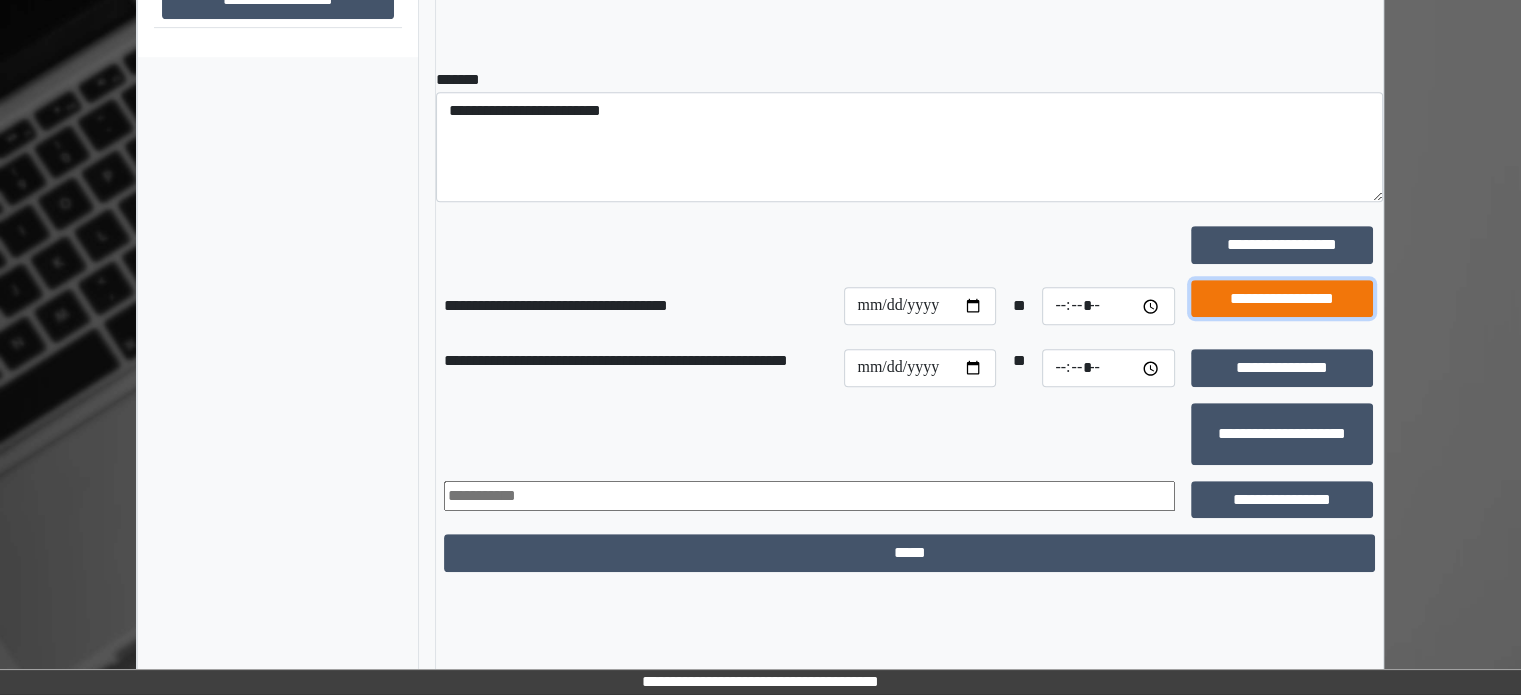 click on "**********" at bounding box center (1282, 299) 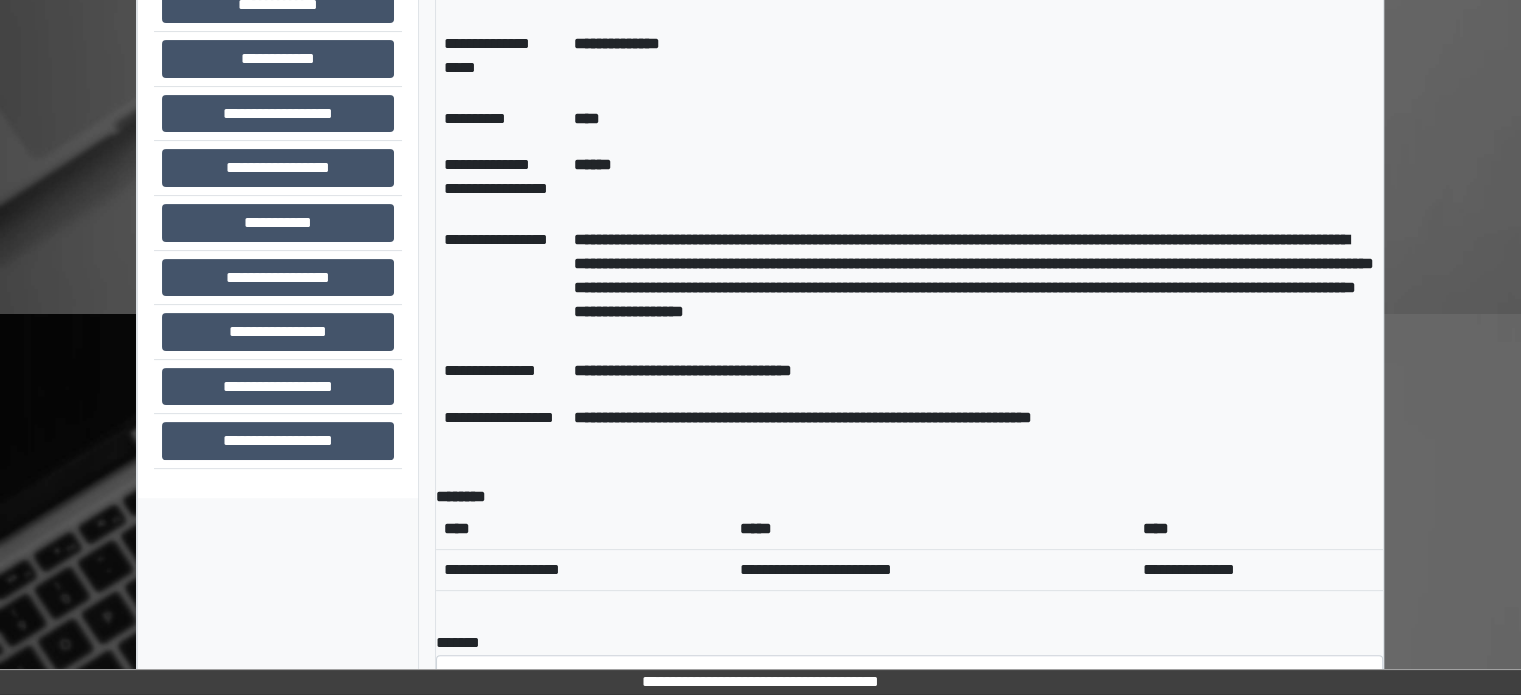 scroll, scrollTop: 460, scrollLeft: 0, axis: vertical 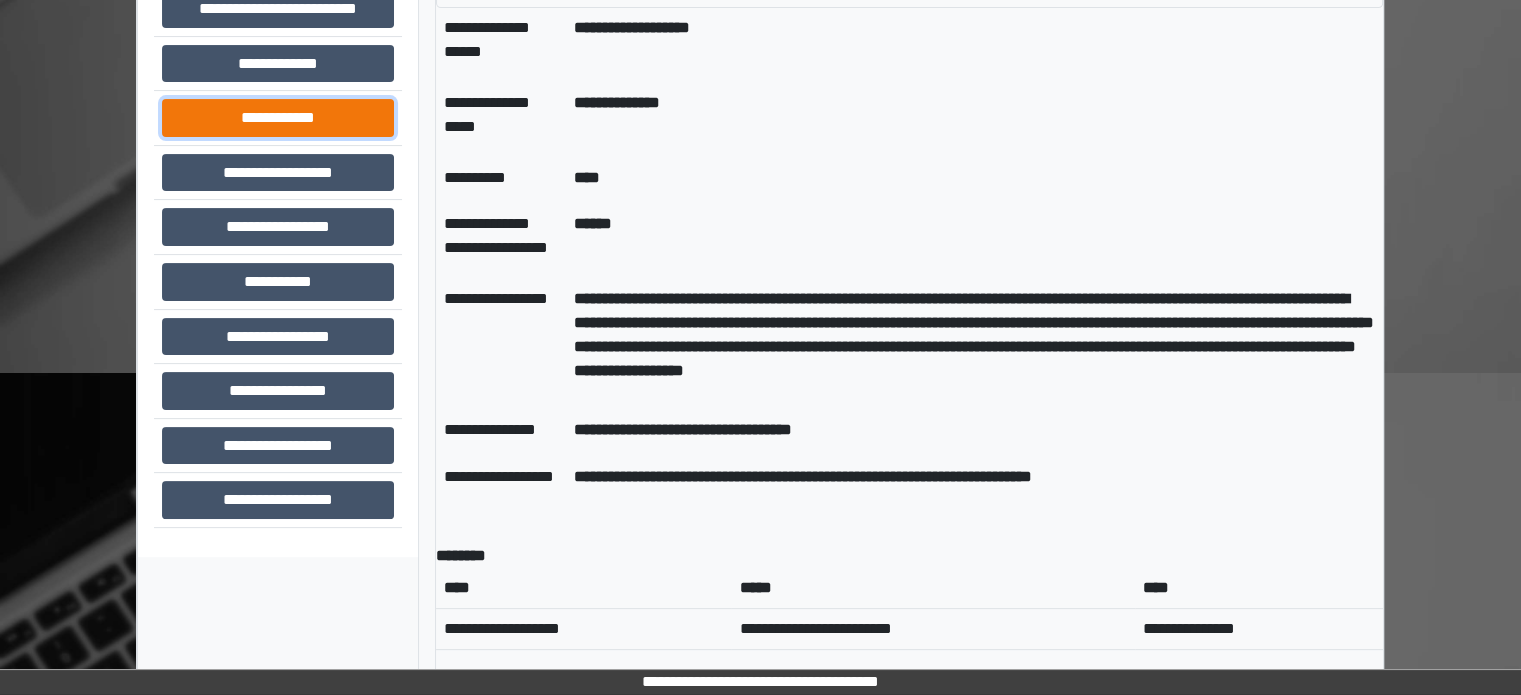 click on "**********" at bounding box center (278, 118) 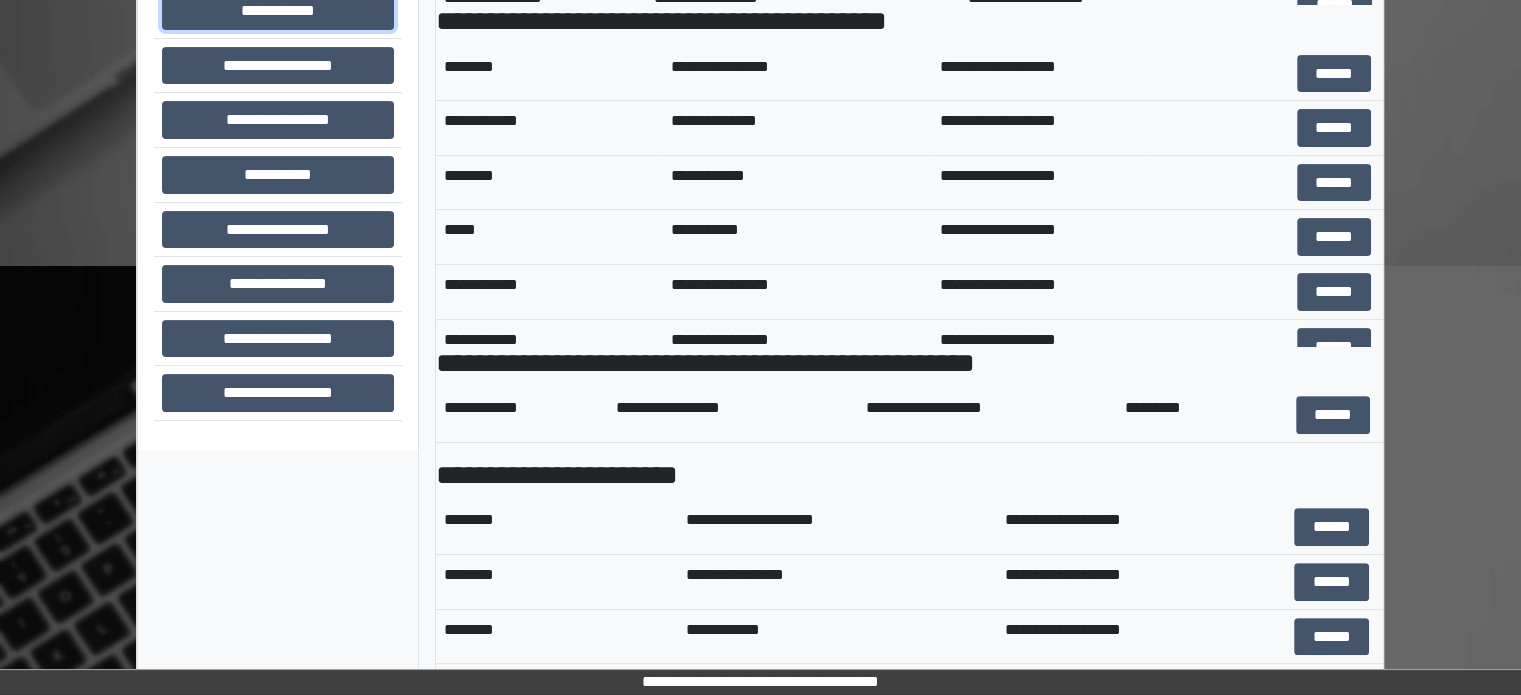scroll, scrollTop: 689, scrollLeft: 0, axis: vertical 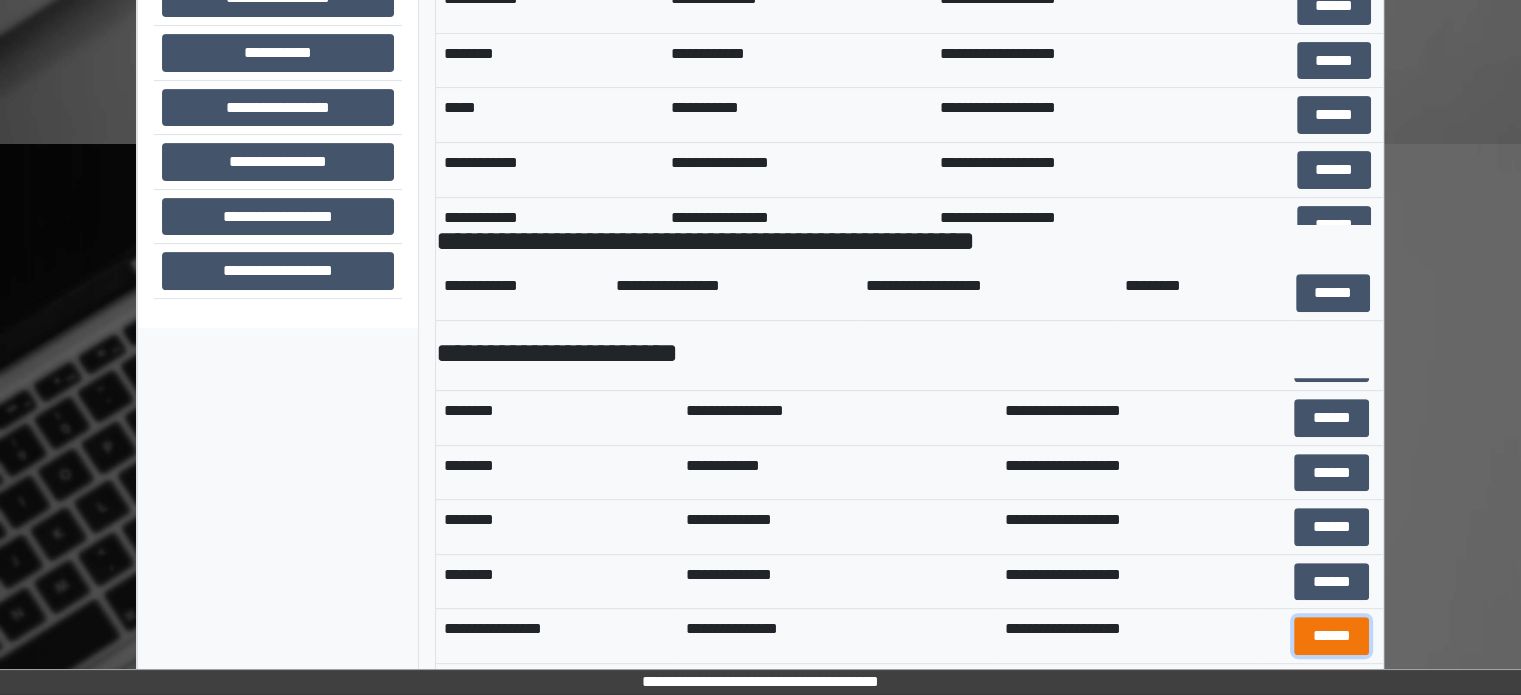 click on "******" at bounding box center [1331, 636] 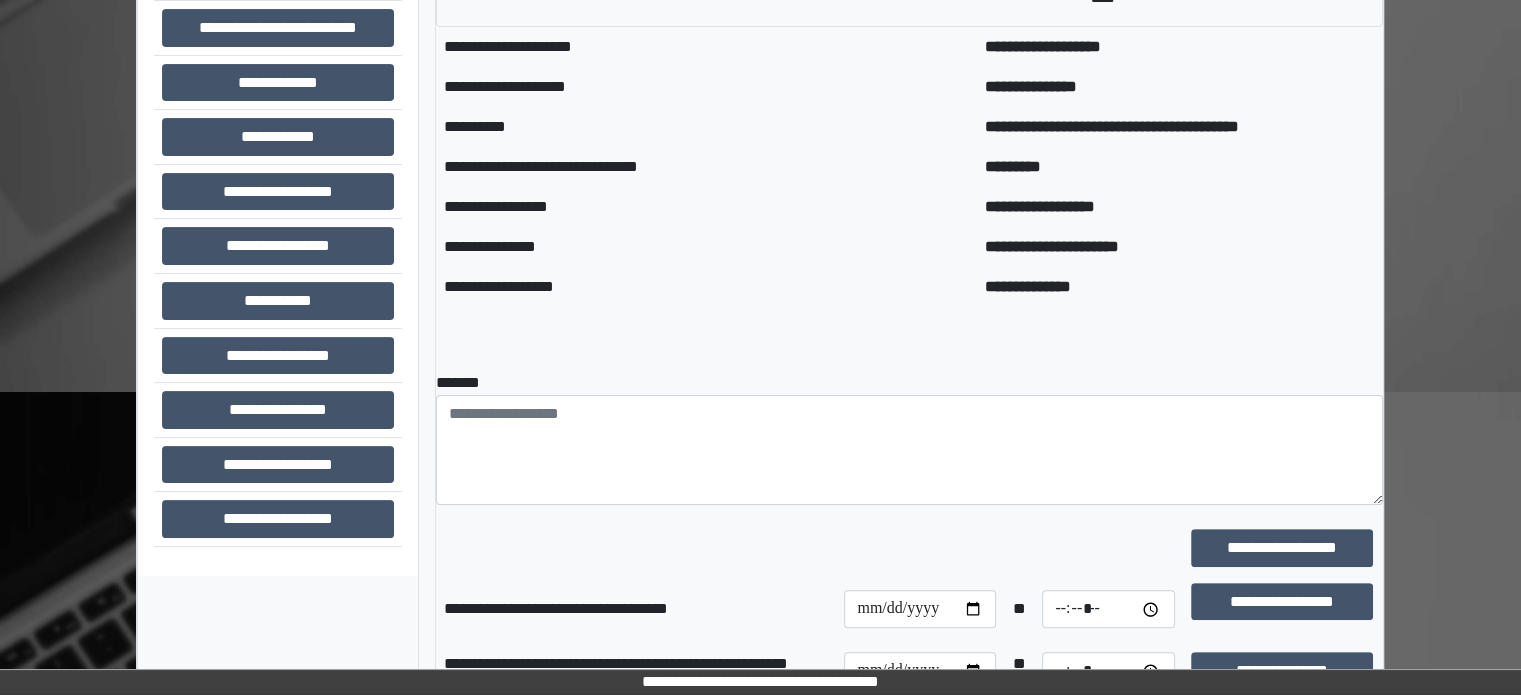 scroll, scrollTop: 444, scrollLeft: 0, axis: vertical 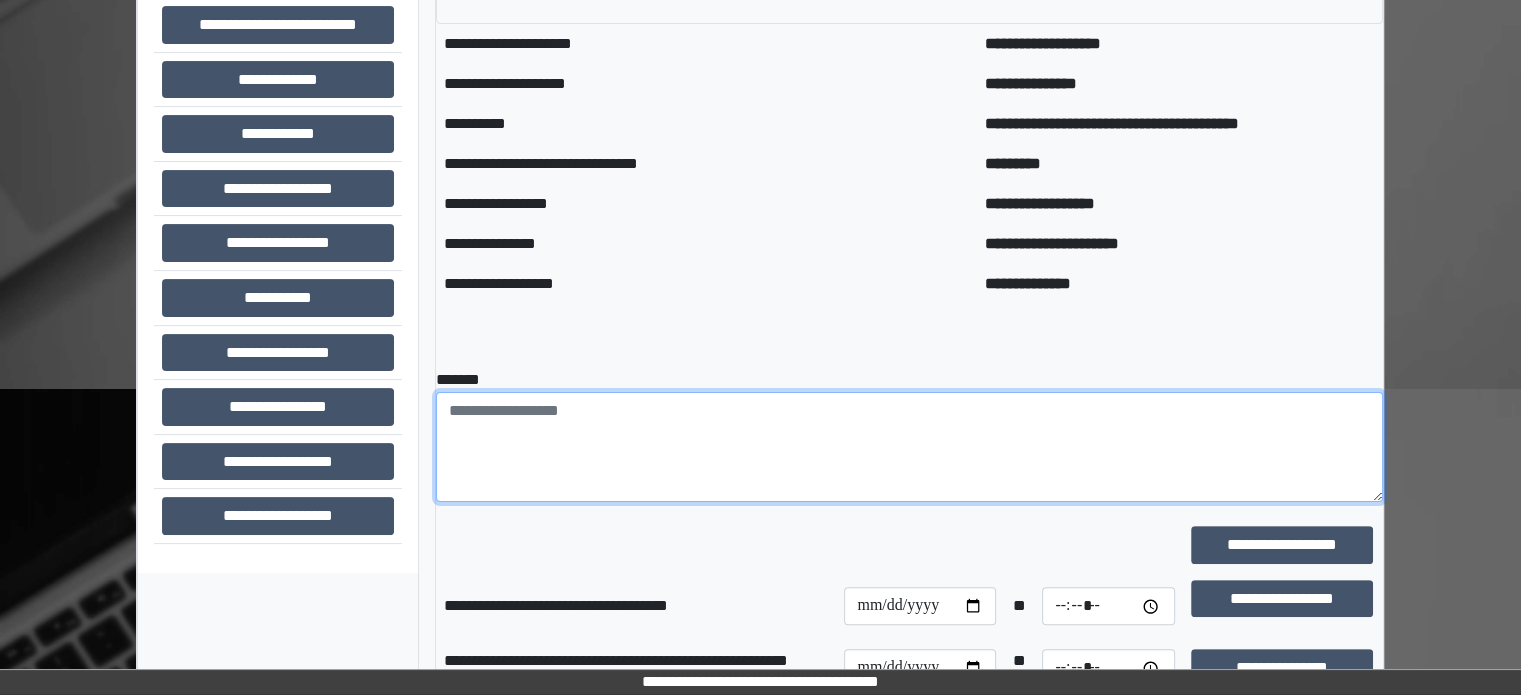 click at bounding box center [909, 447] 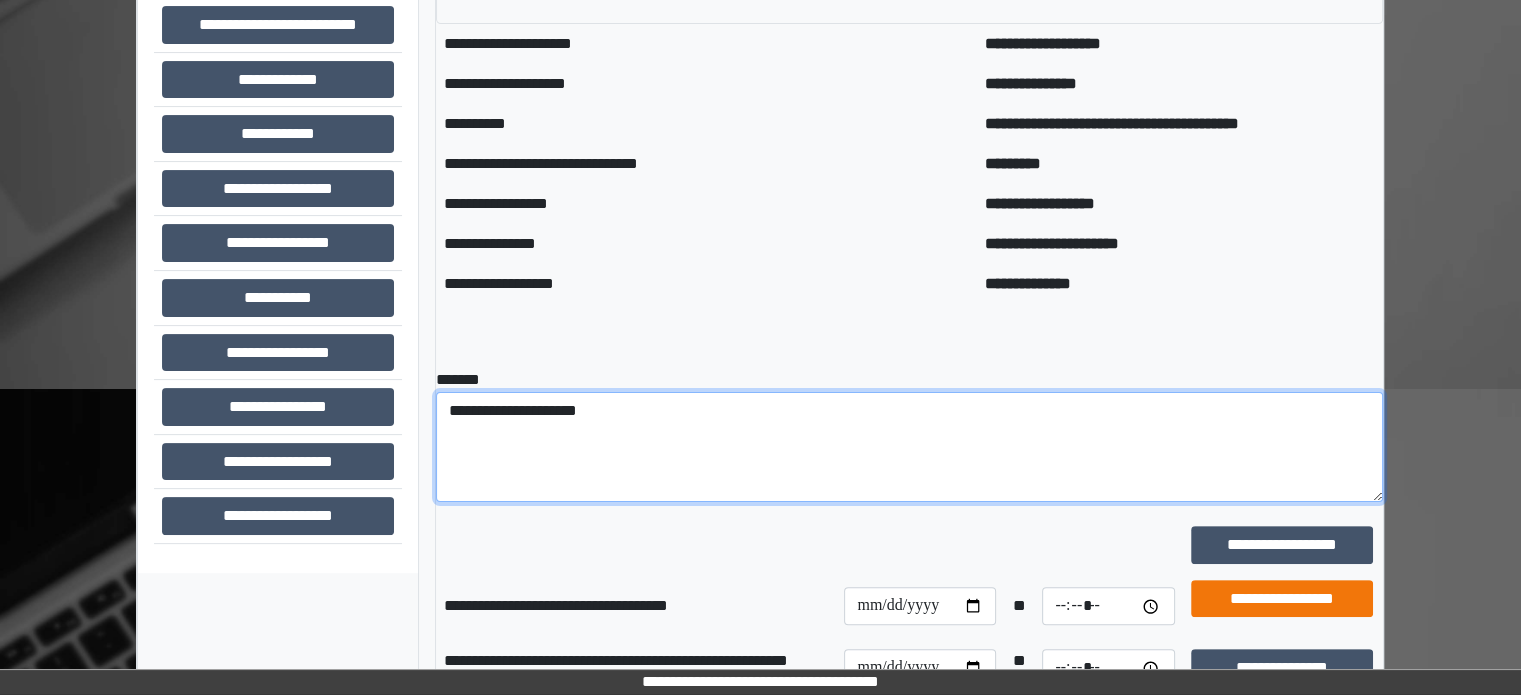 type on "**********" 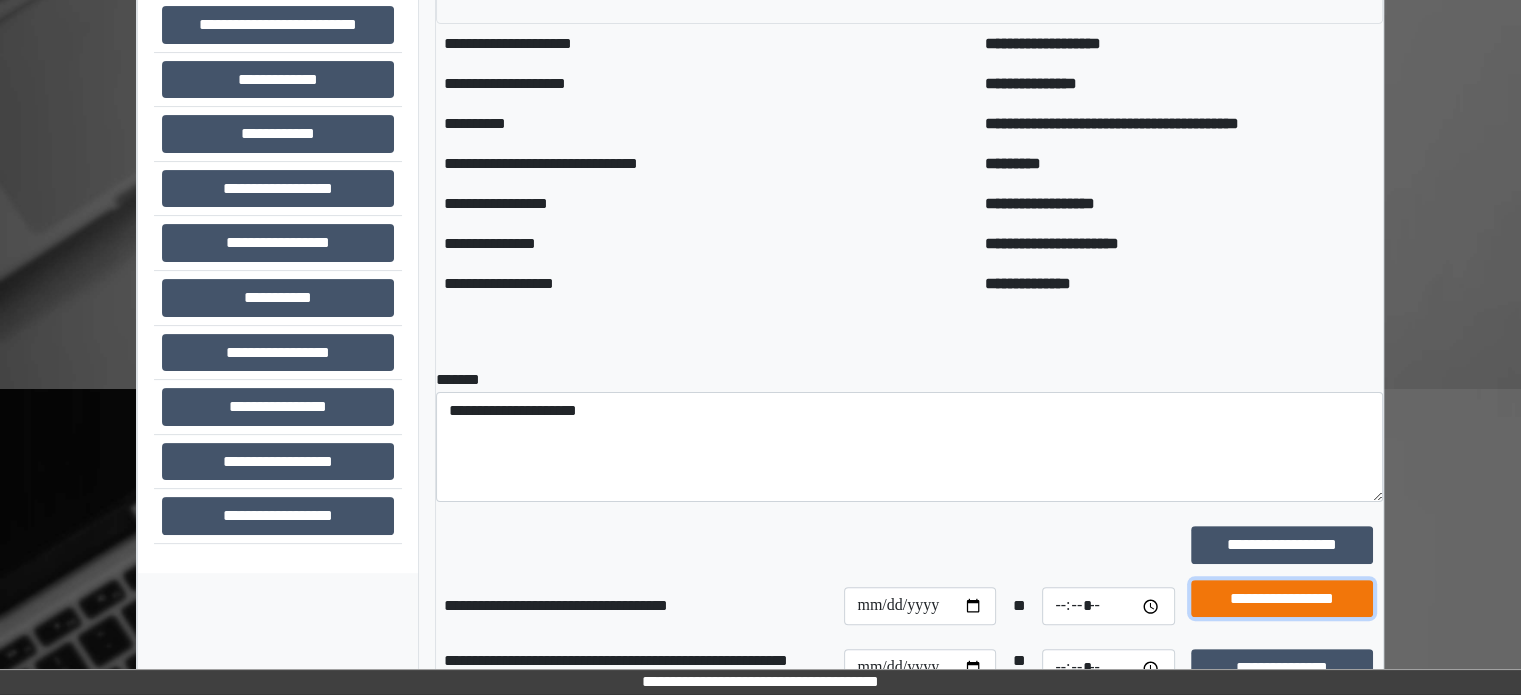 click on "**********" at bounding box center [1282, 599] 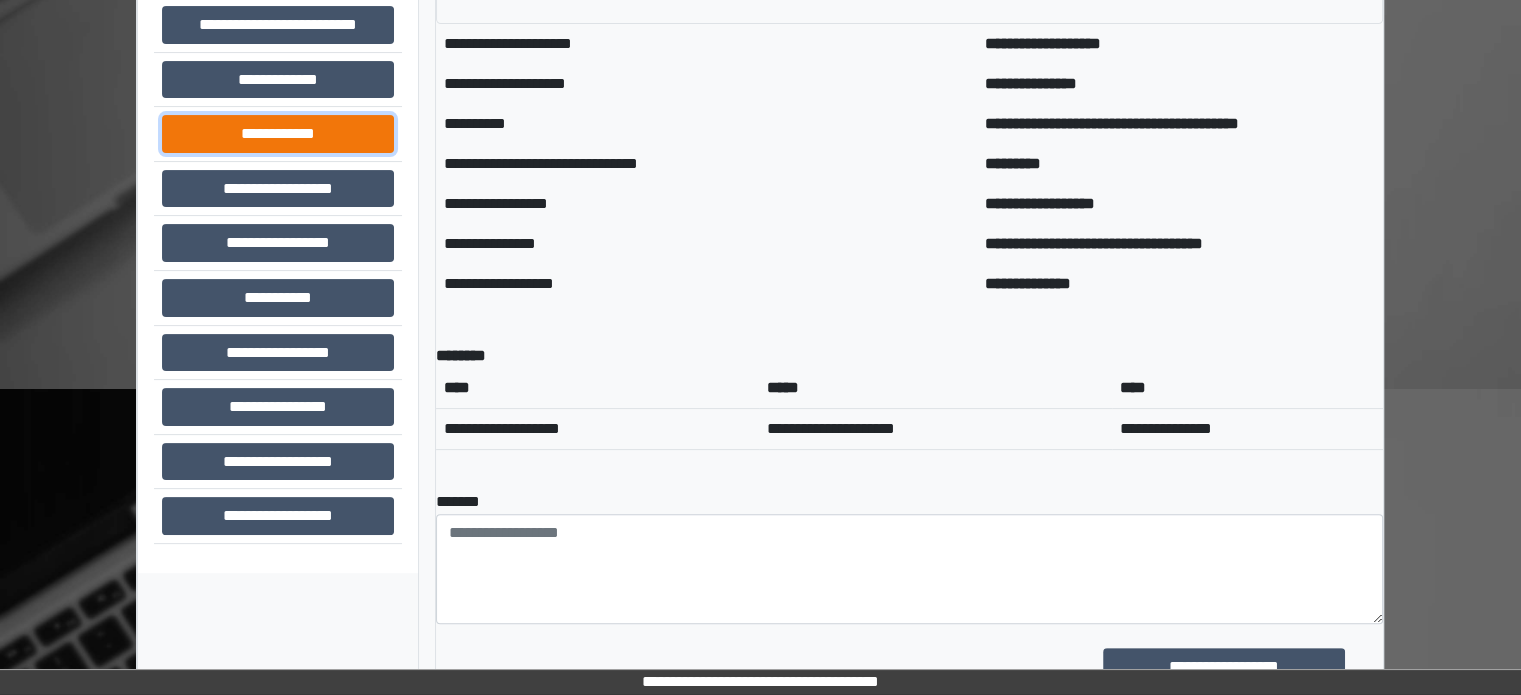 click on "**********" at bounding box center (278, 134) 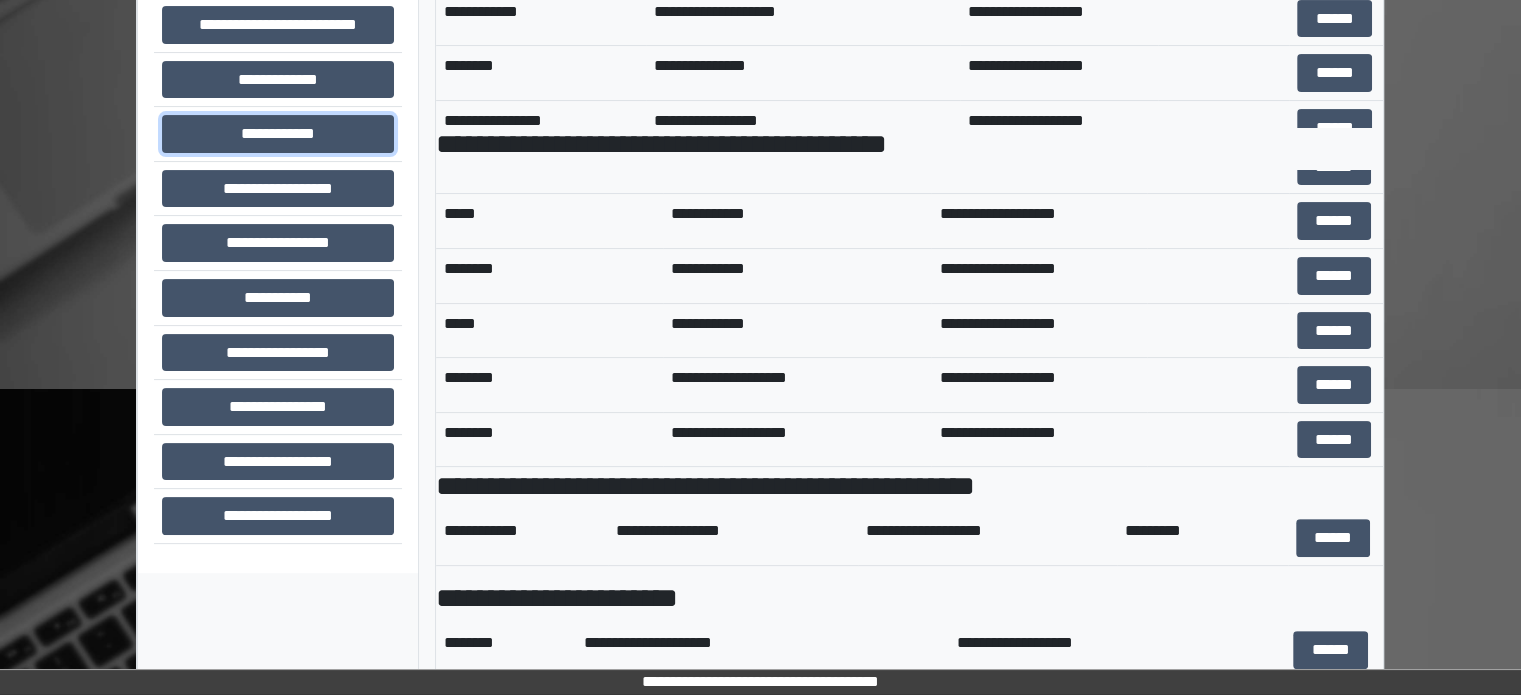 scroll, scrollTop: 800, scrollLeft: 0, axis: vertical 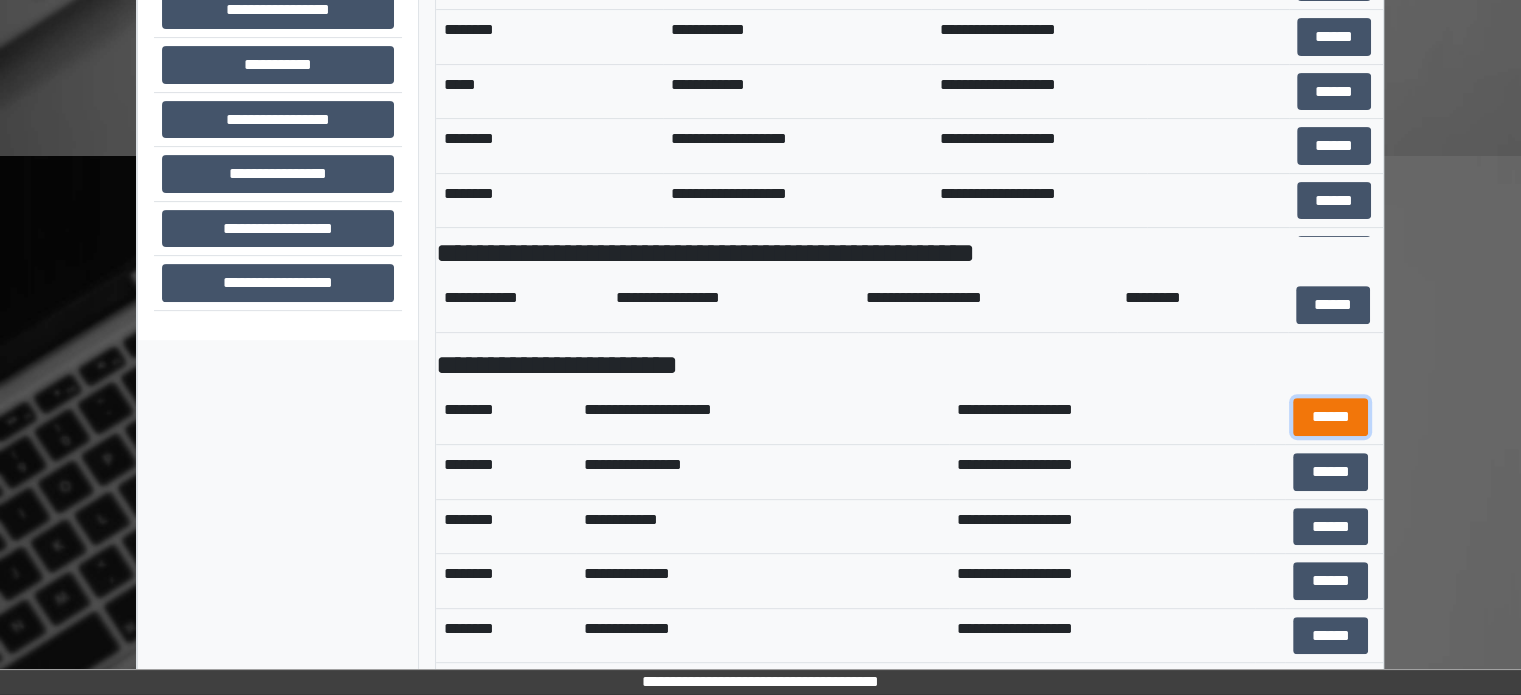 click on "******" at bounding box center (1330, 417) 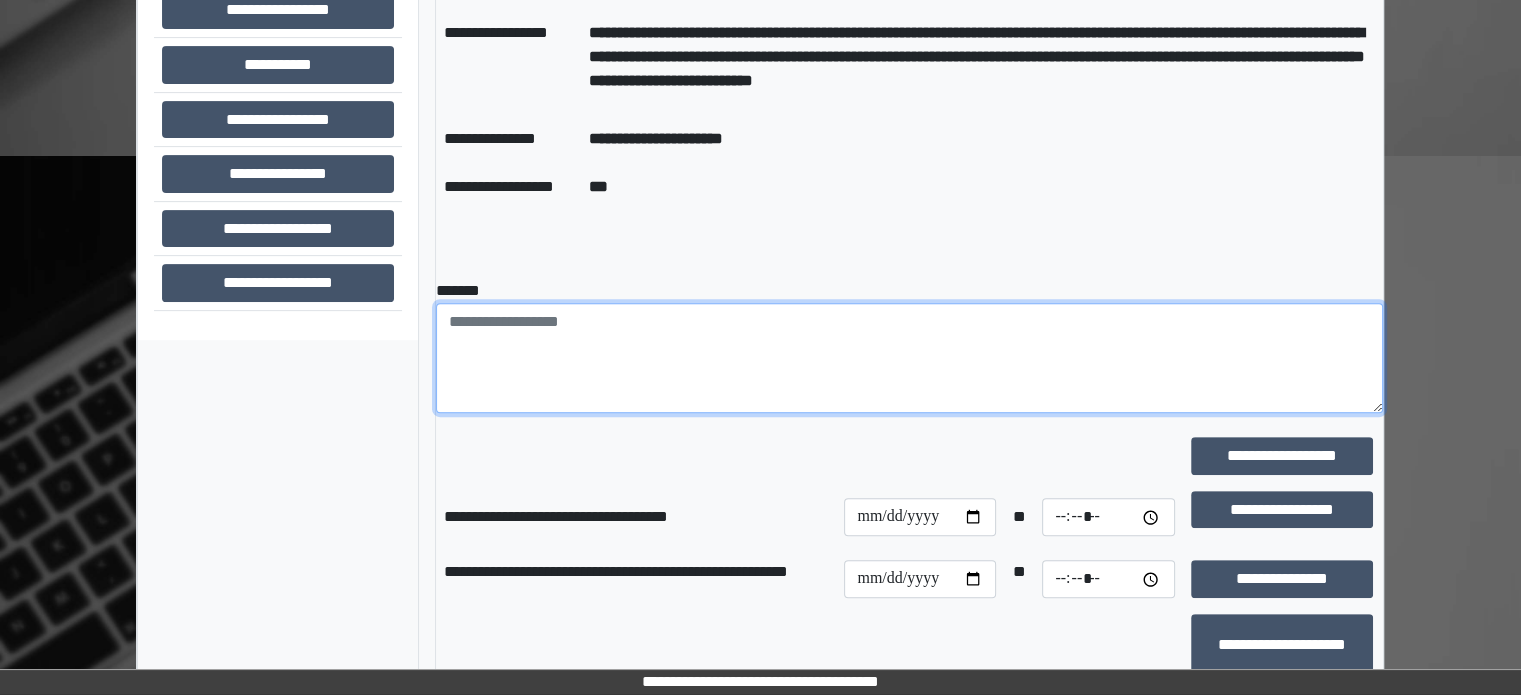 paste on "**********" 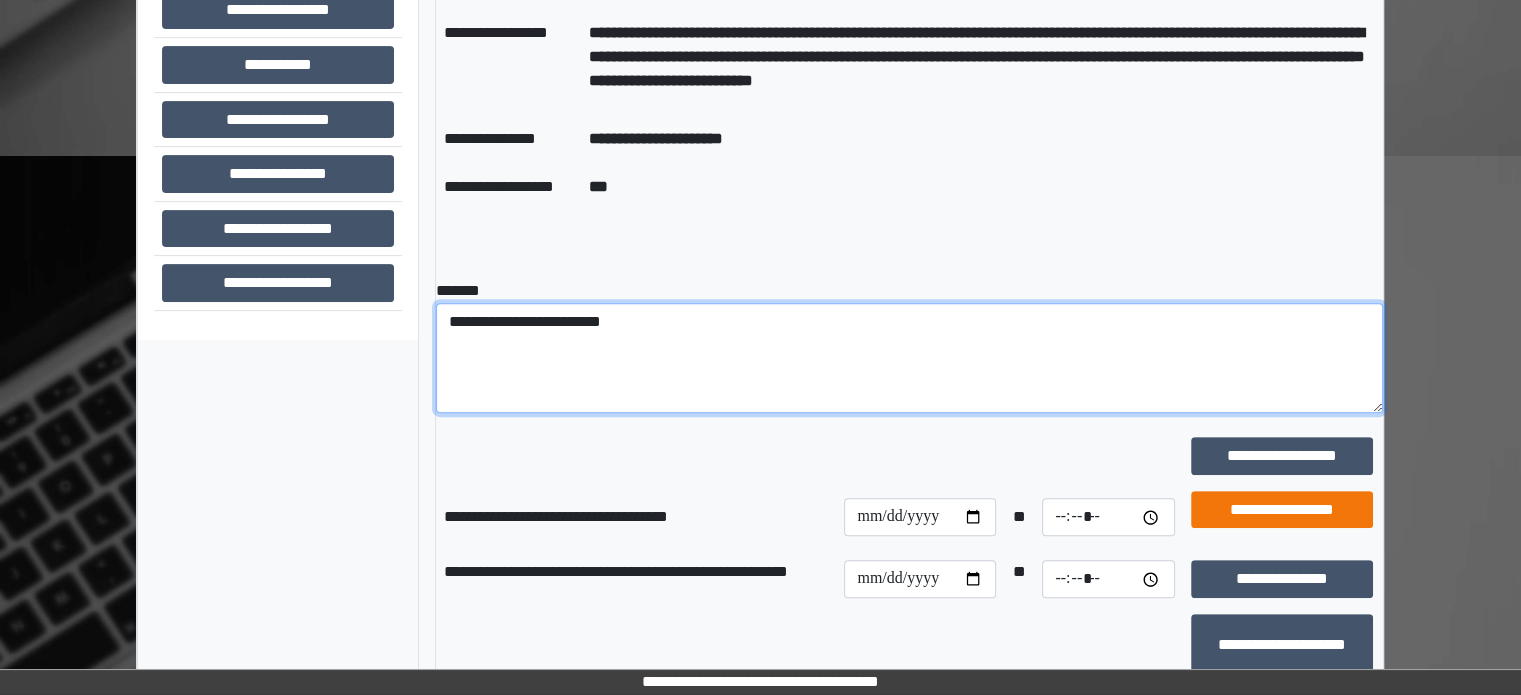 type on "**********" 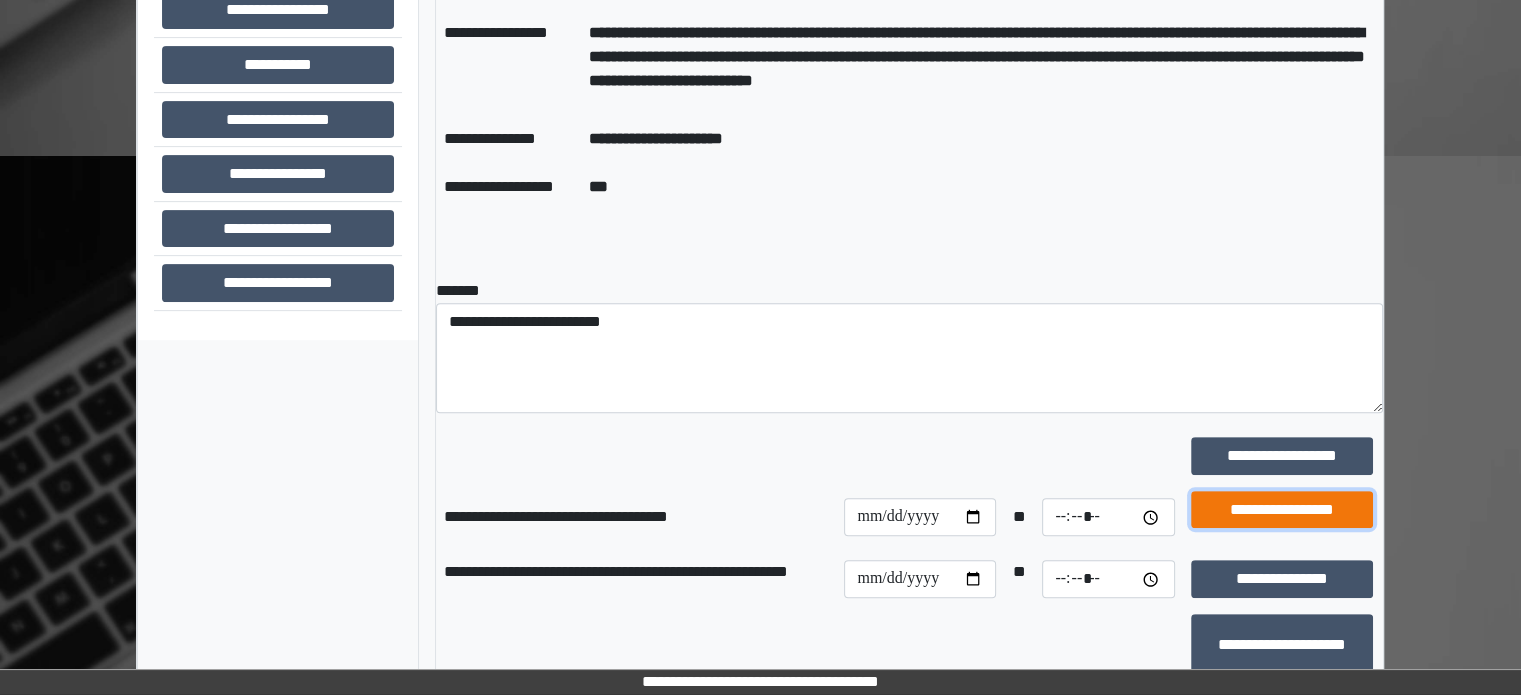 click on "**********" at bounding box center [1282, 510] 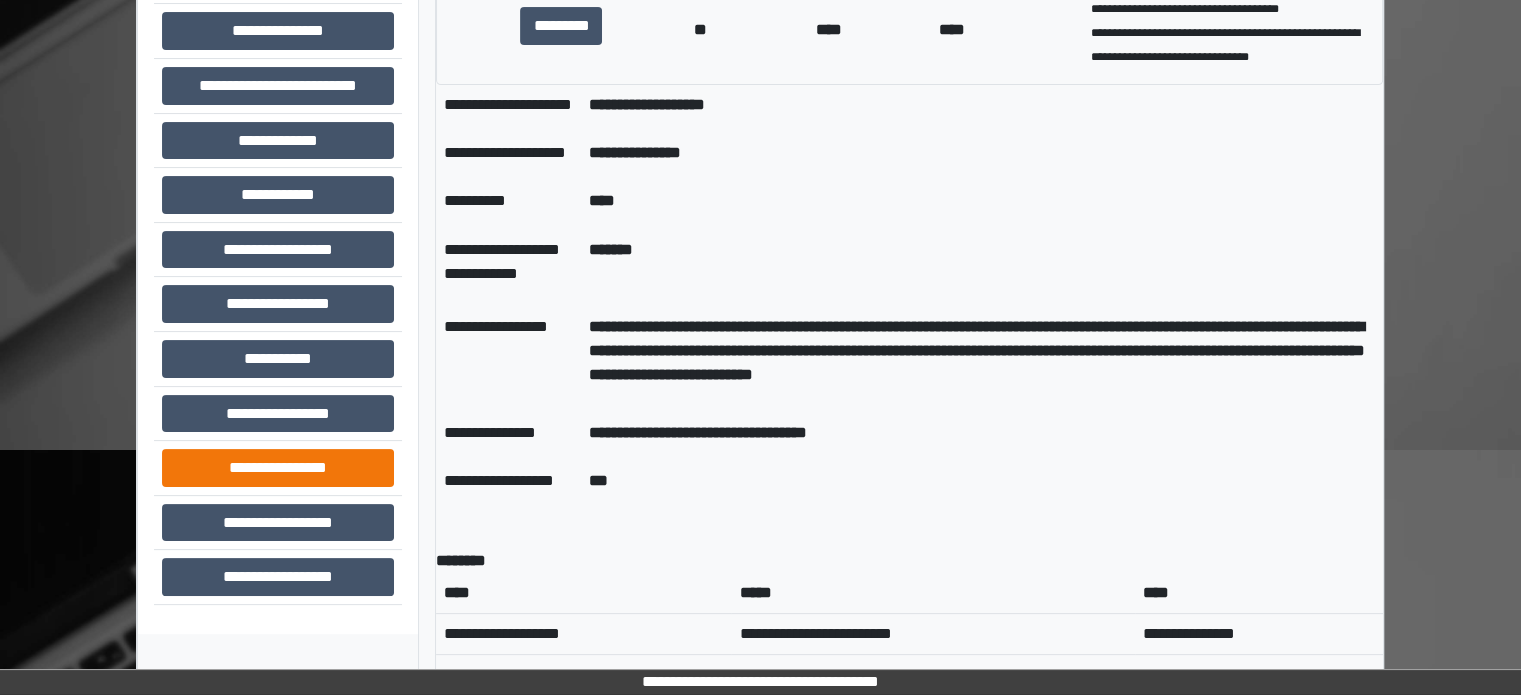 scroll, scrollTop: 377, scrollLeft: 0, axis: vertical 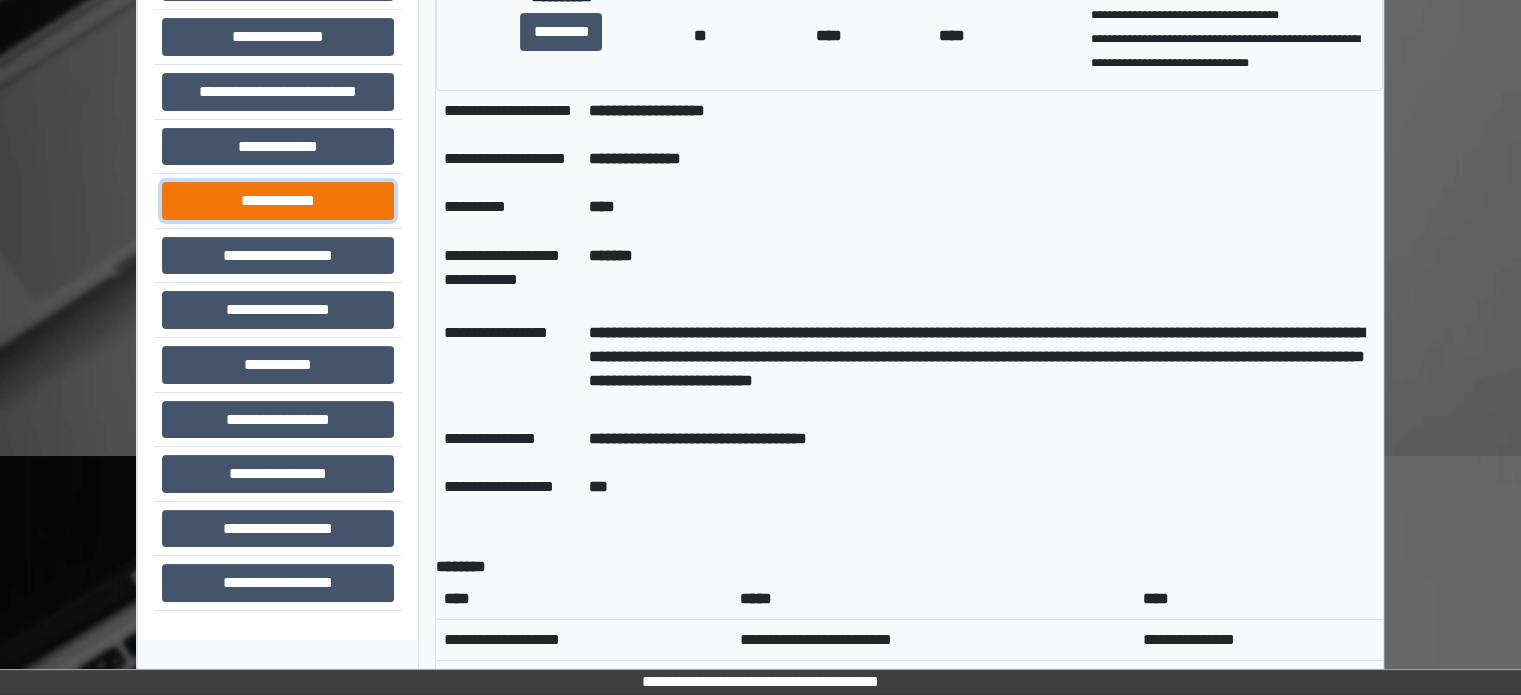 click on "**********" at bounding box center [278, 201] 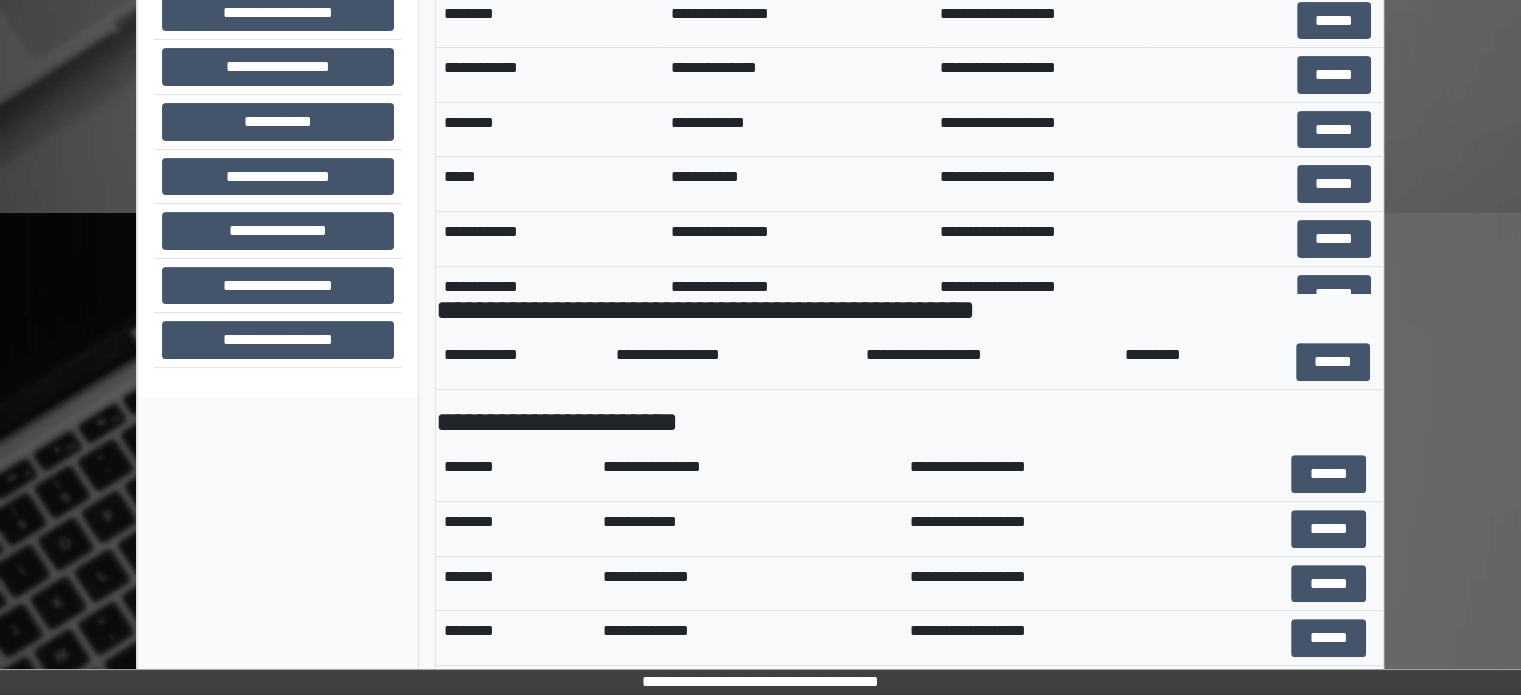 scroll, scrollTop: 623, scrollLeft: 0, axis: vertical 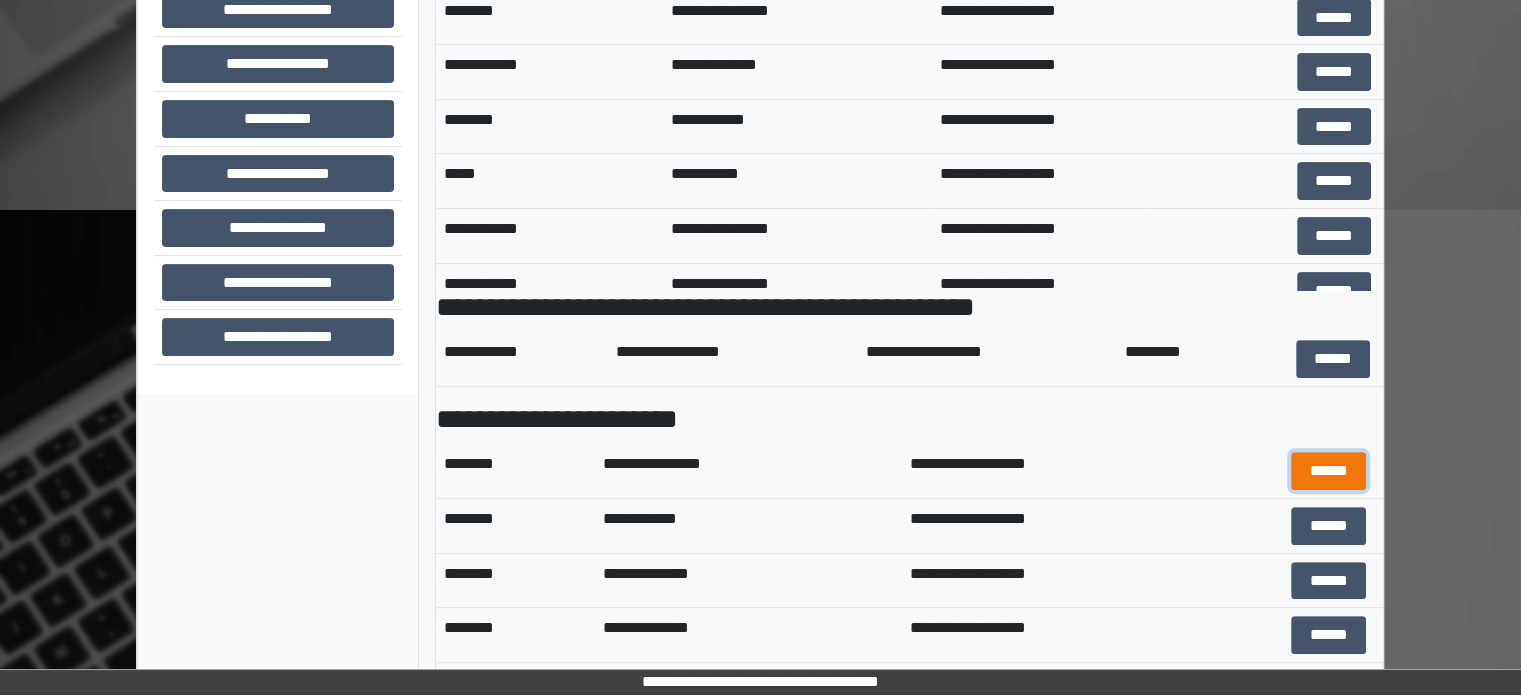 click on "******" at bounding box center (1328, 471) 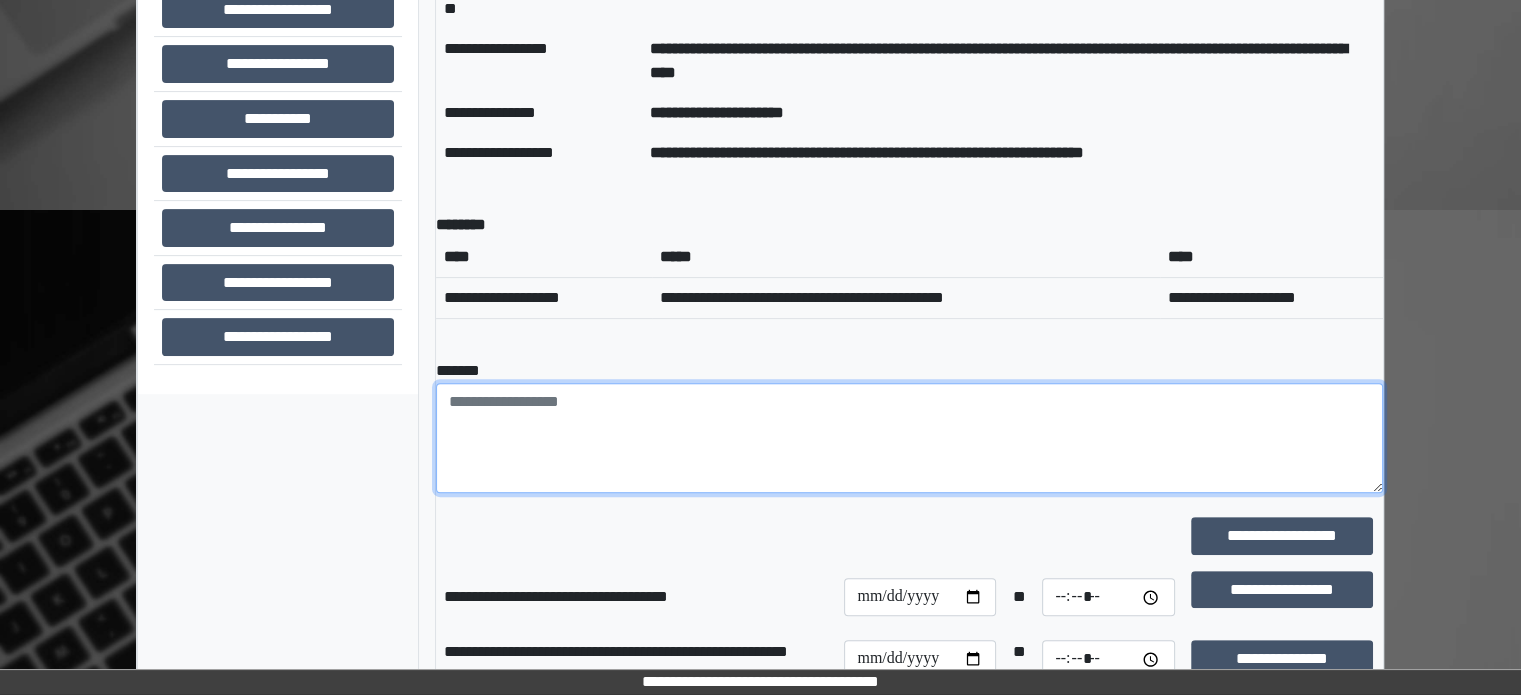 paste on "**********" 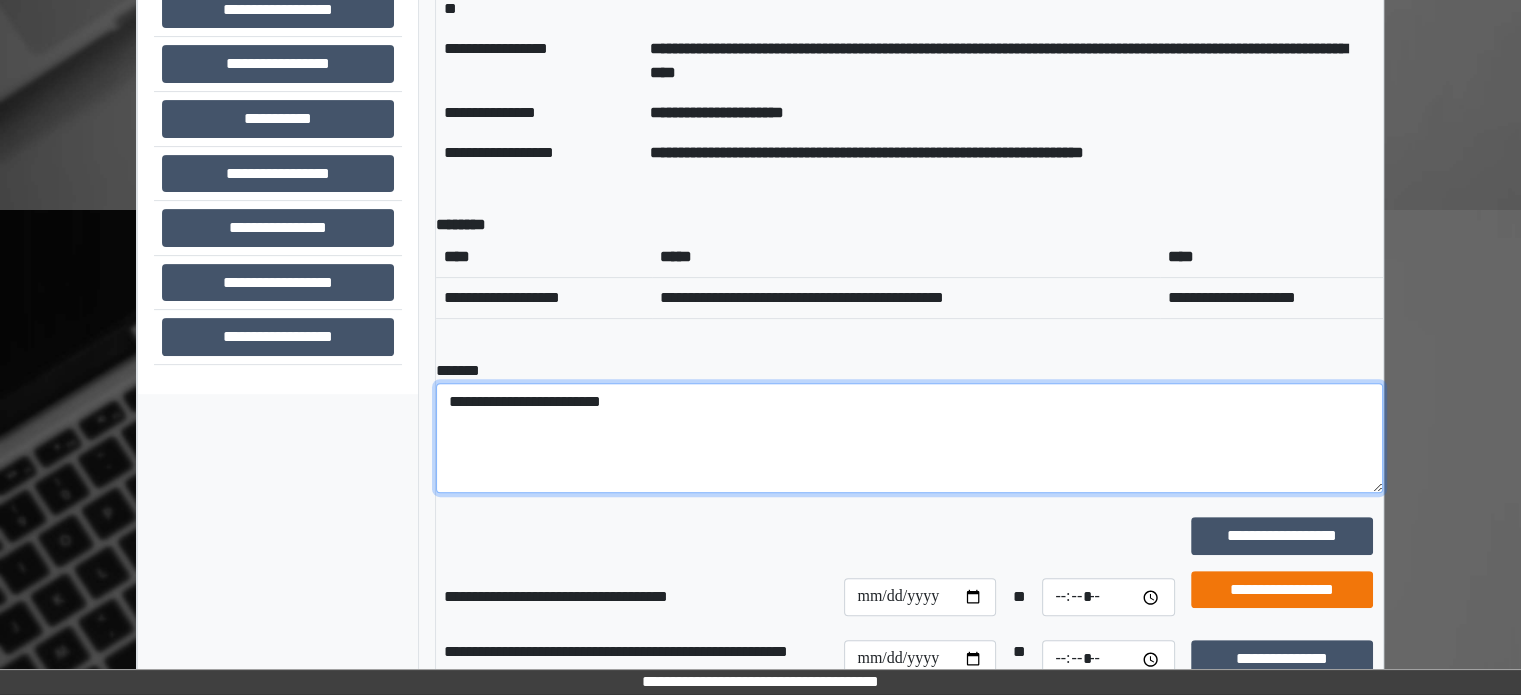 type on "**********" 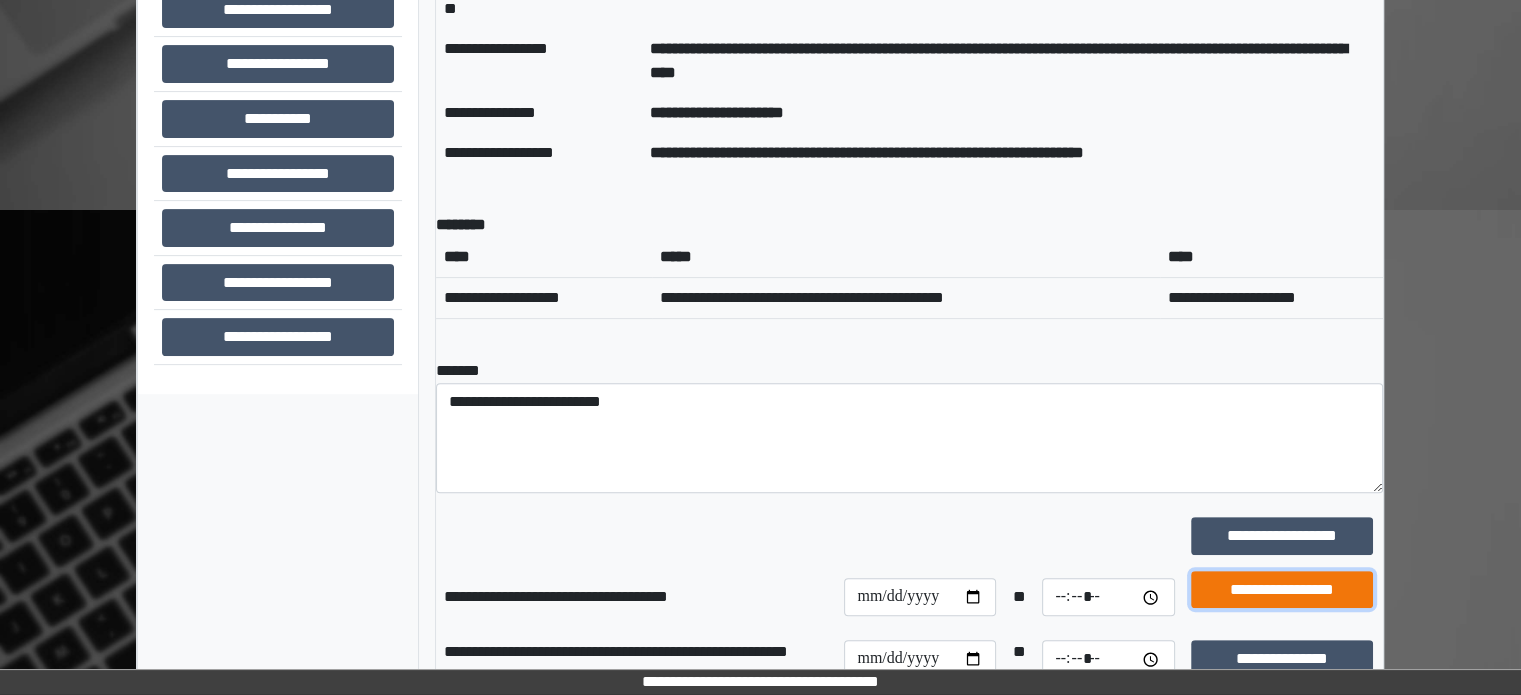 click on "**********" at bounding box center [1282, 590] 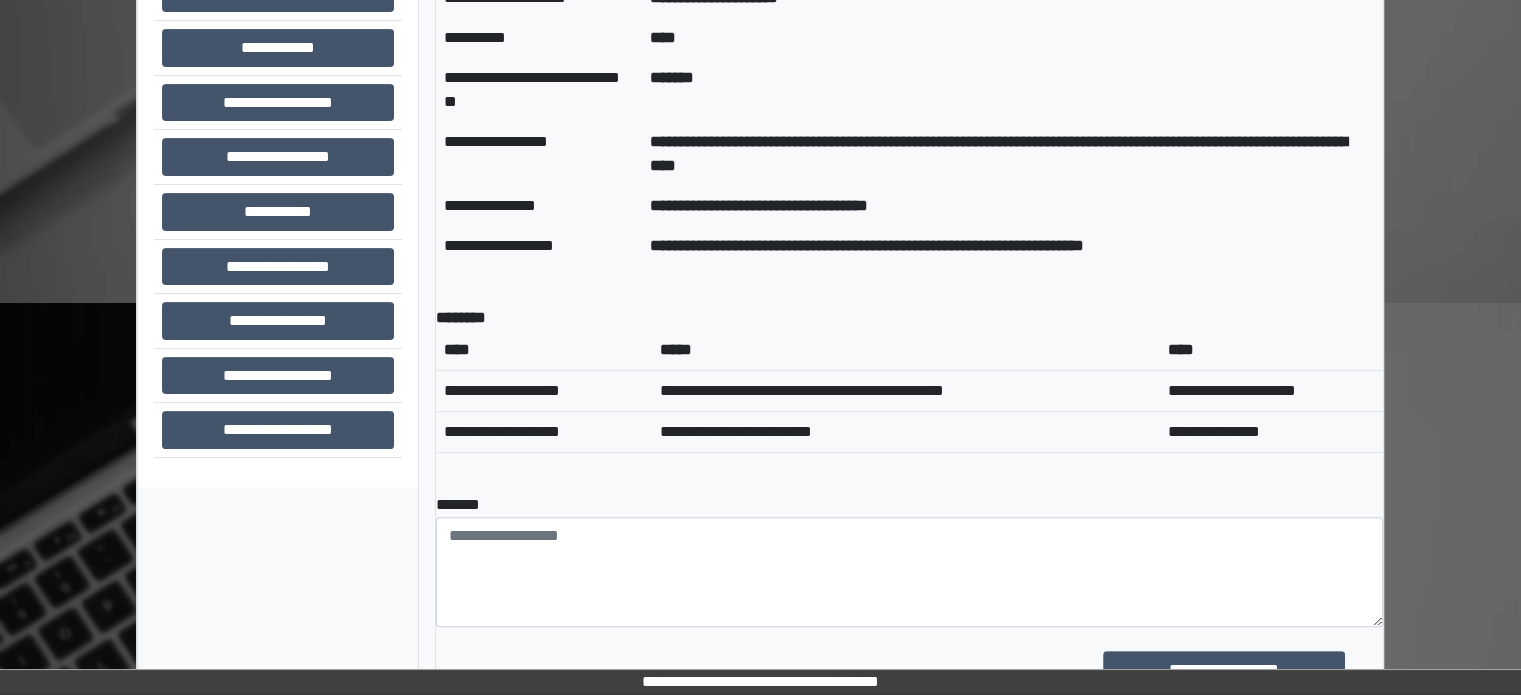 scroll, scrollTop: 423, scrollLeft: 0, axis: vertical 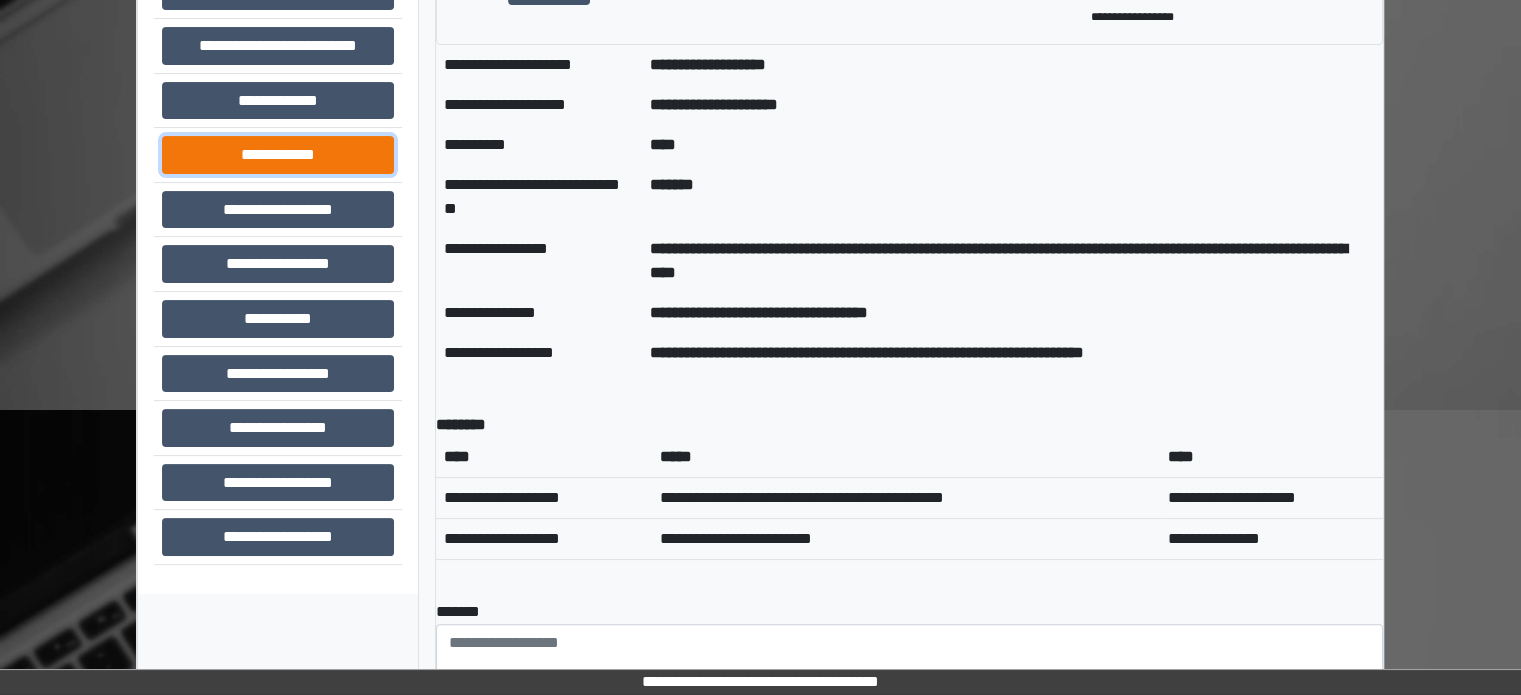 click on "**********" at bounding box center (278, 155) 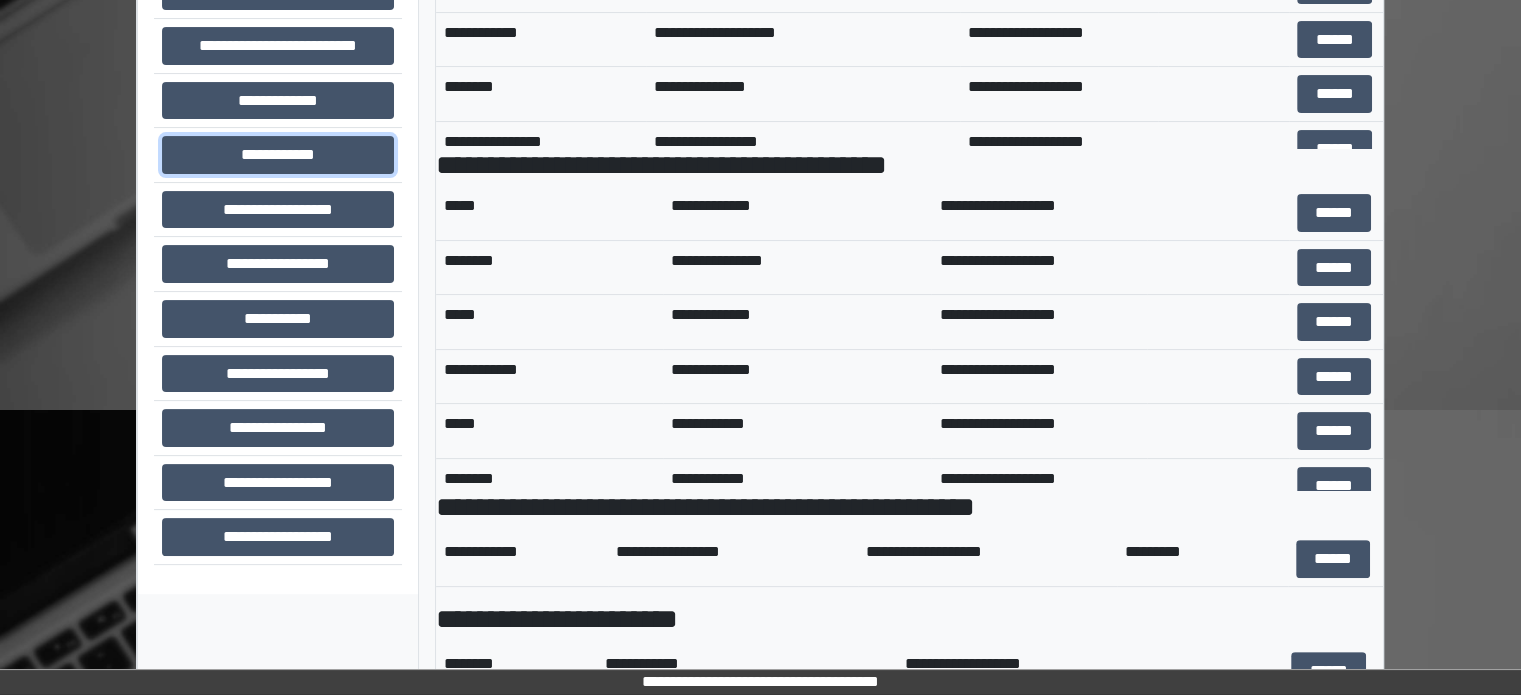 scroll, scrollTop: 900, scrollLeft: 0, axis: vertical 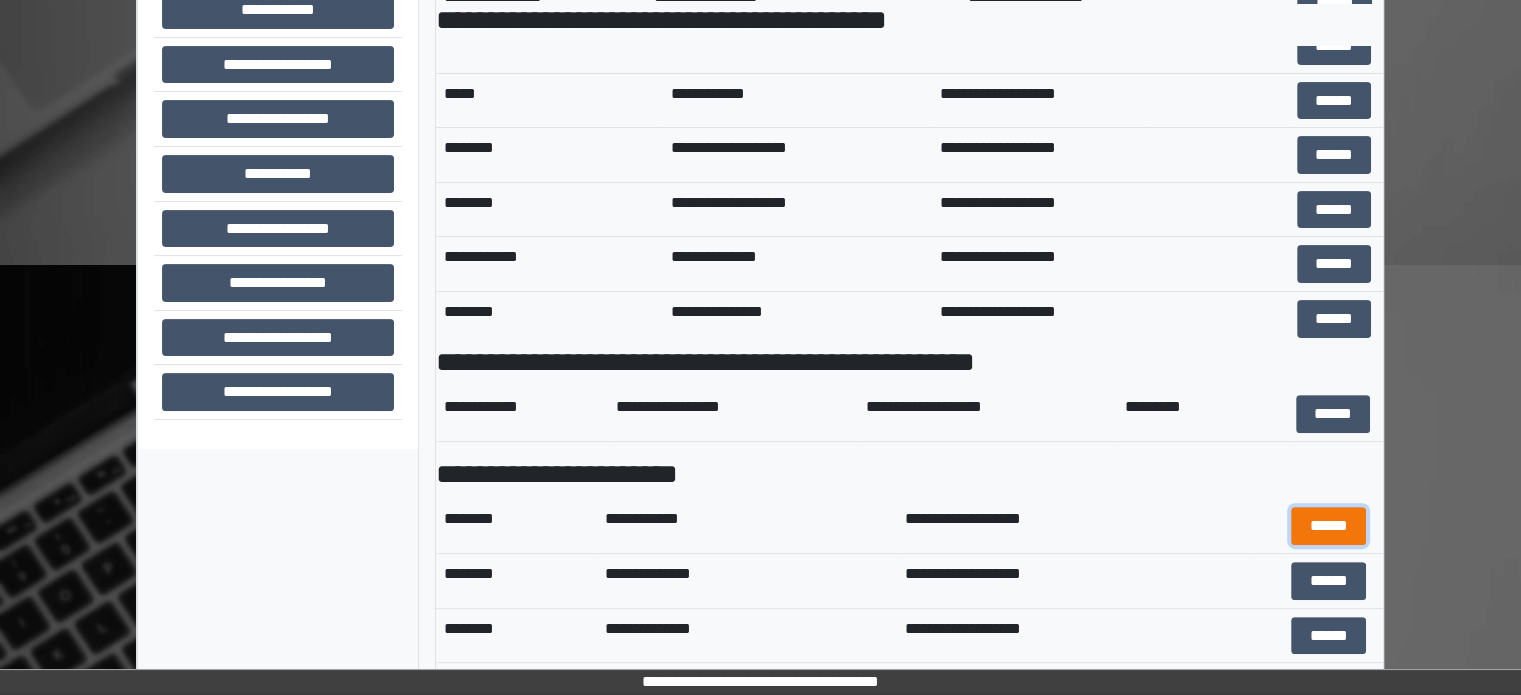 click on "******" at bounding box center (1328, 526) 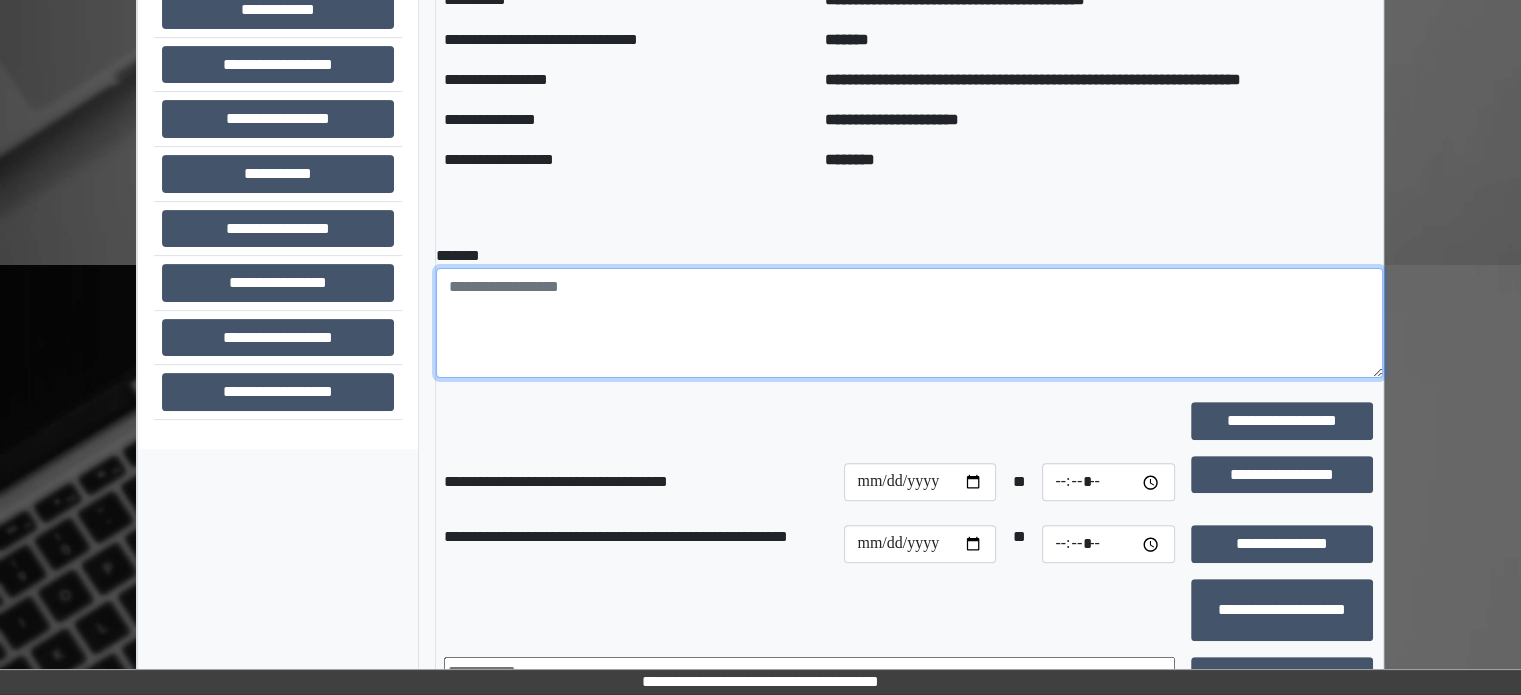 paste on "**********" 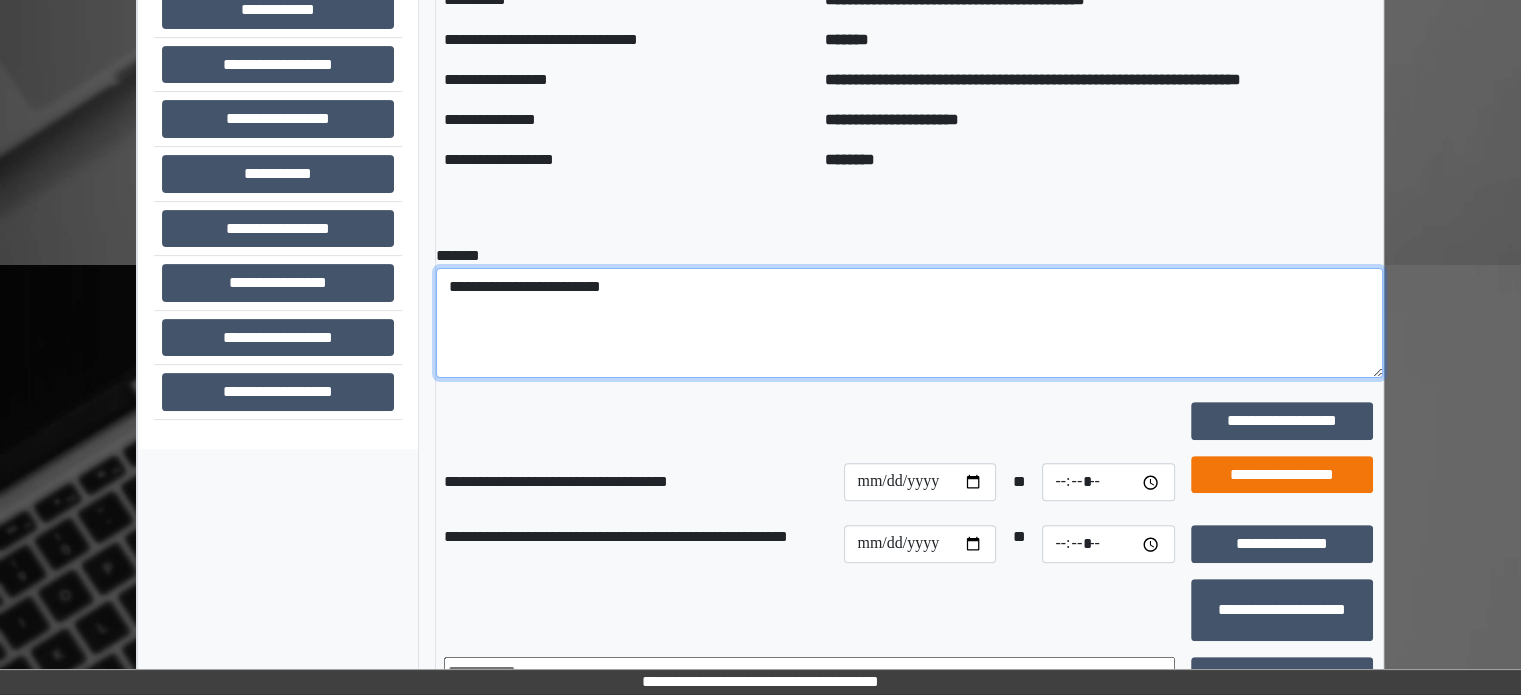 type on "**********" 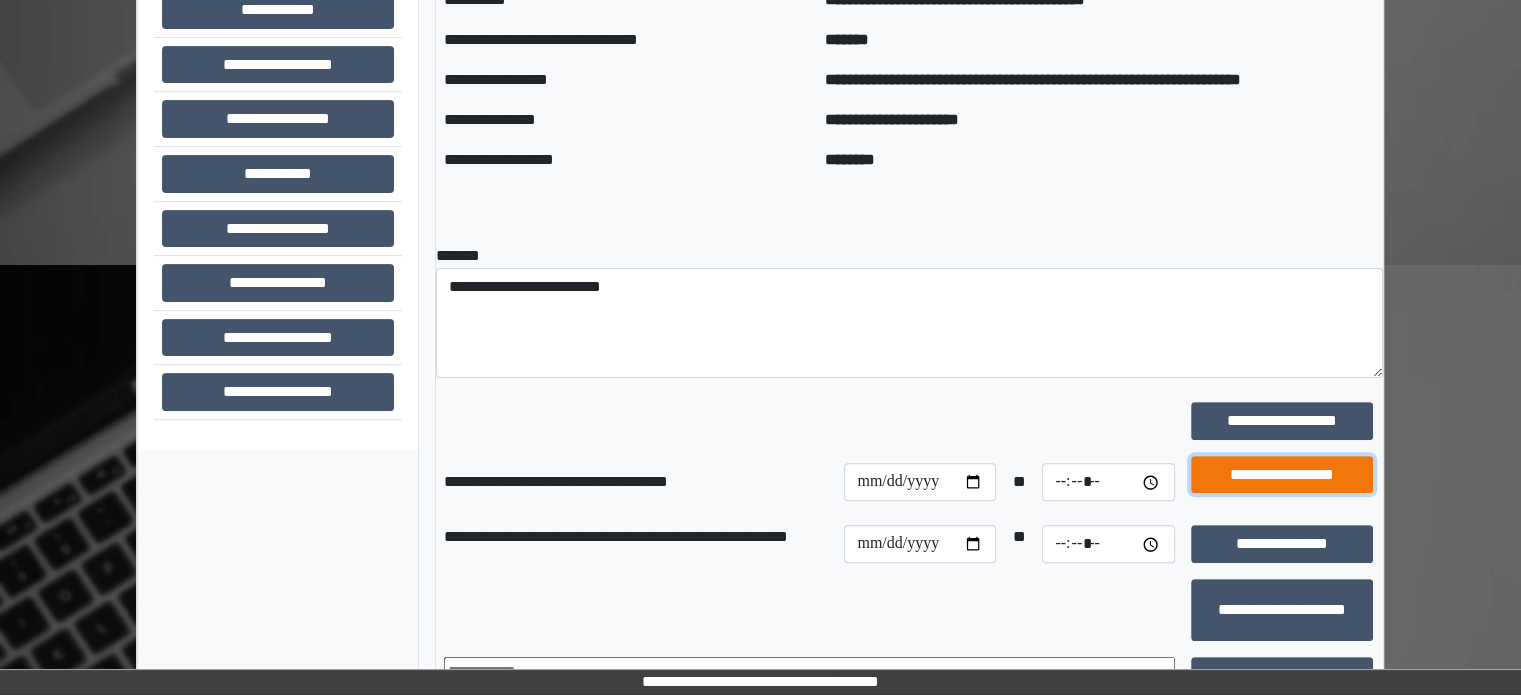 click on "**********" at bounding box center (1282, 475) 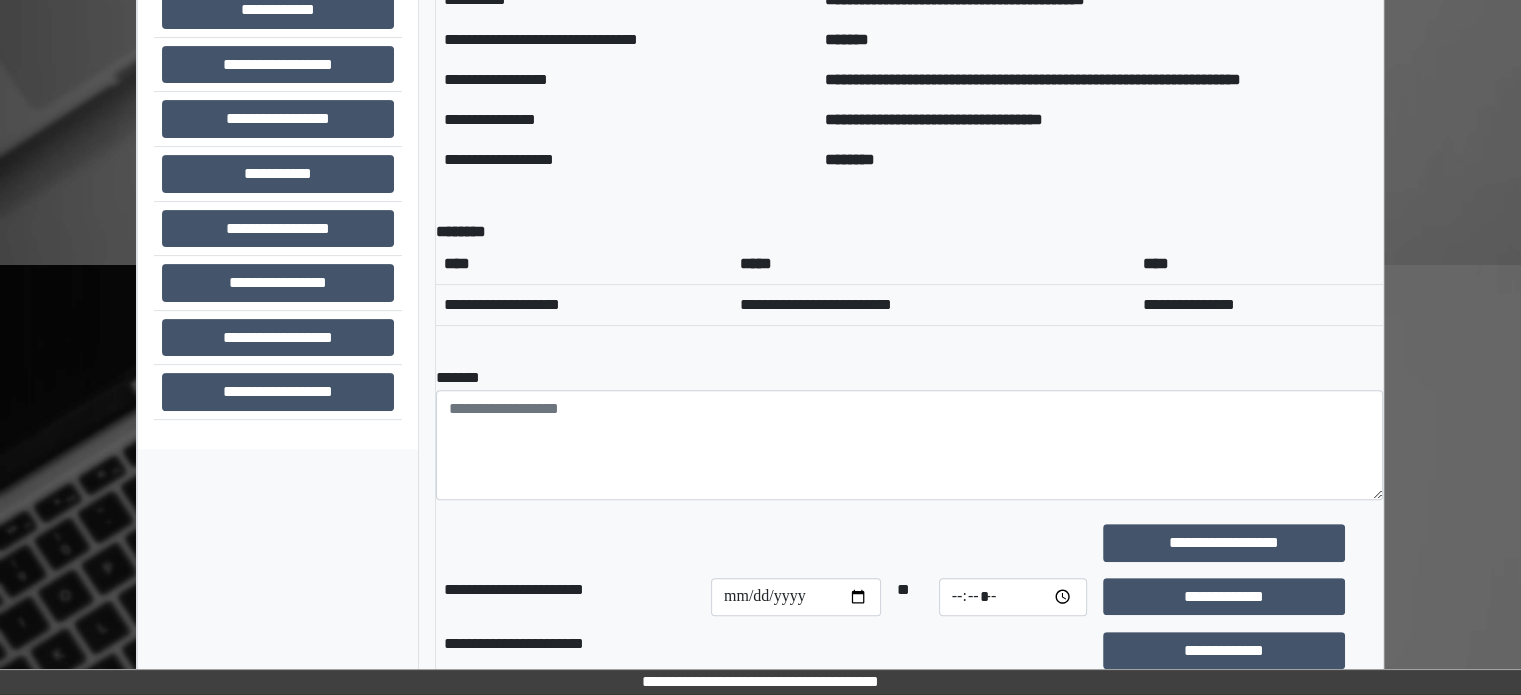 scroll, scrollTop: 268, scrollLeft: 0, axis: vertical 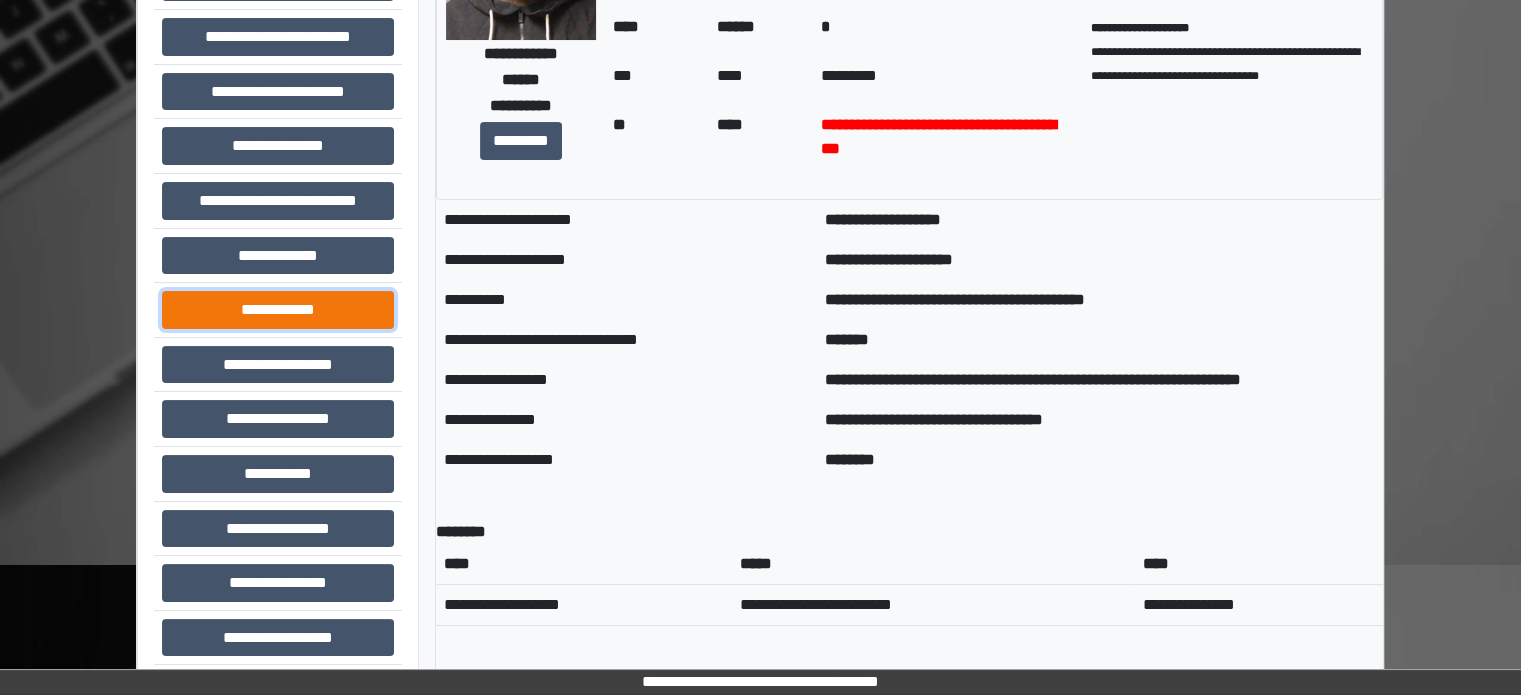 click on "**********" at bounding box center (278, 310) 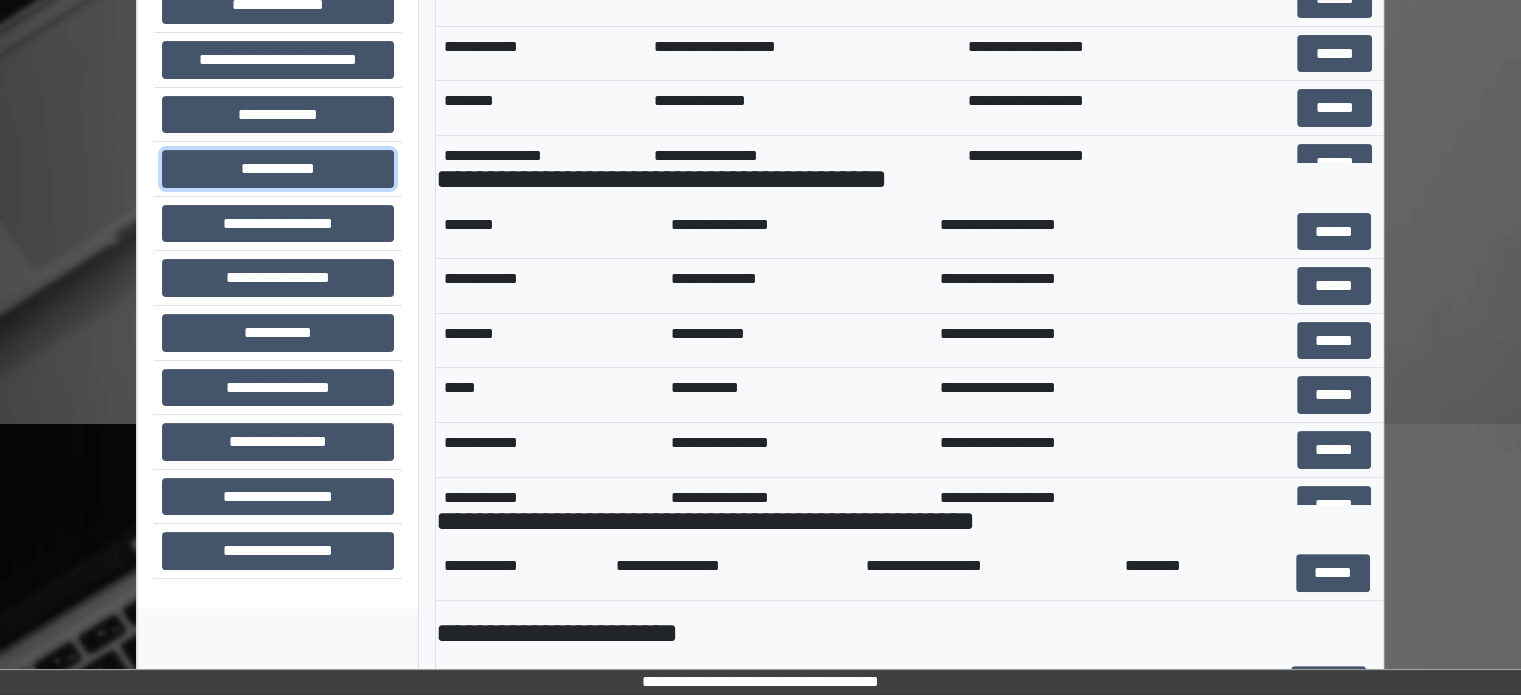 scroll, scrollTop: 514, scrollLeft: 0, axis: vertical 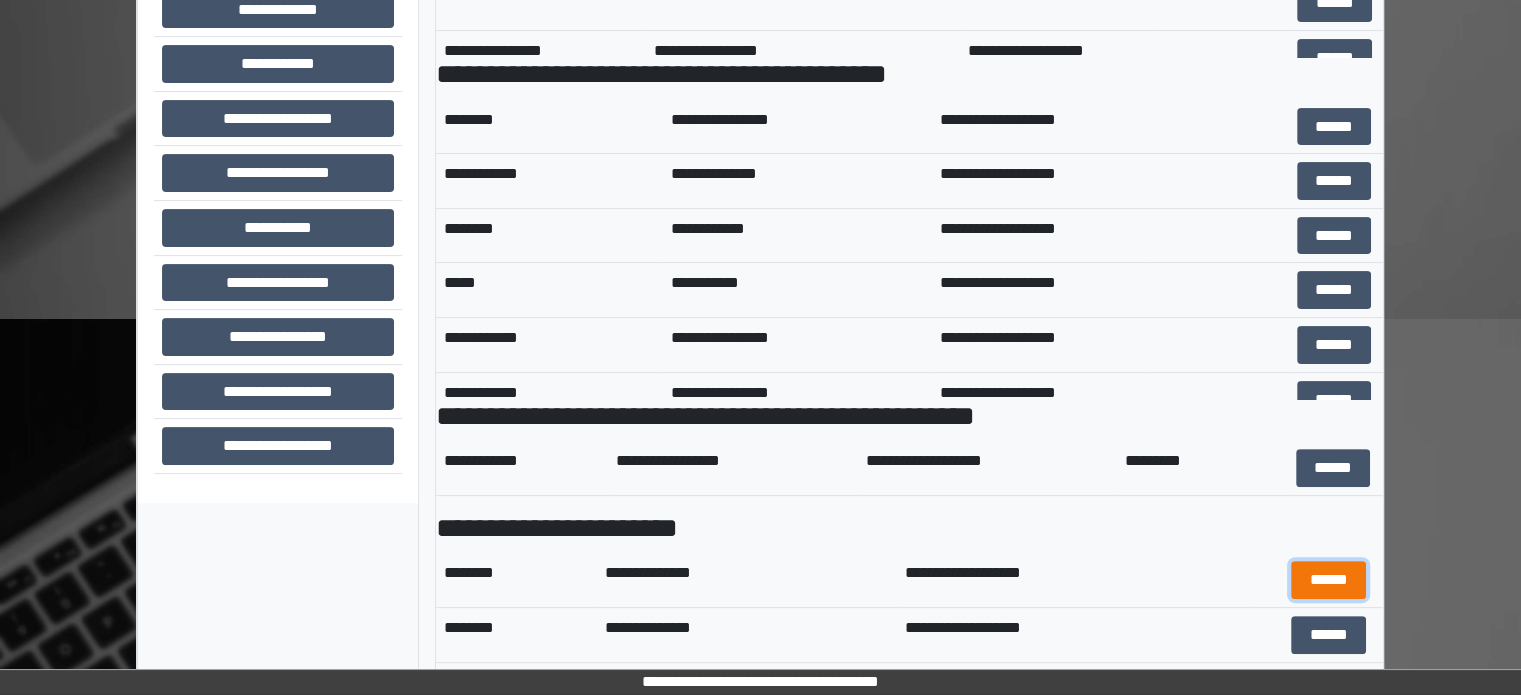 click on "******" at bounding box center (1328, 580) 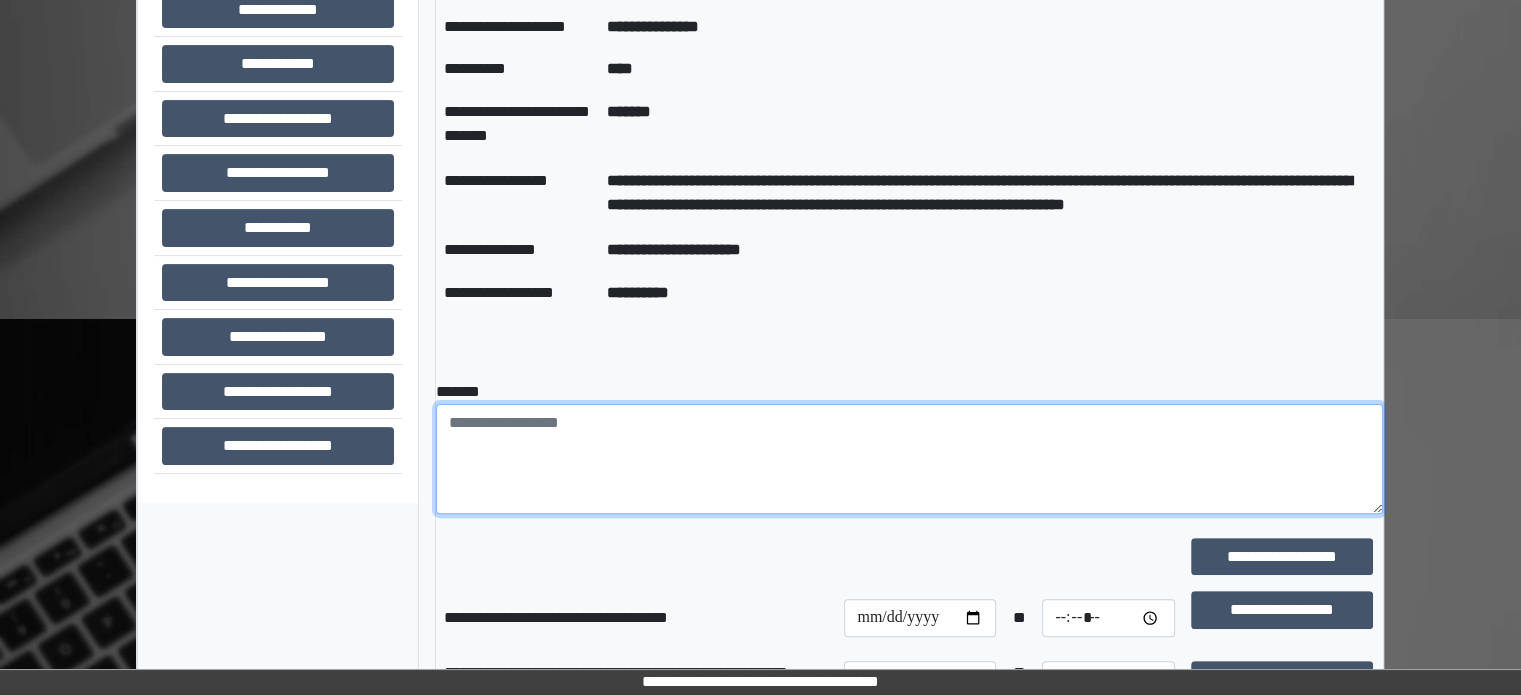 paste on "**********" 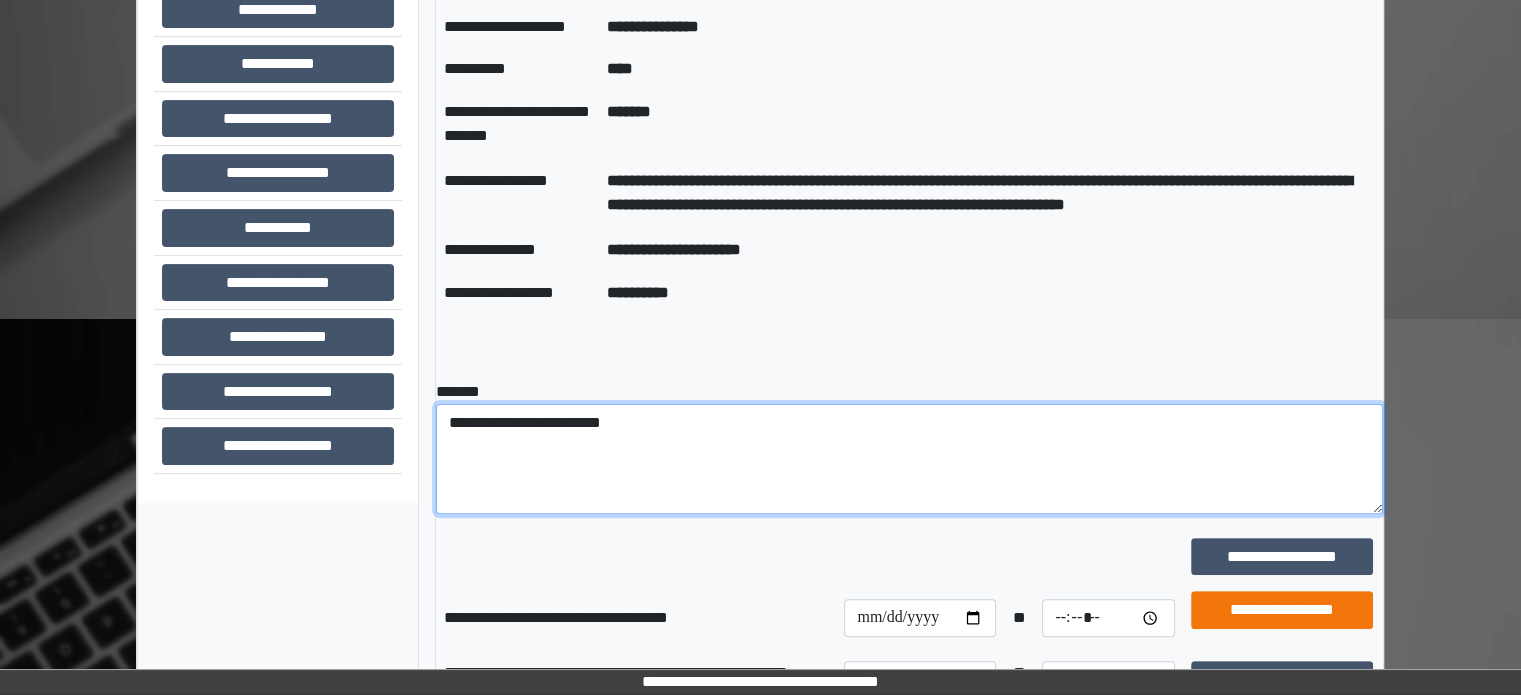 type on "**********" 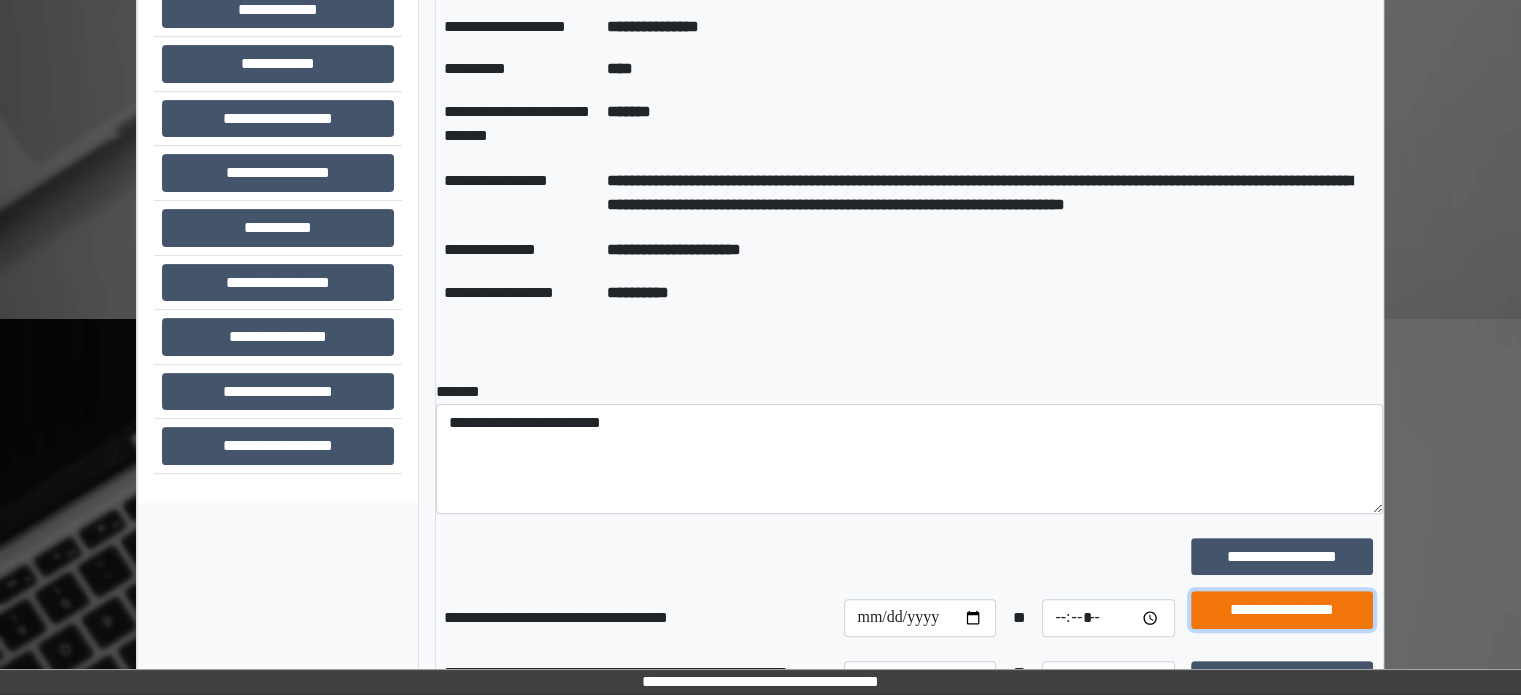 click on "**********" at bounding box center (1282, 610) 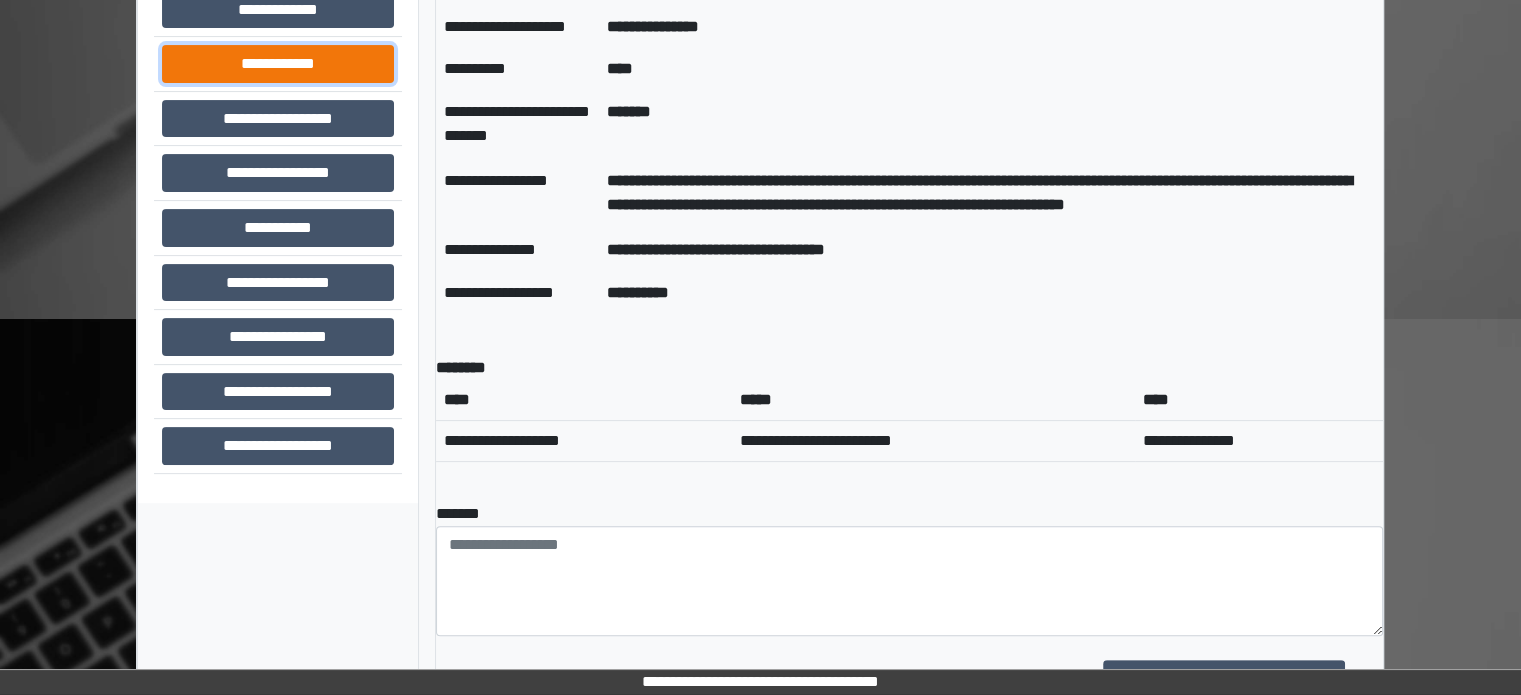 click on "**********" at bounding box center [278, 64] 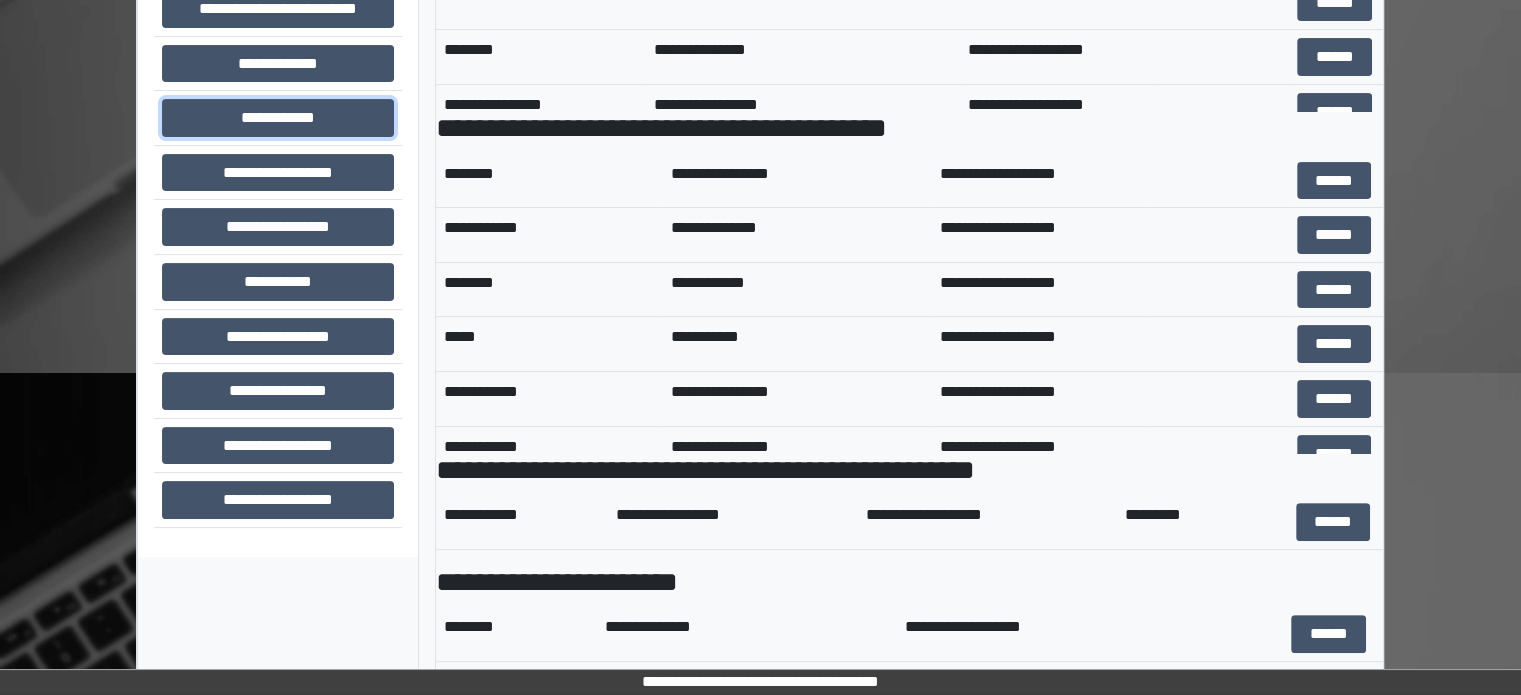 scroll, scrollTop: 460, scrollLeft: 0, axis: vertical 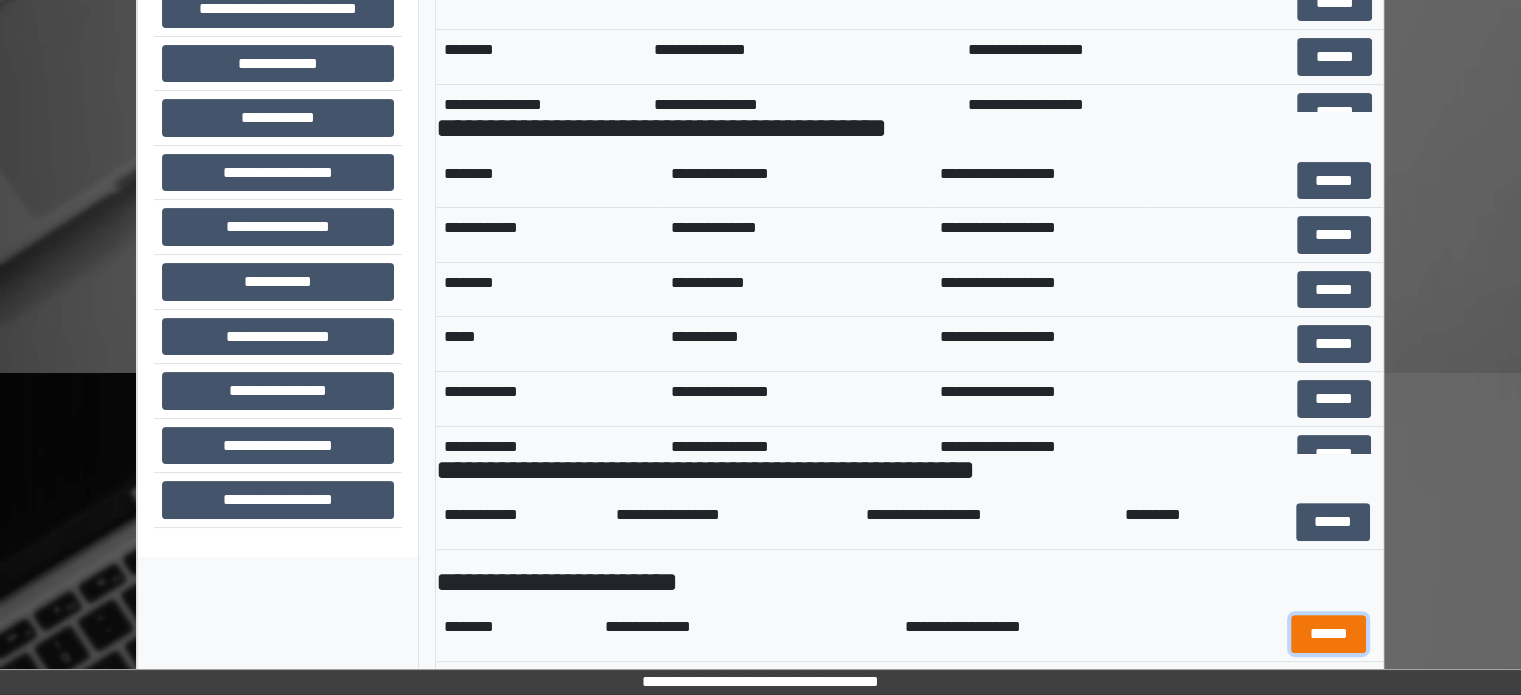 click on "******" at bounding box center [1328, 634] 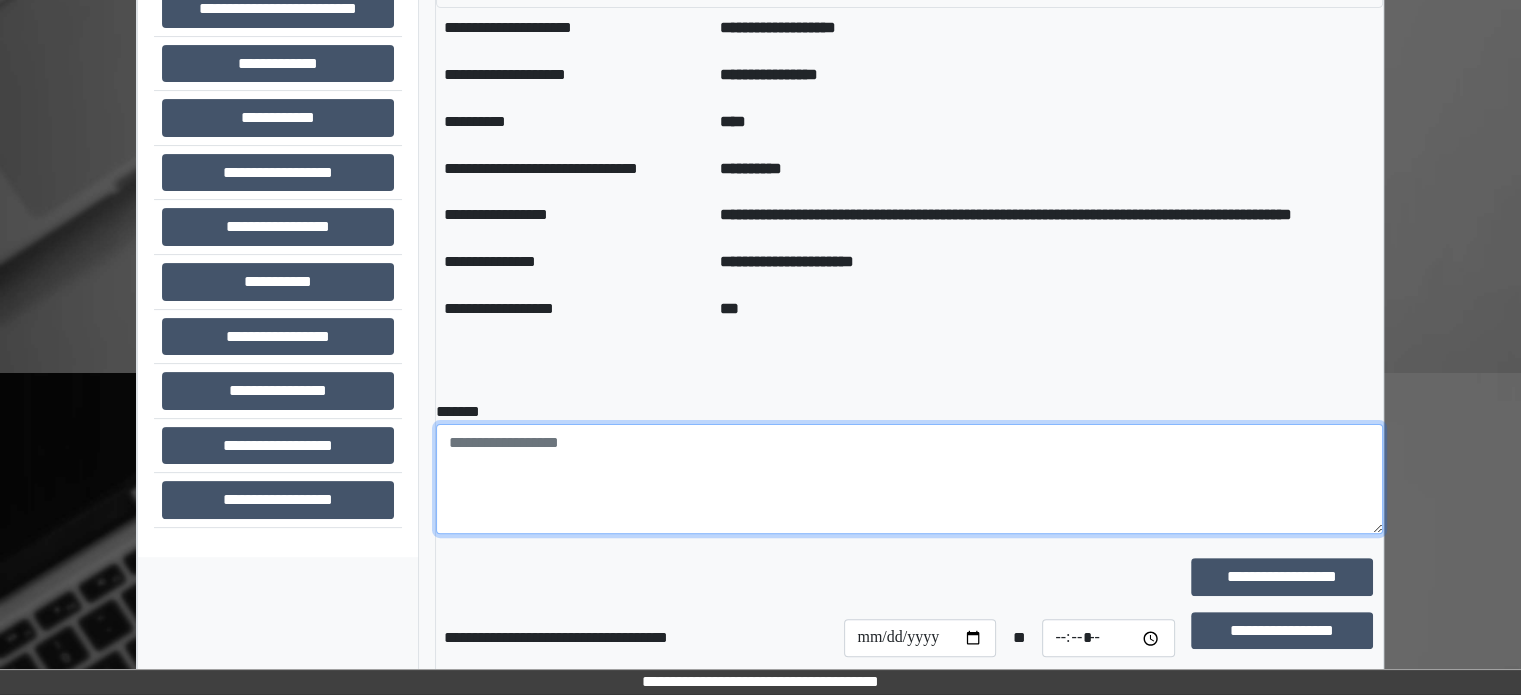 paste on "**********" 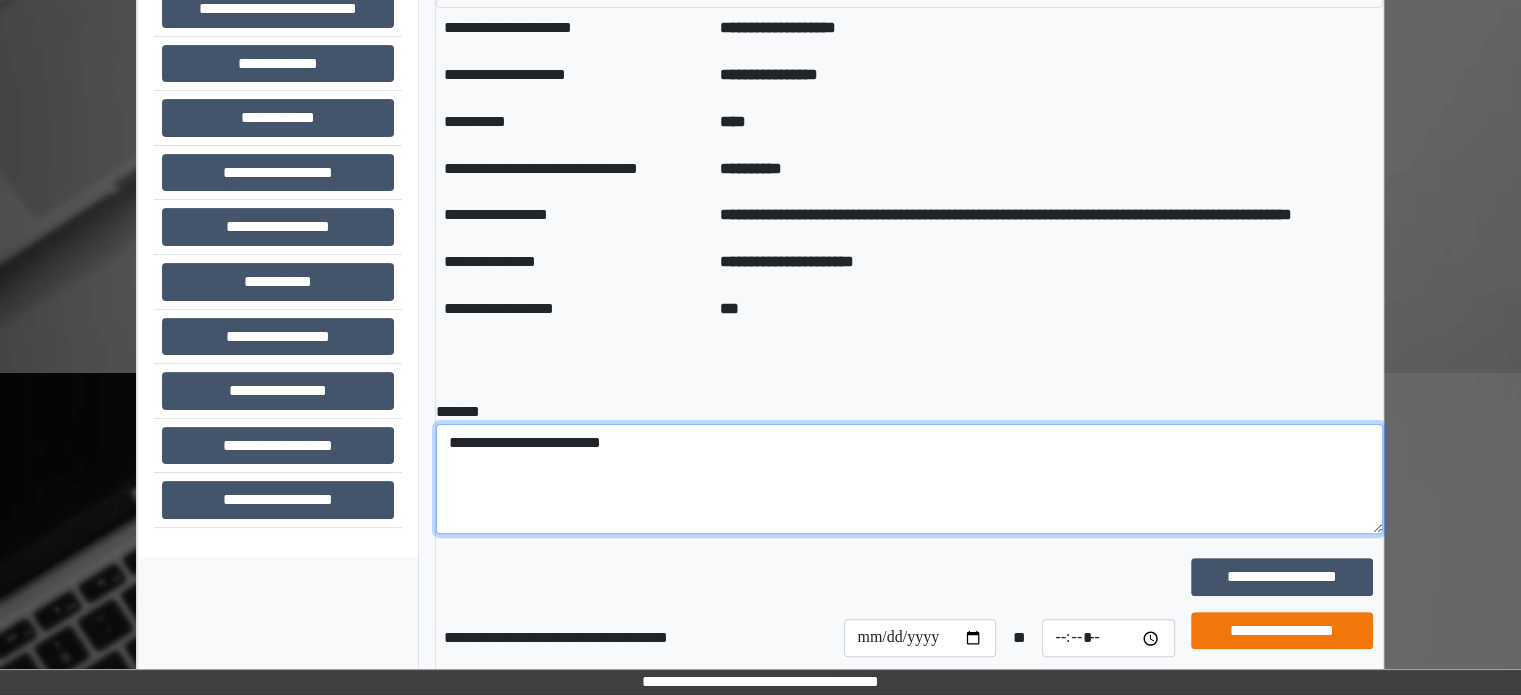 type on "**********" 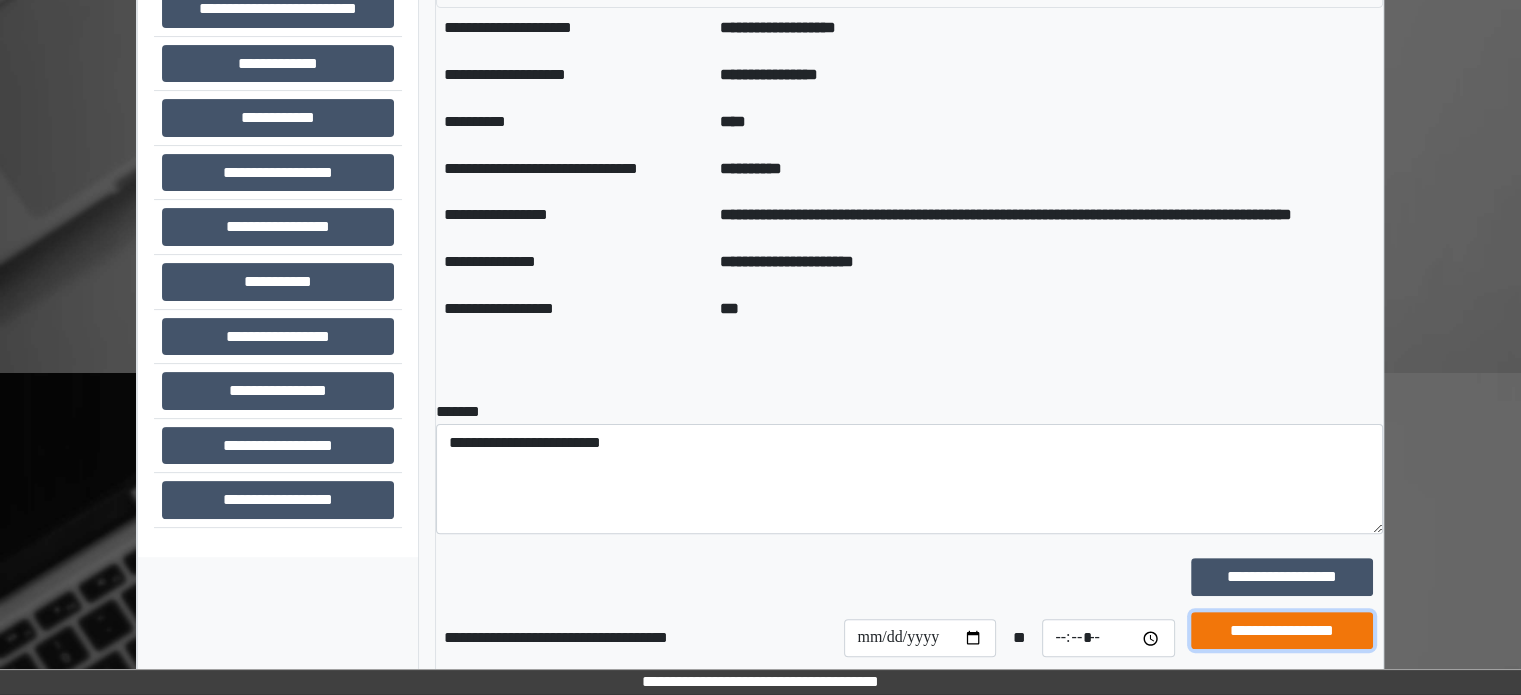 click on "**********" at bounding box center [1282, 631] 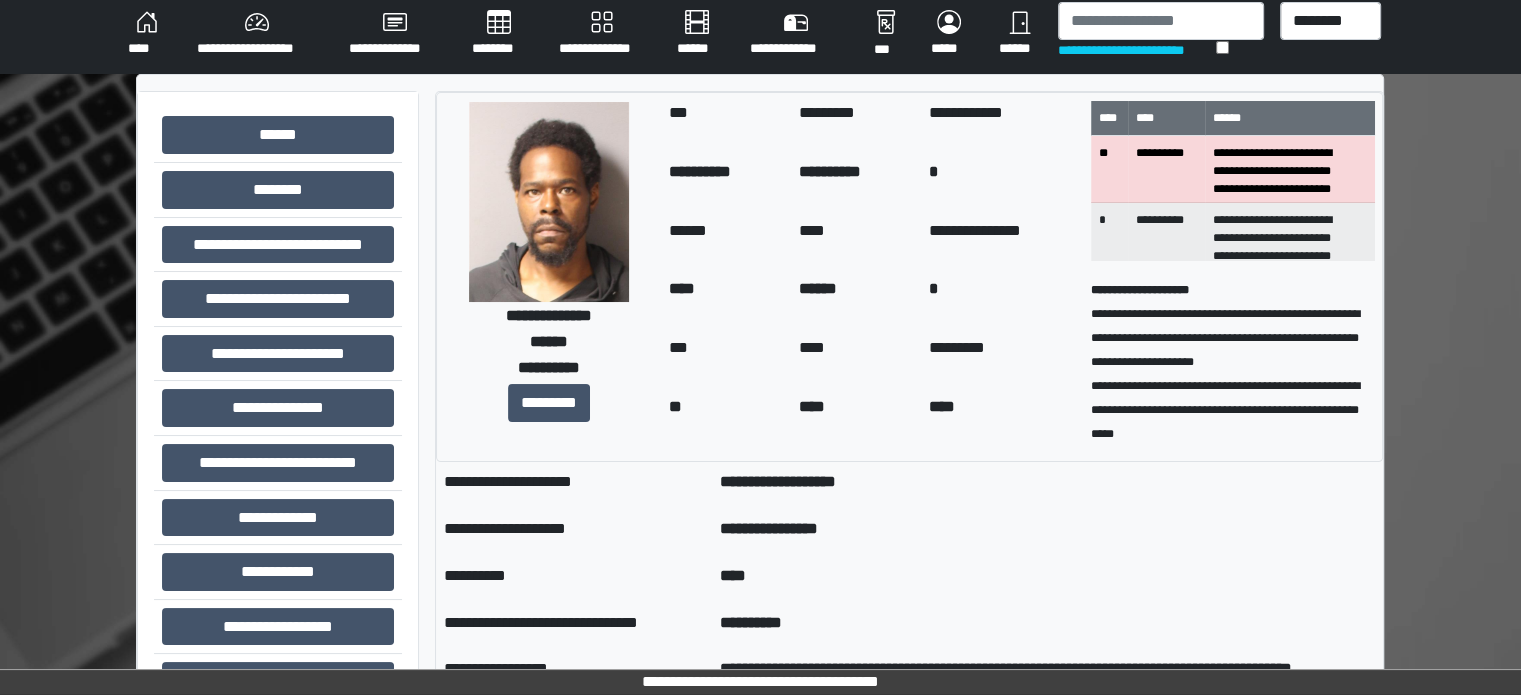 scroll, scrollTop: 0, scrollLeft: 0, axis: both 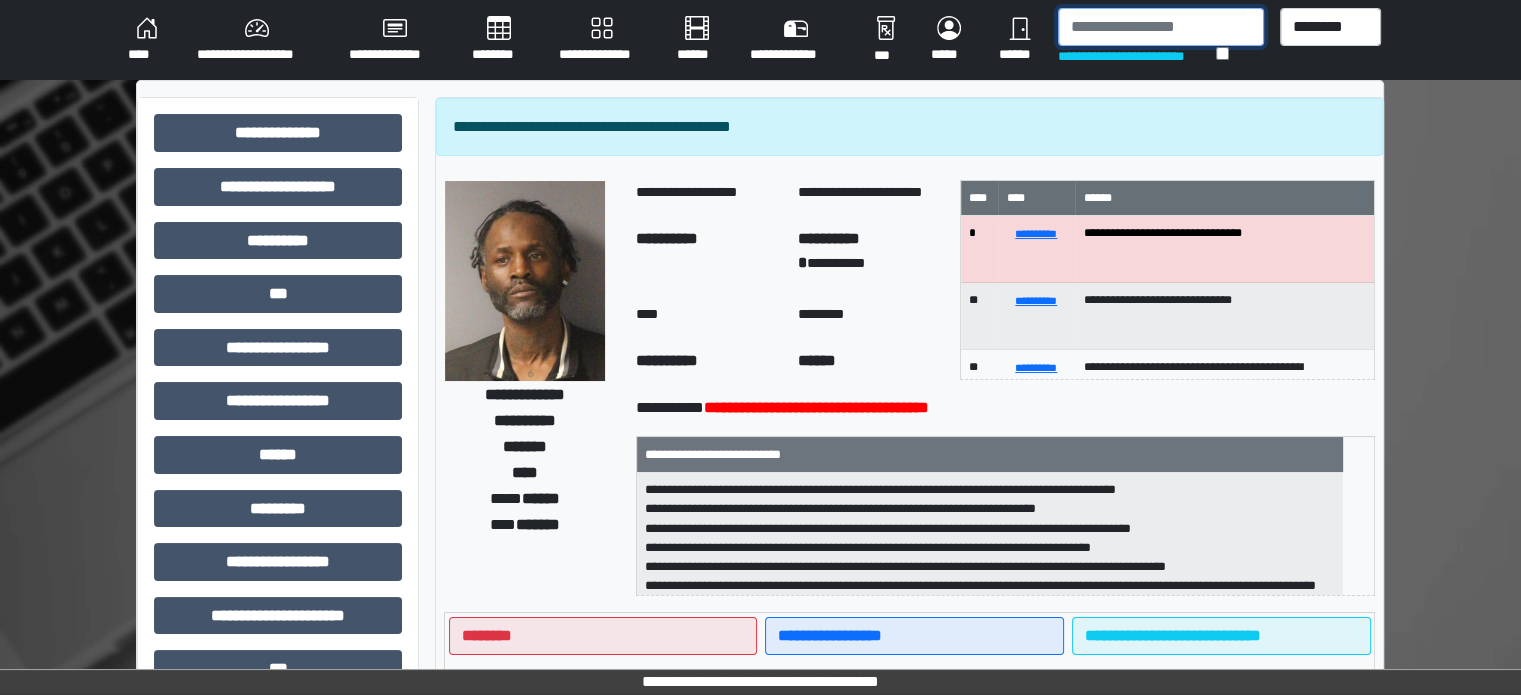 click at bounding box center [1161, 27] 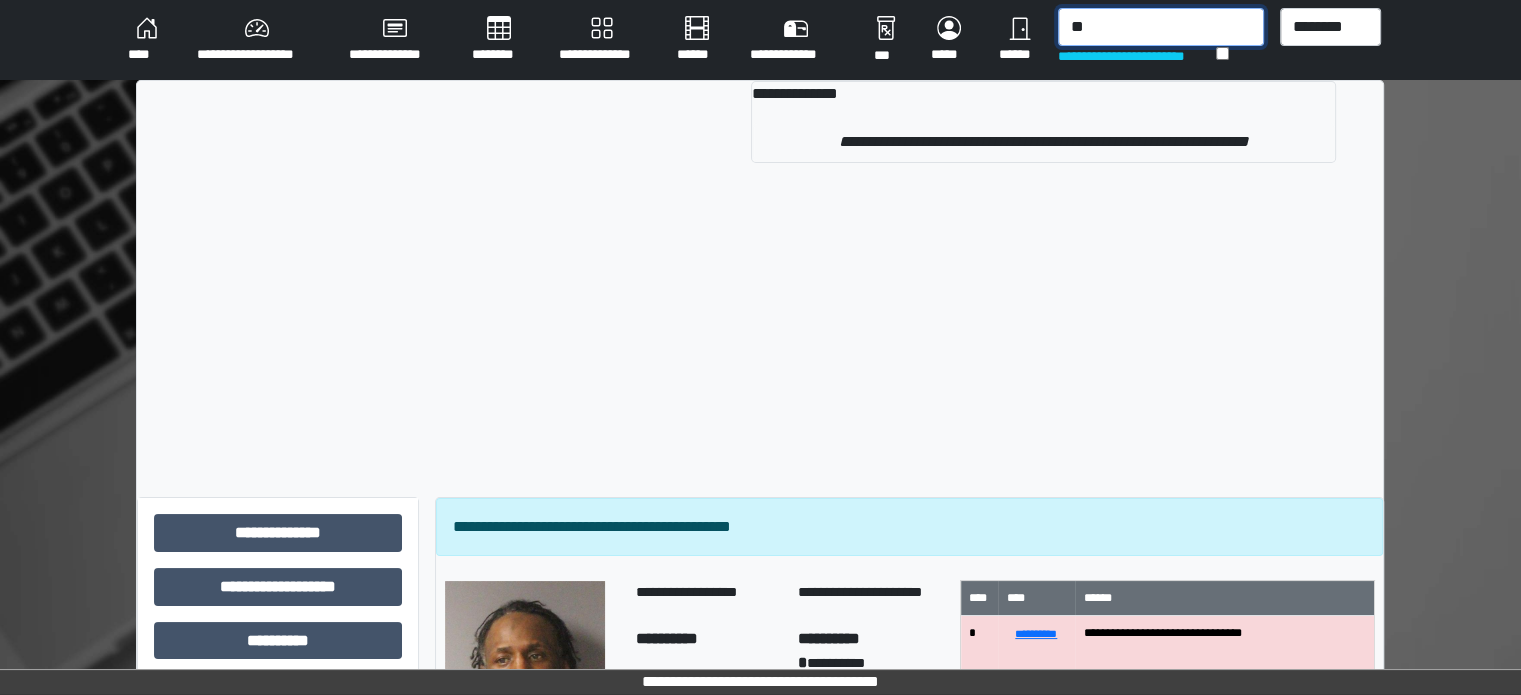 type on "*" 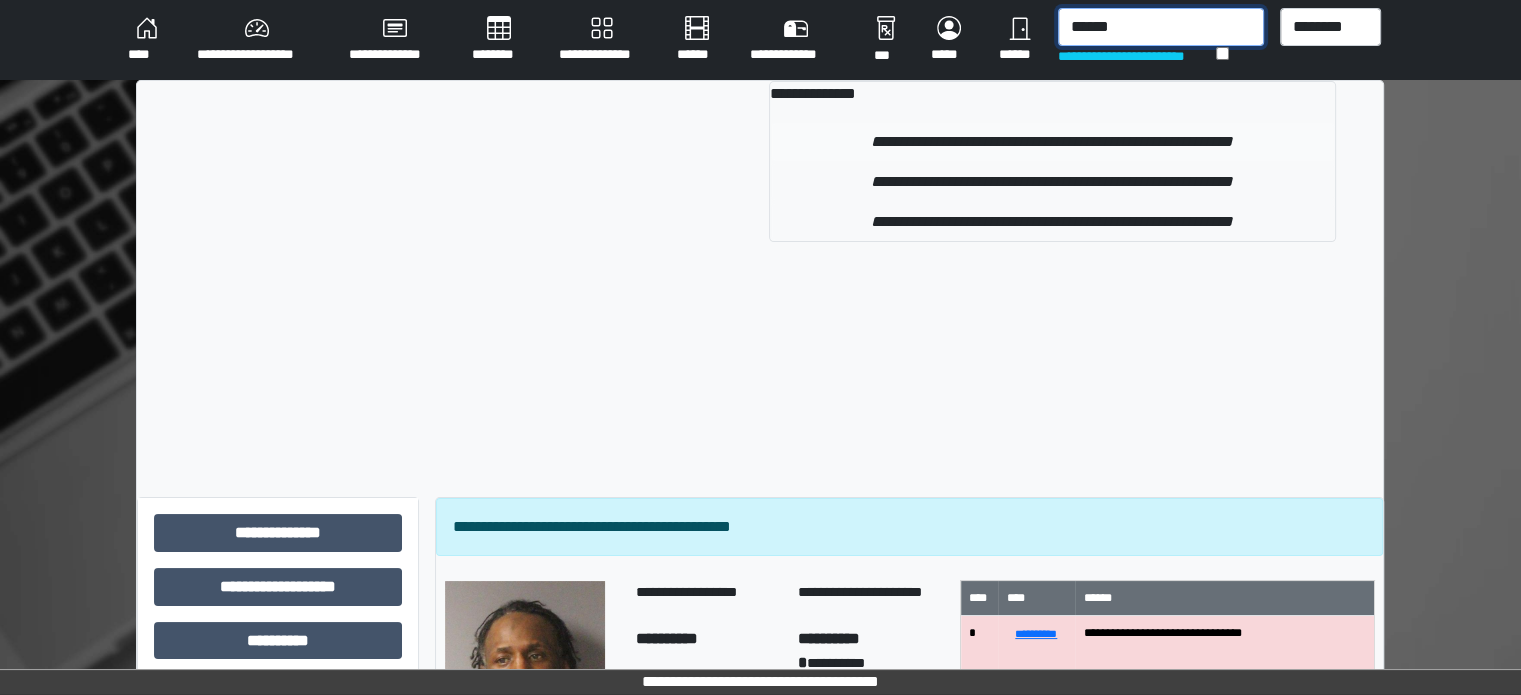 type on "******" 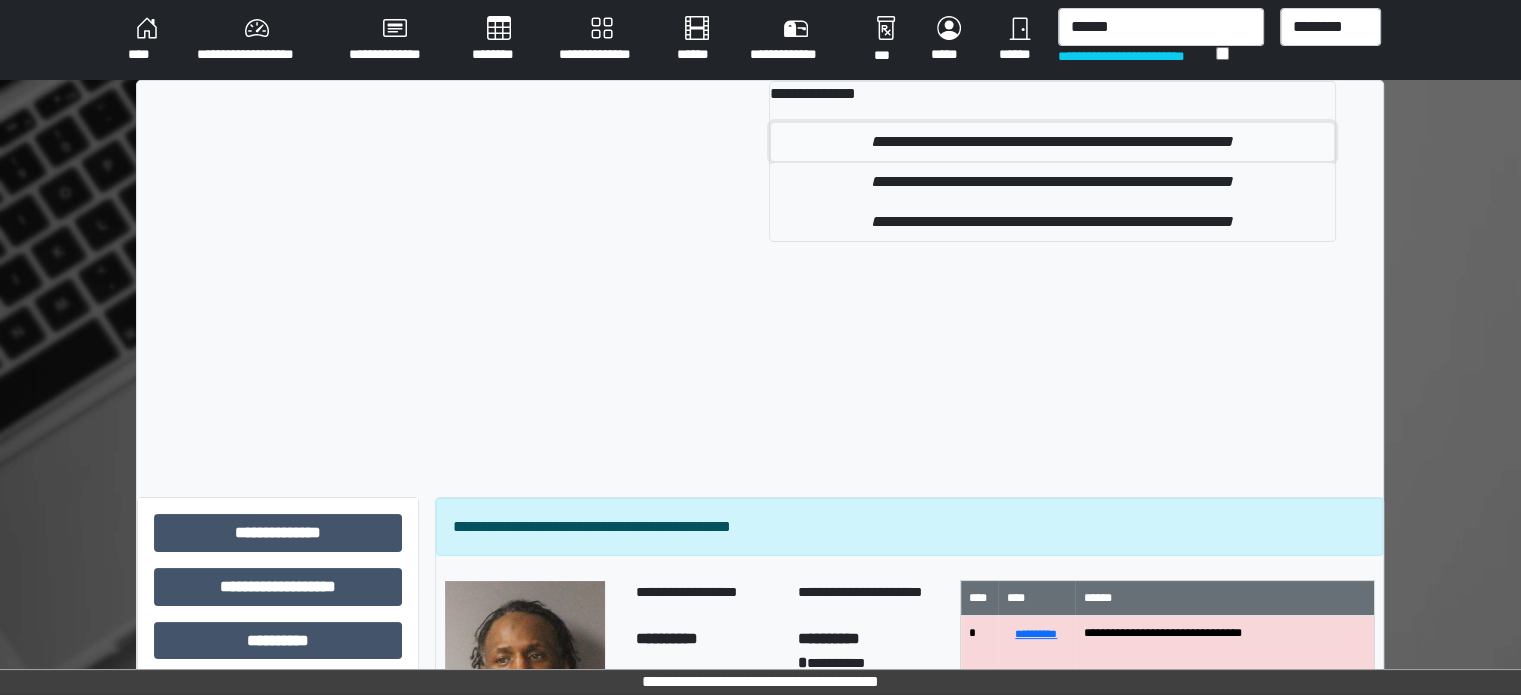 click on "**********" at bounding box center (1052, 142) 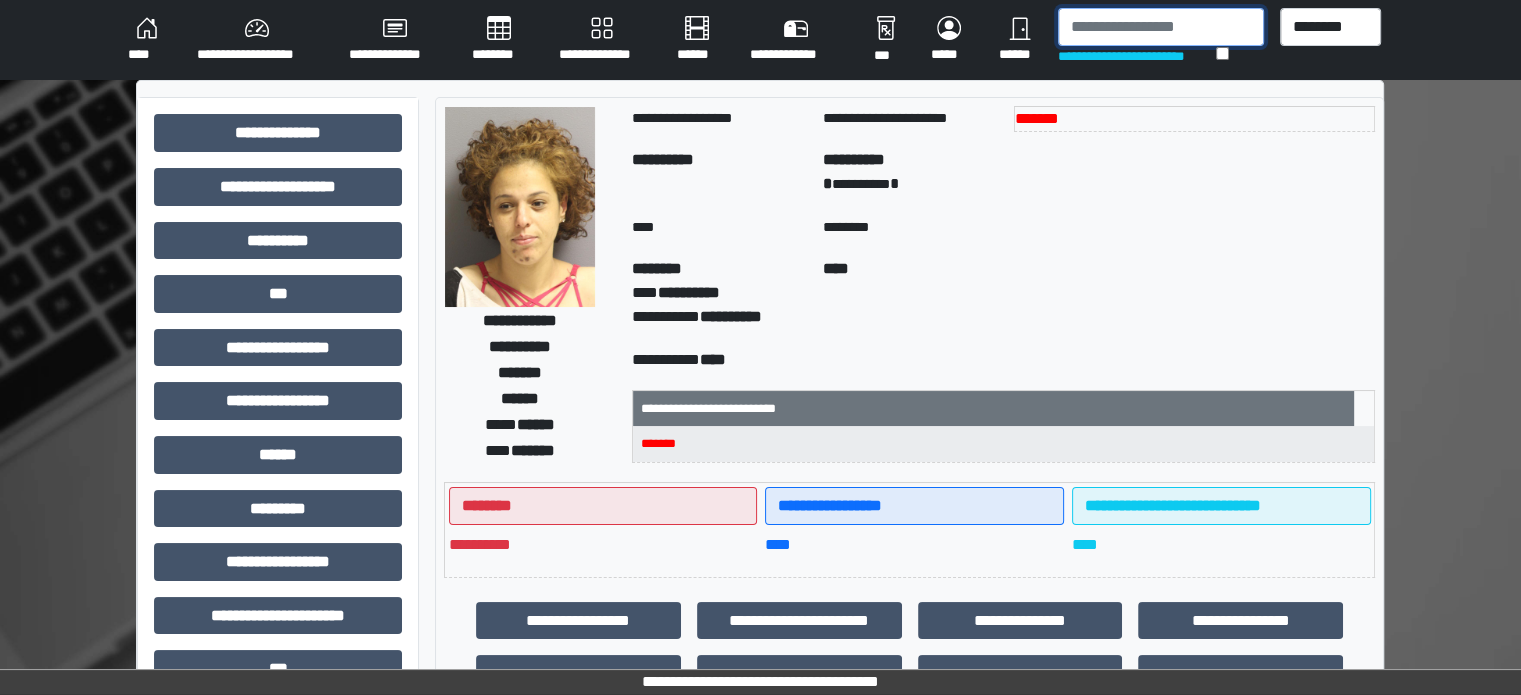 click at bounding box center [1161, 27] 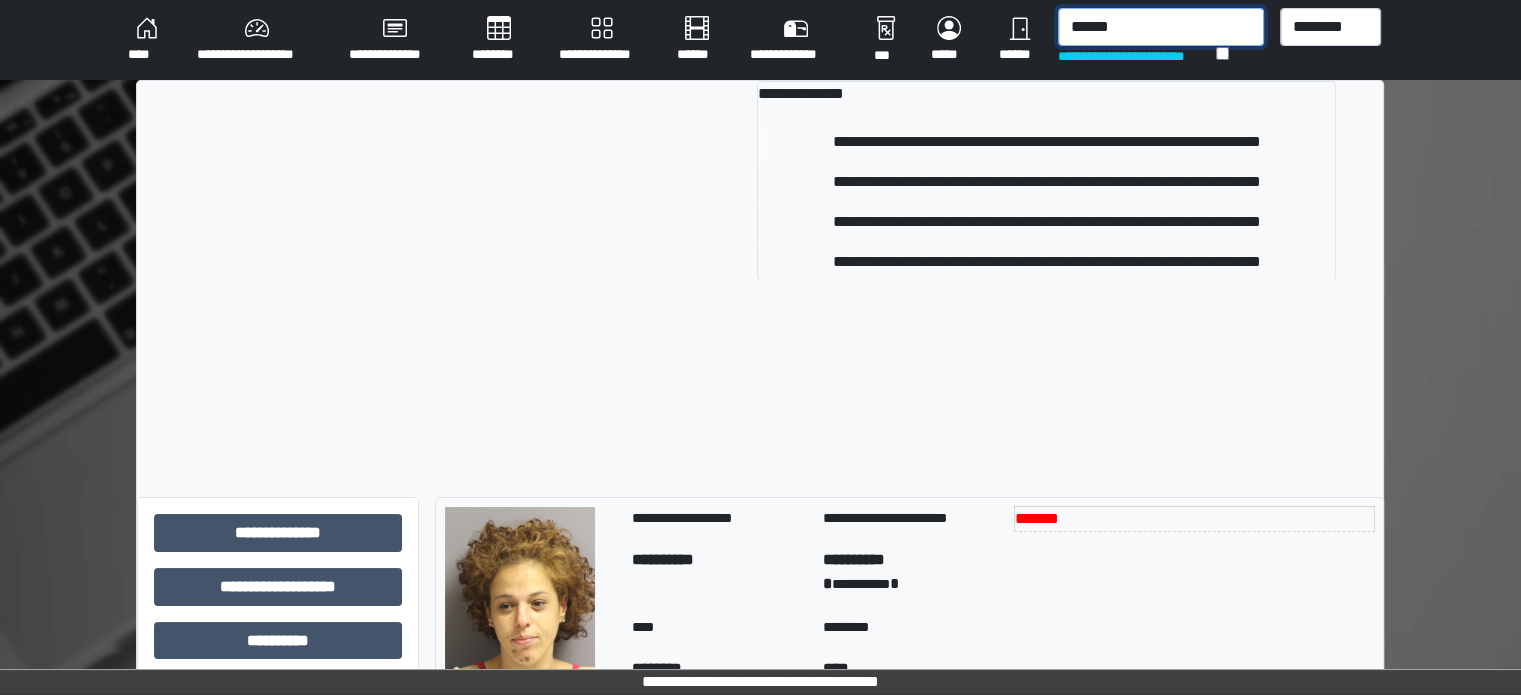 type on "******" 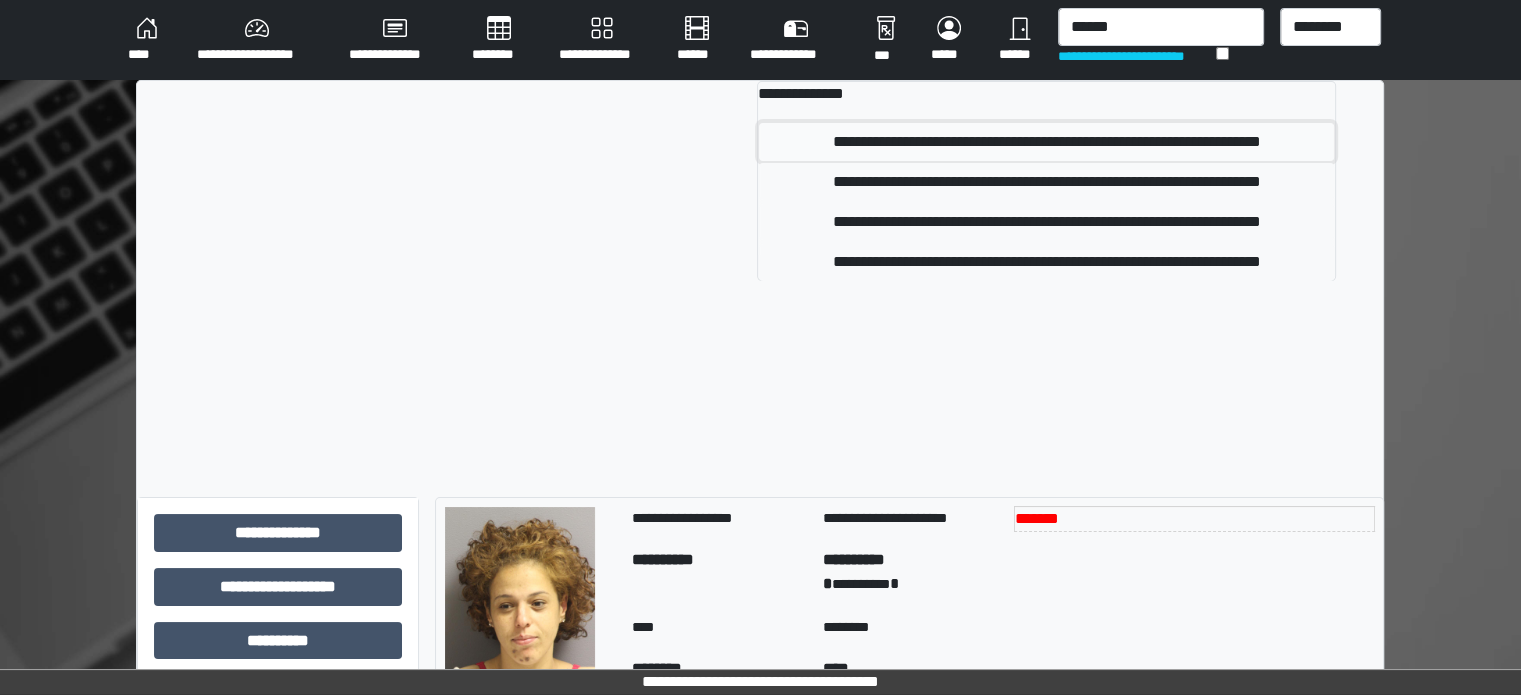 click on "**********" at bounding box center [1046, 142] 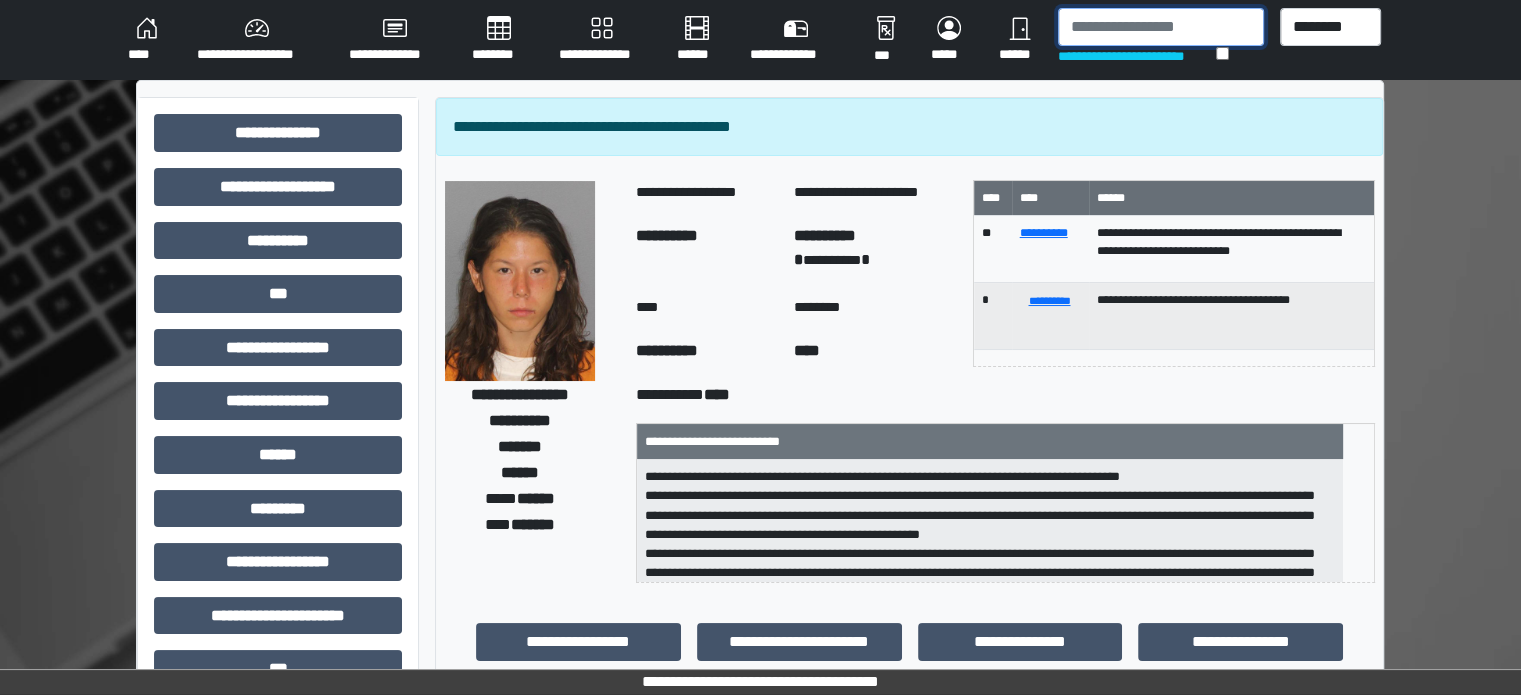 click at bounding box center [1161, 27] 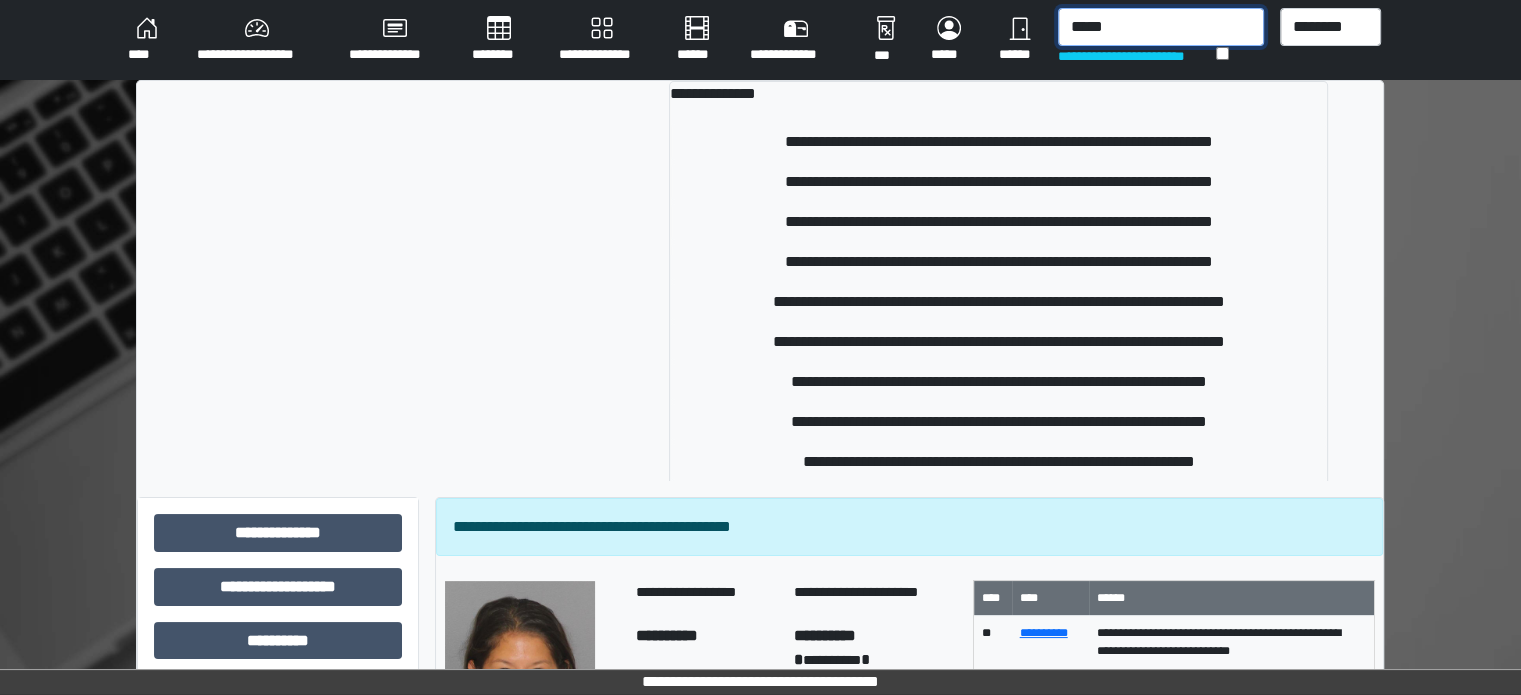 drag, startPoint x: 1143, startPoint y: 30, endPoint x: 1059, endPoint y: 29, distance: 84.00595 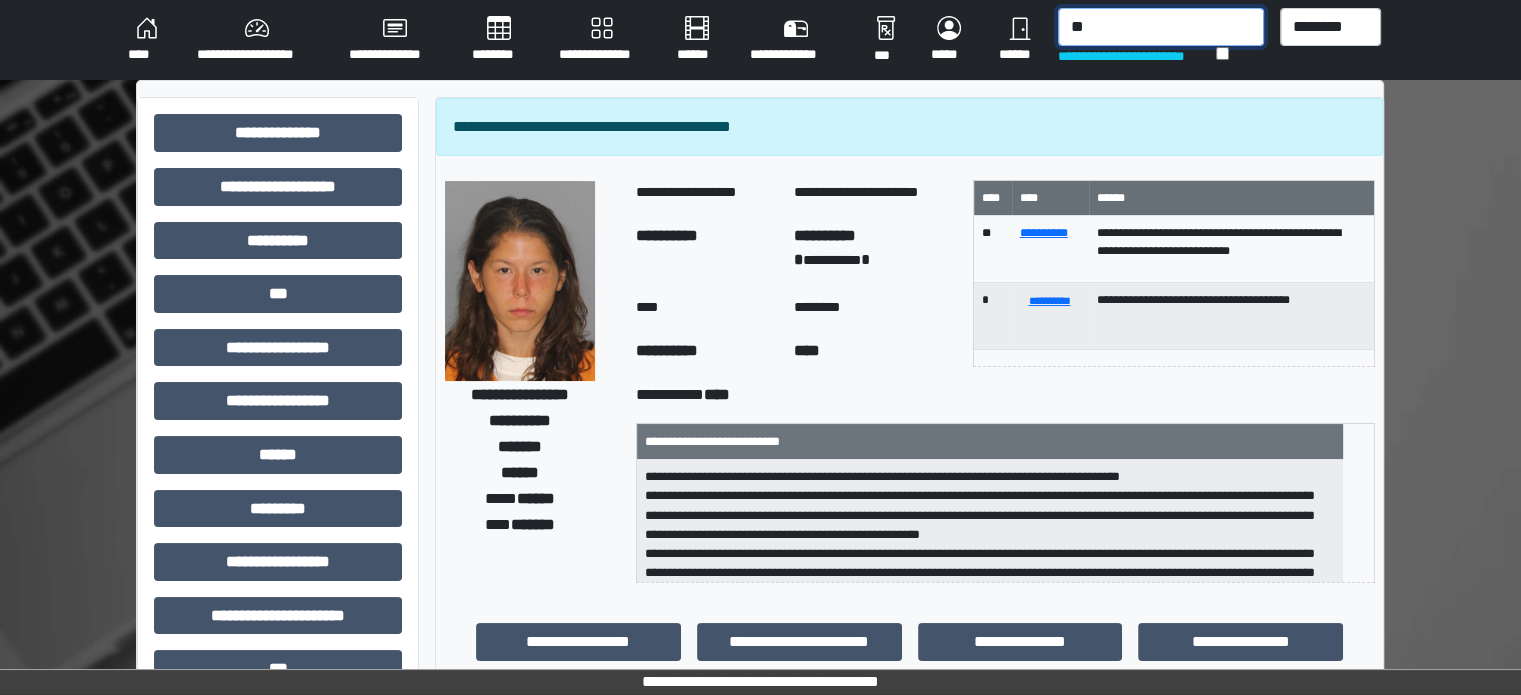 type on "*" 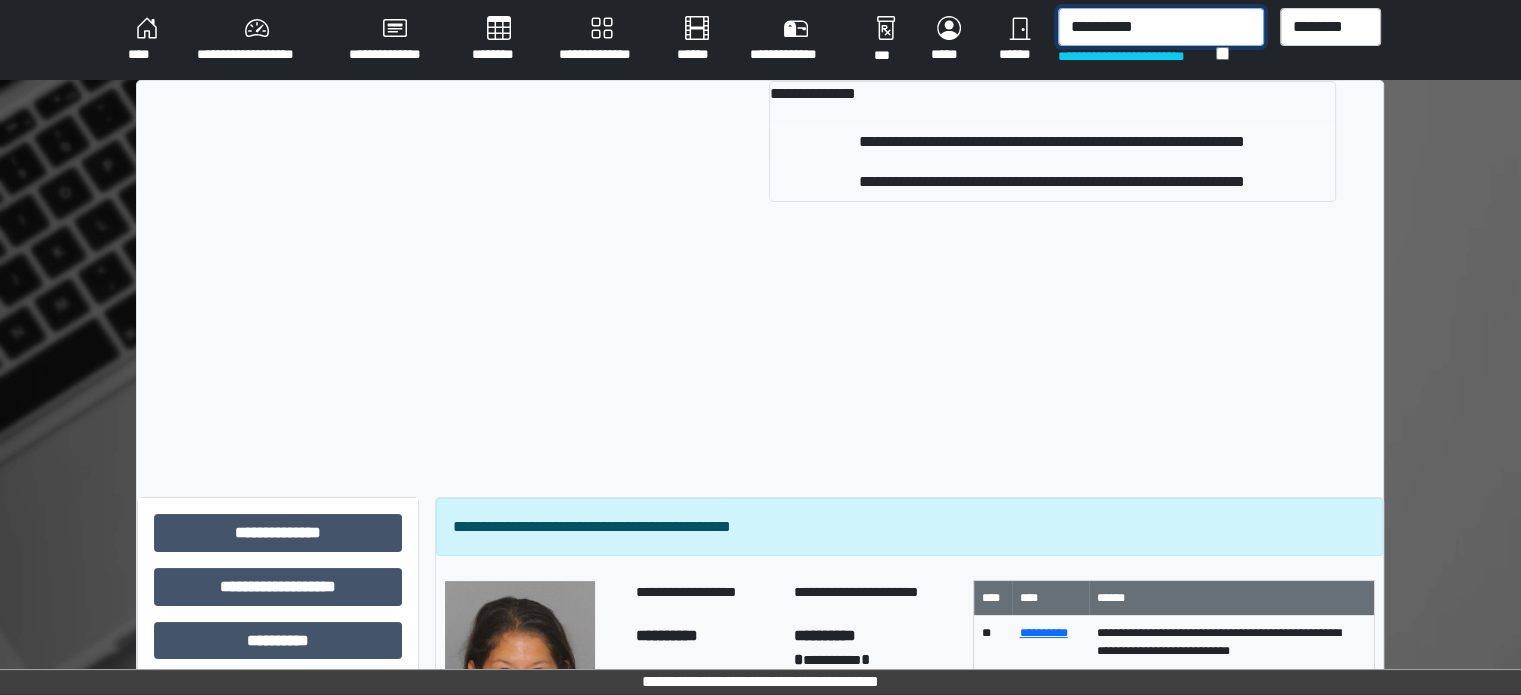 type on "**********" 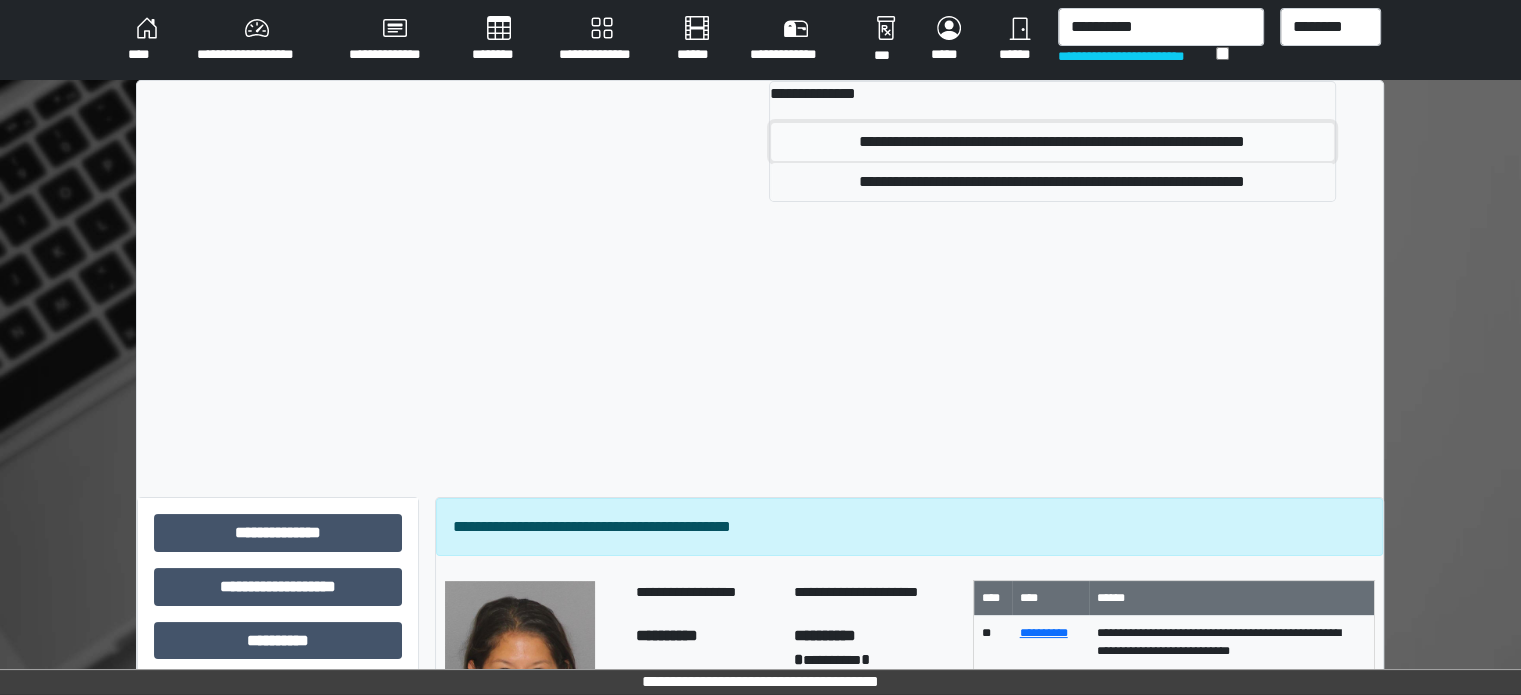 click on "**********" at bounding box center (1052, 142) 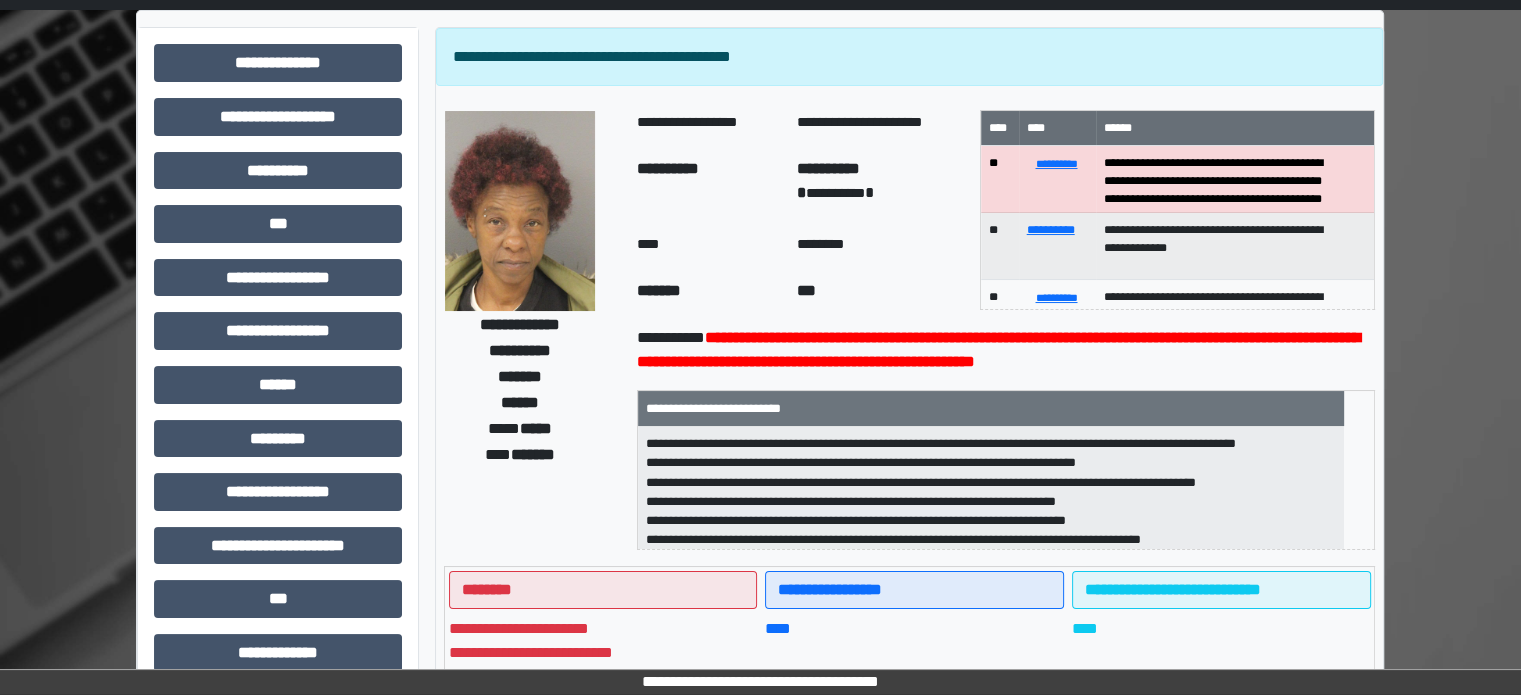 scroll, scrollTop: 0, scrollLeft: 0, axis: both 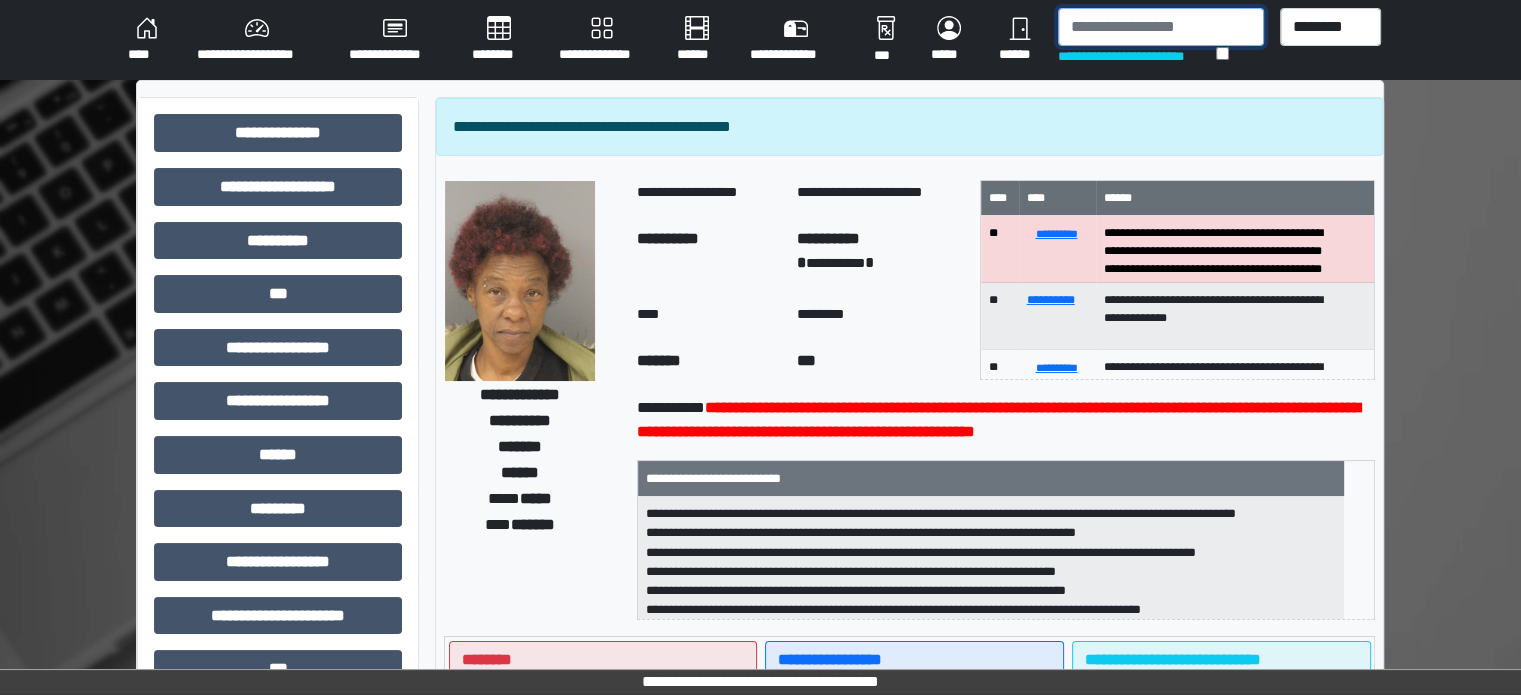 drag, startPoint x: 1170, startPoint y: 36, endPoint x: 1176, endPoint y: 20, distance: 17.088007 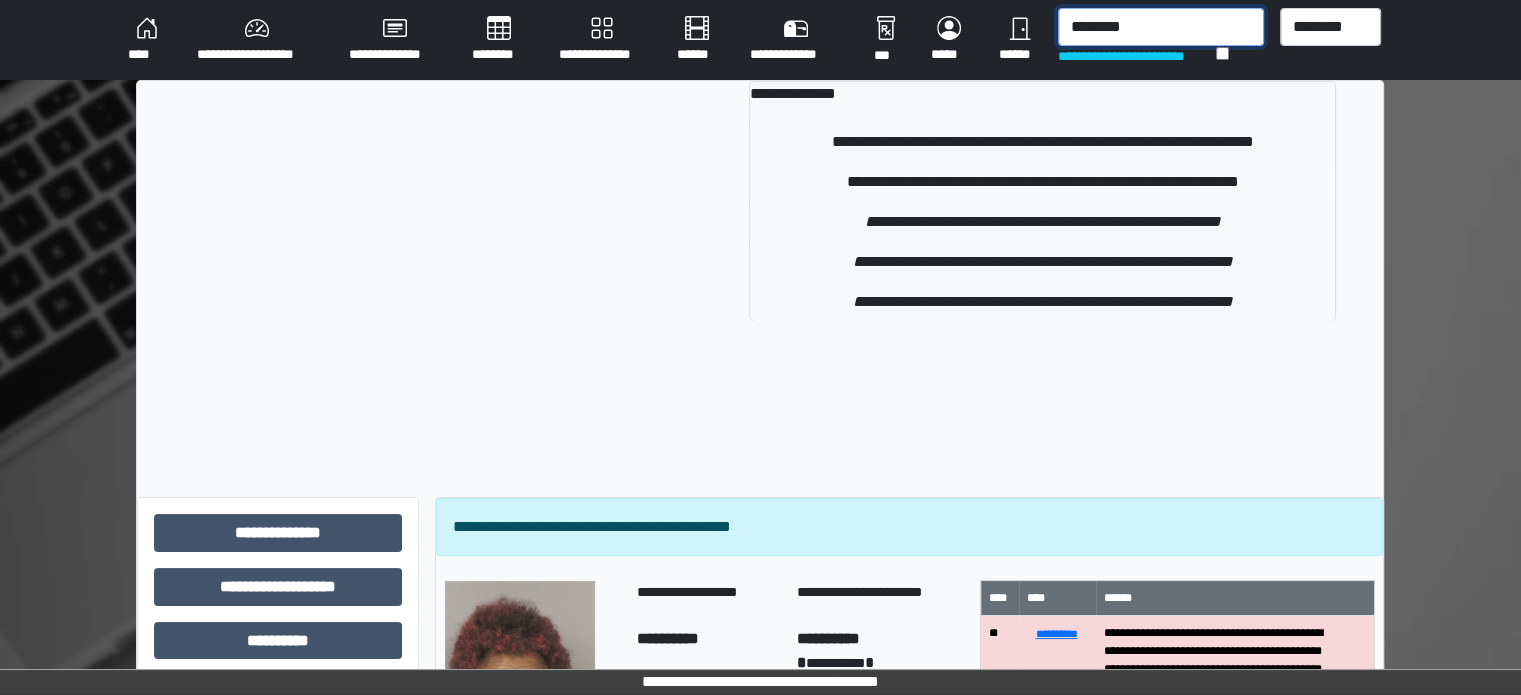 type on "********" 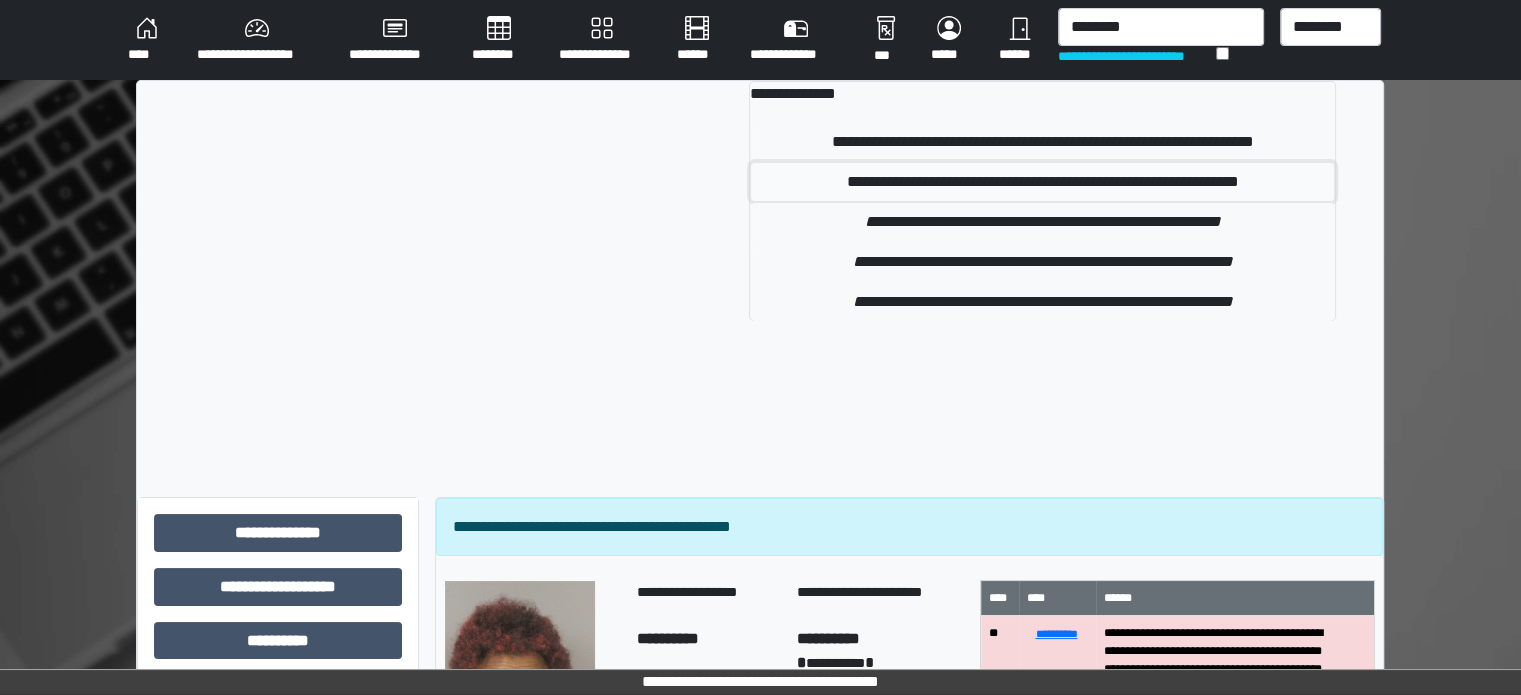click on "**********" at bounding box center [1042, 182] 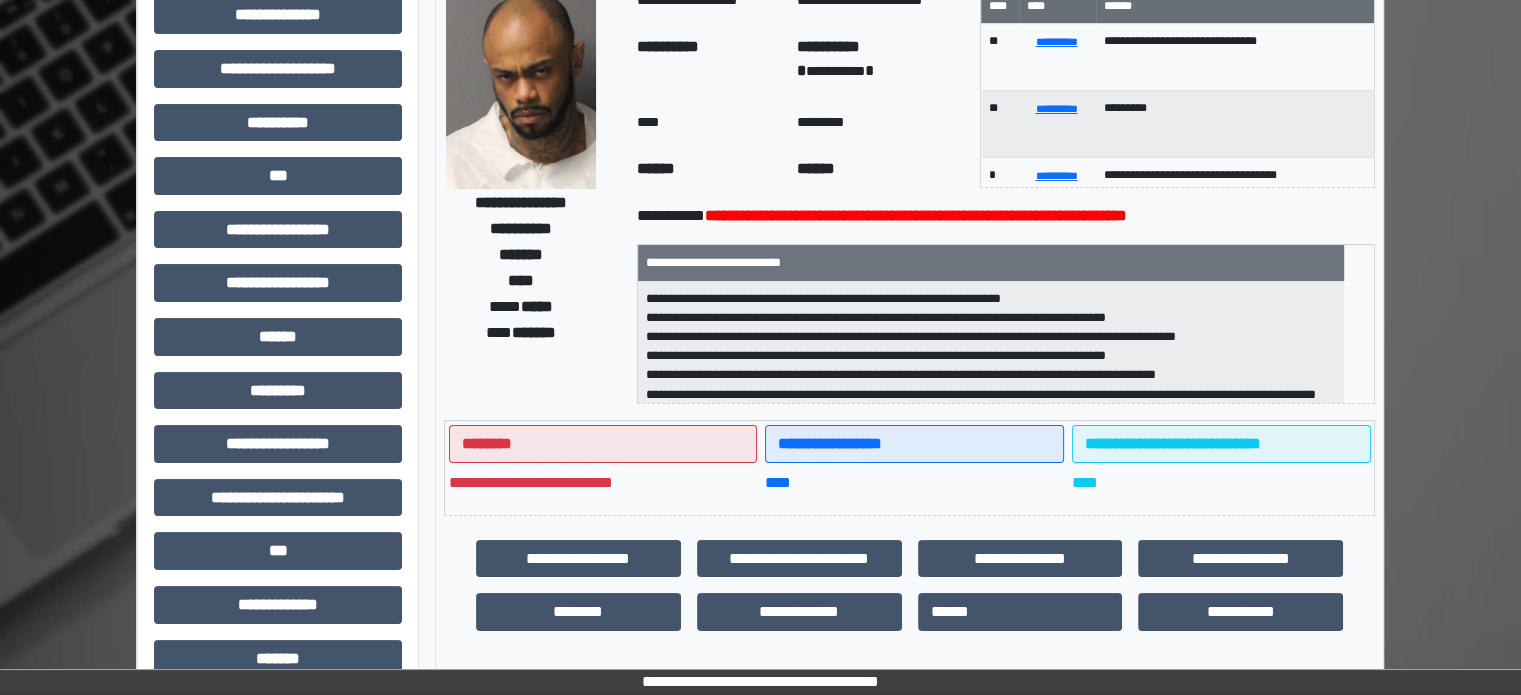 scroll, scrollTop: 0, scrollLeft: 0, axis: both 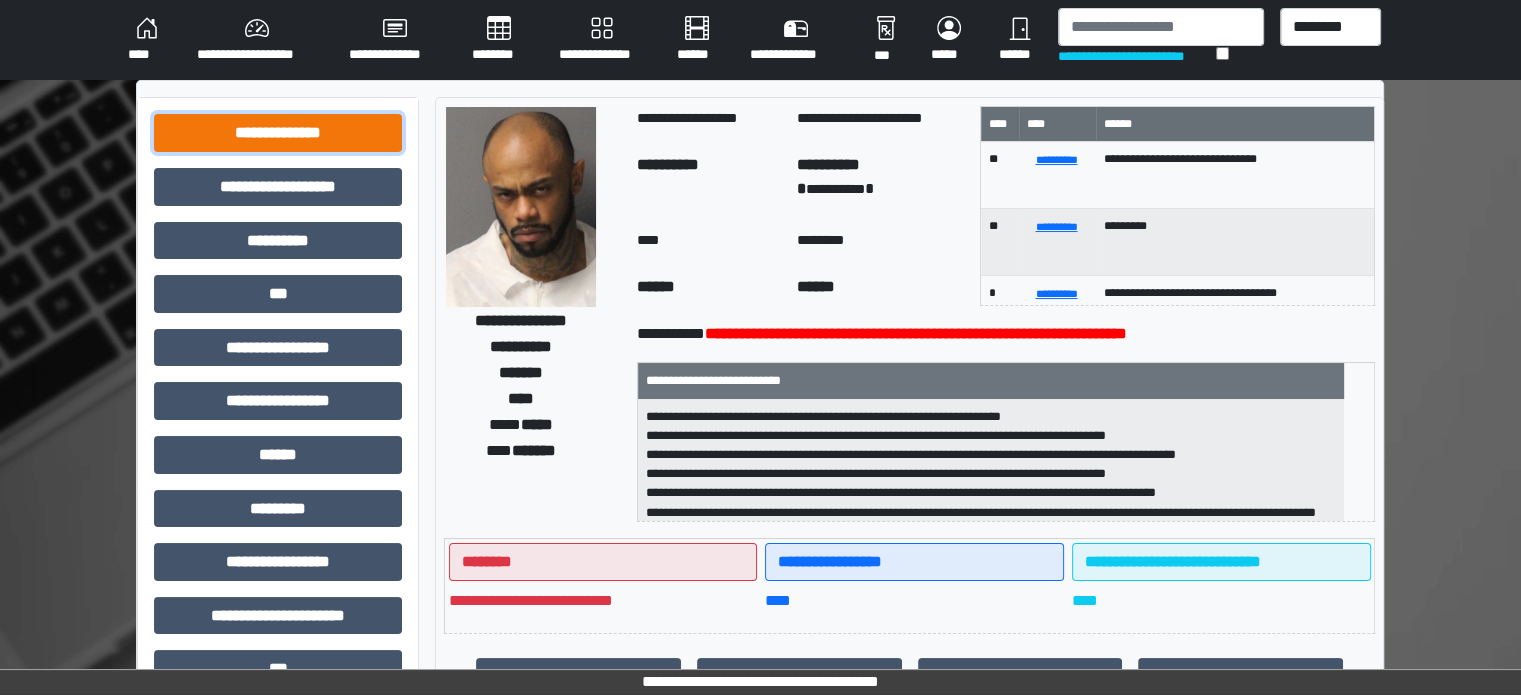 click on "**********" at bounding box center (278, 133) 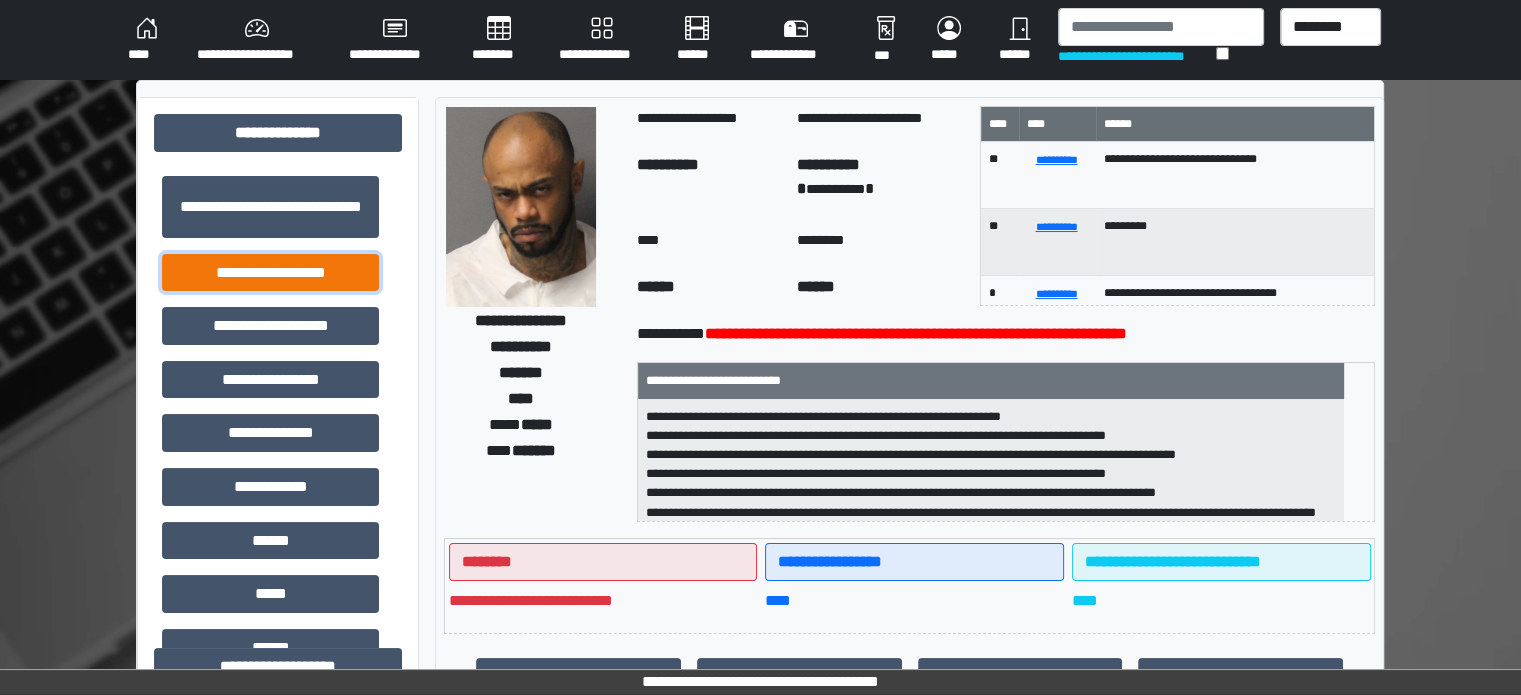 click on "**********" at bounding box center [270, 273] 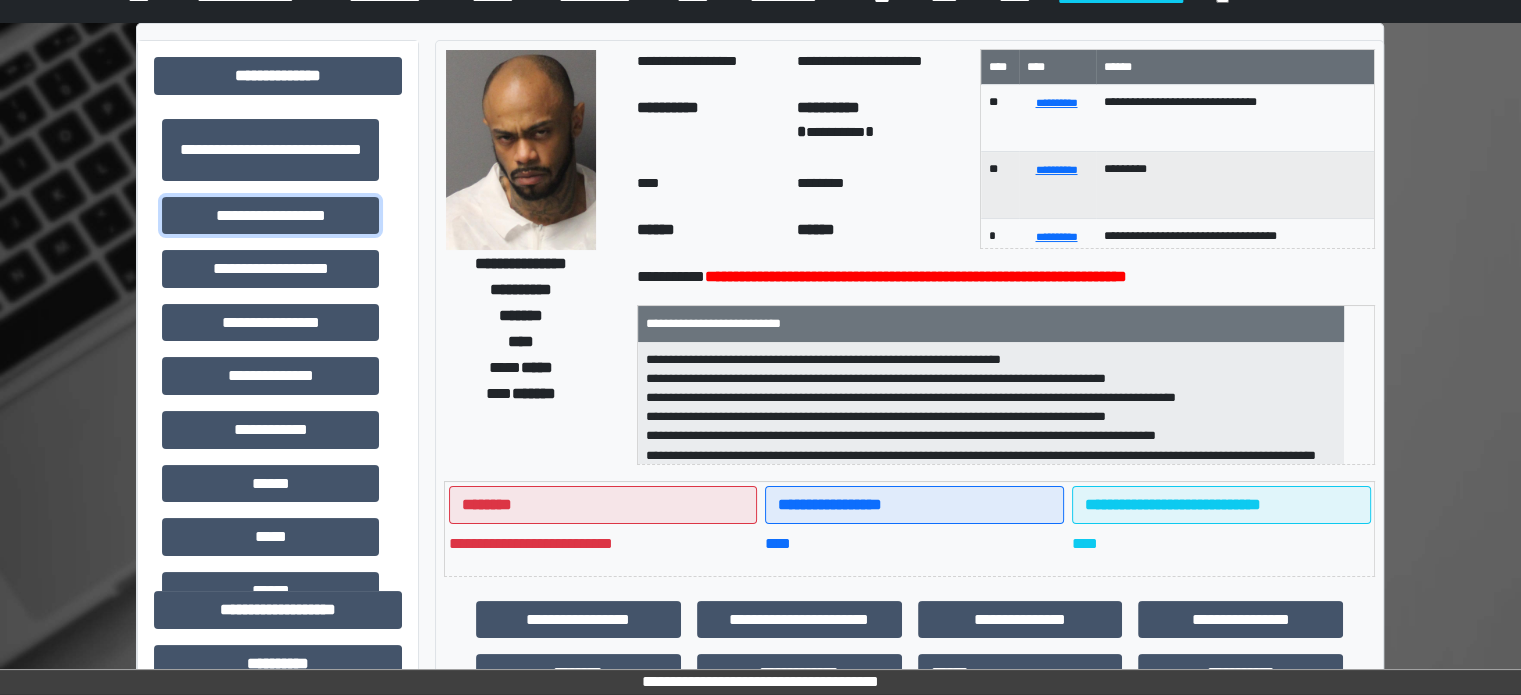 scroll, scrollTop: 0, scrollLeft: 0, axis: both 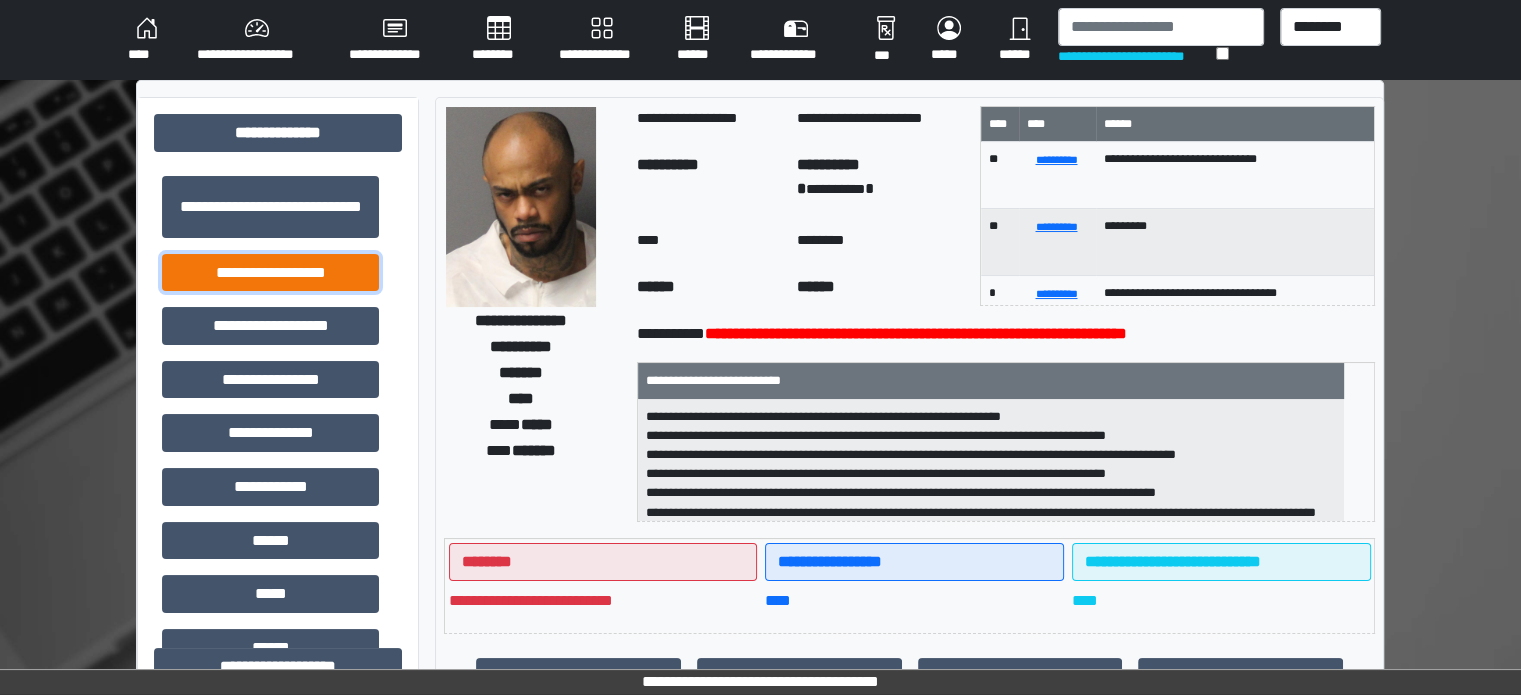click on "**********" at bounding box center [270, 273] 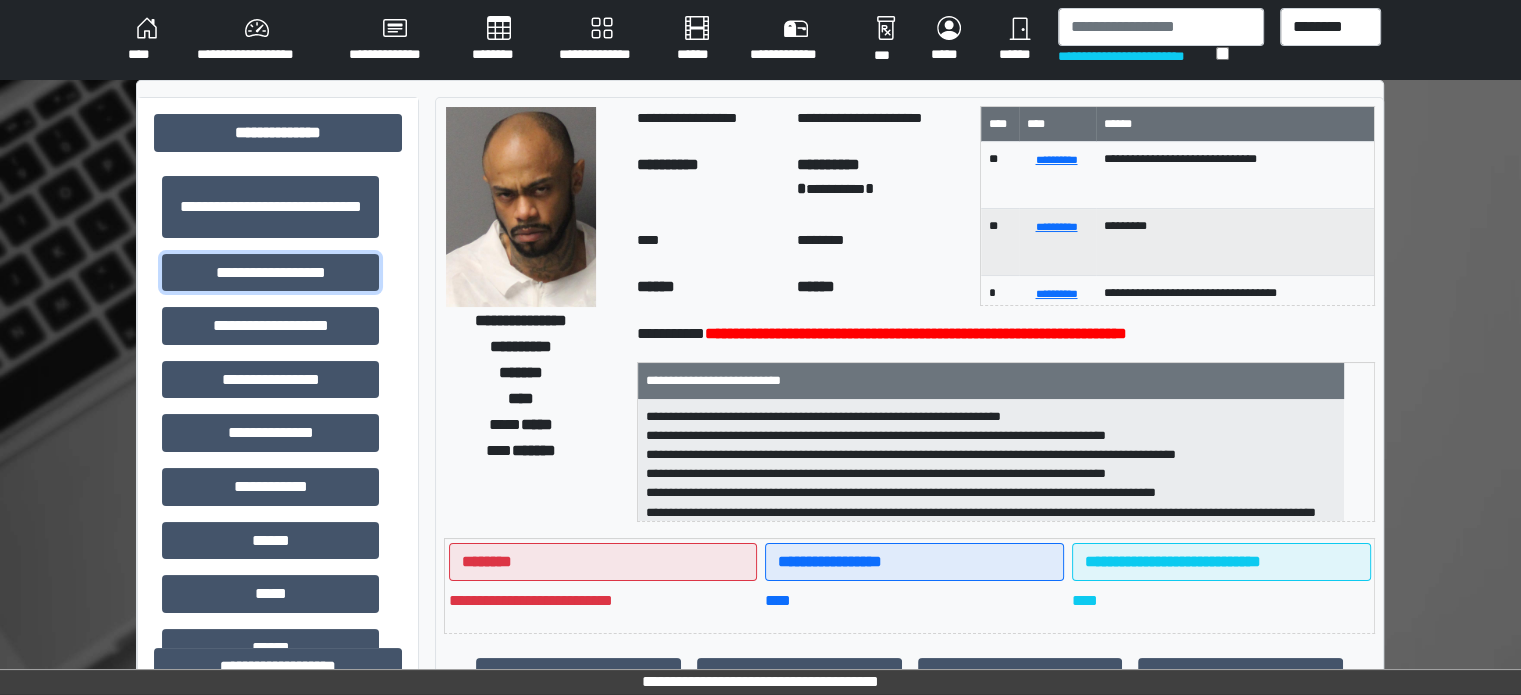 scroll, scrollTop: 1, scrollLeft: 0, axis: vertical 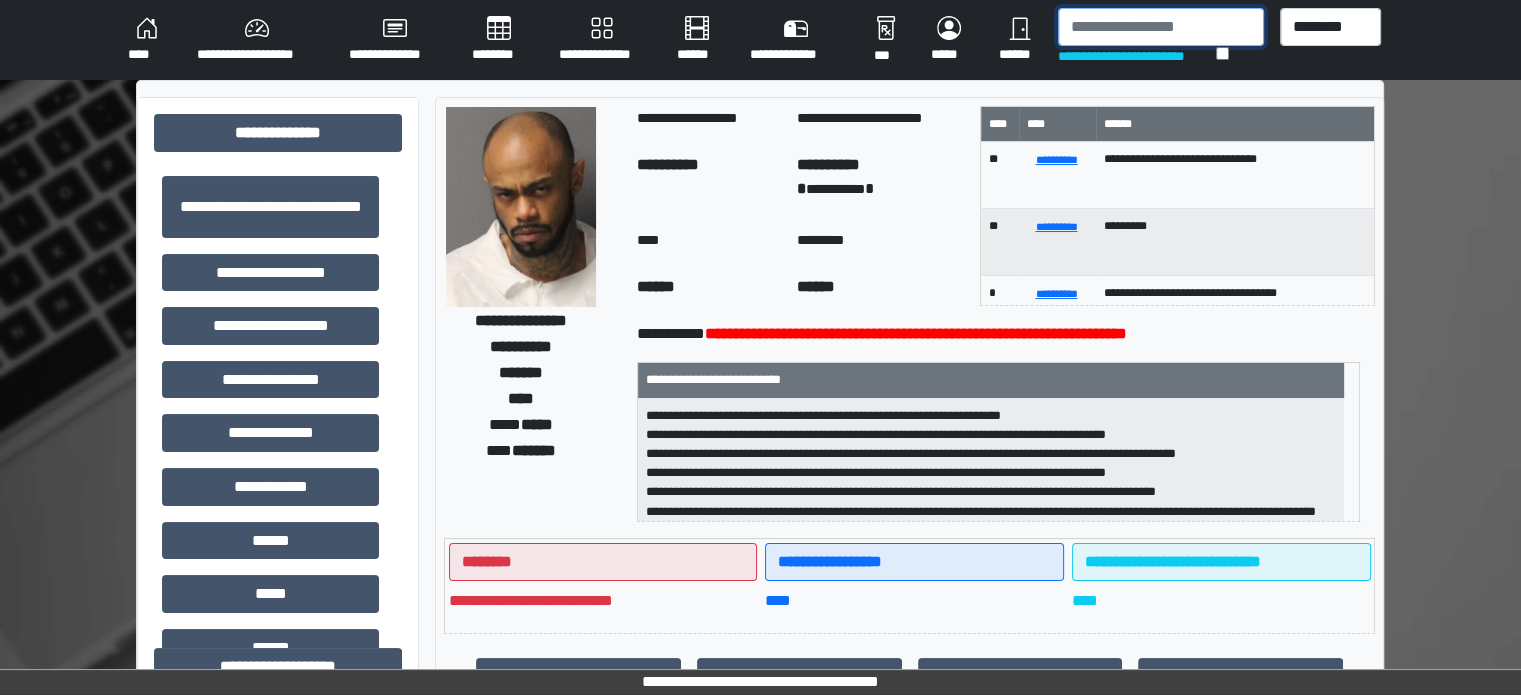 click at bounding box center (1161, 27) 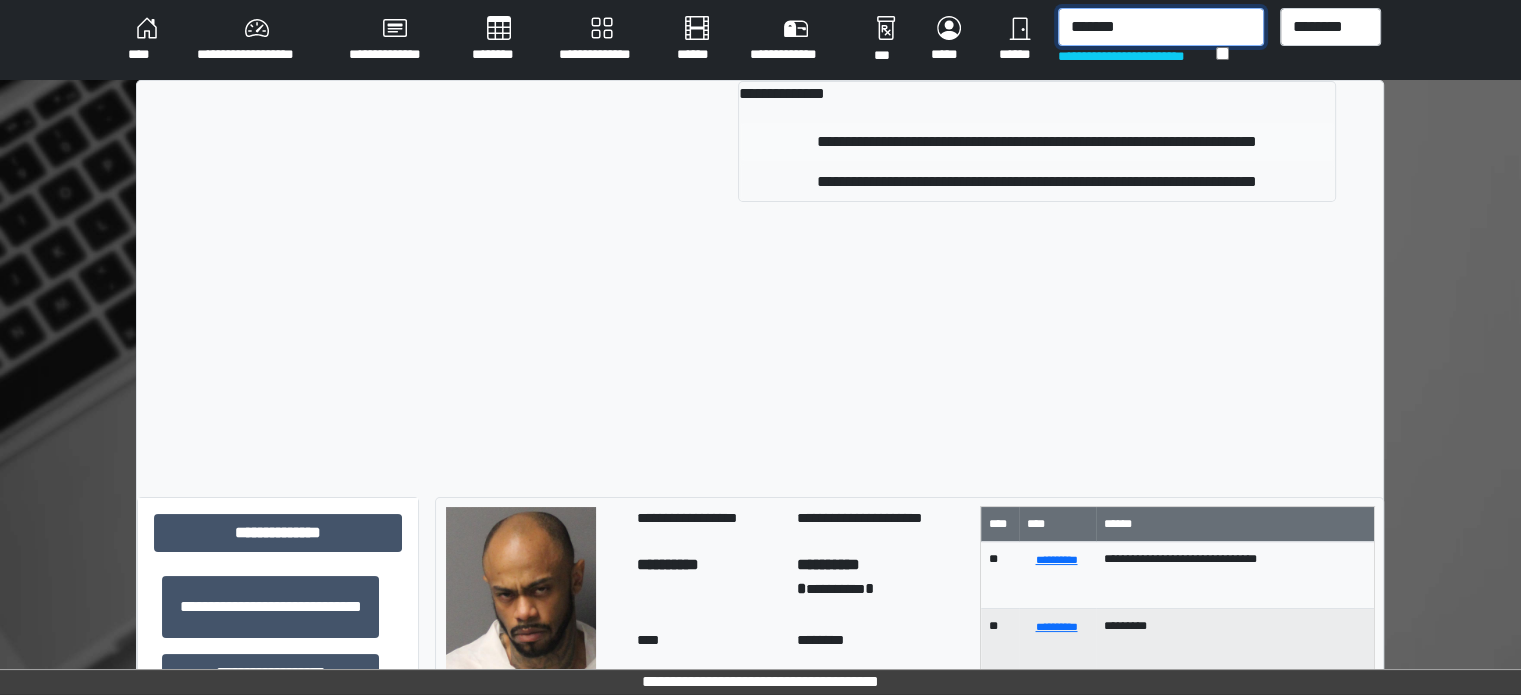 type on "*******" 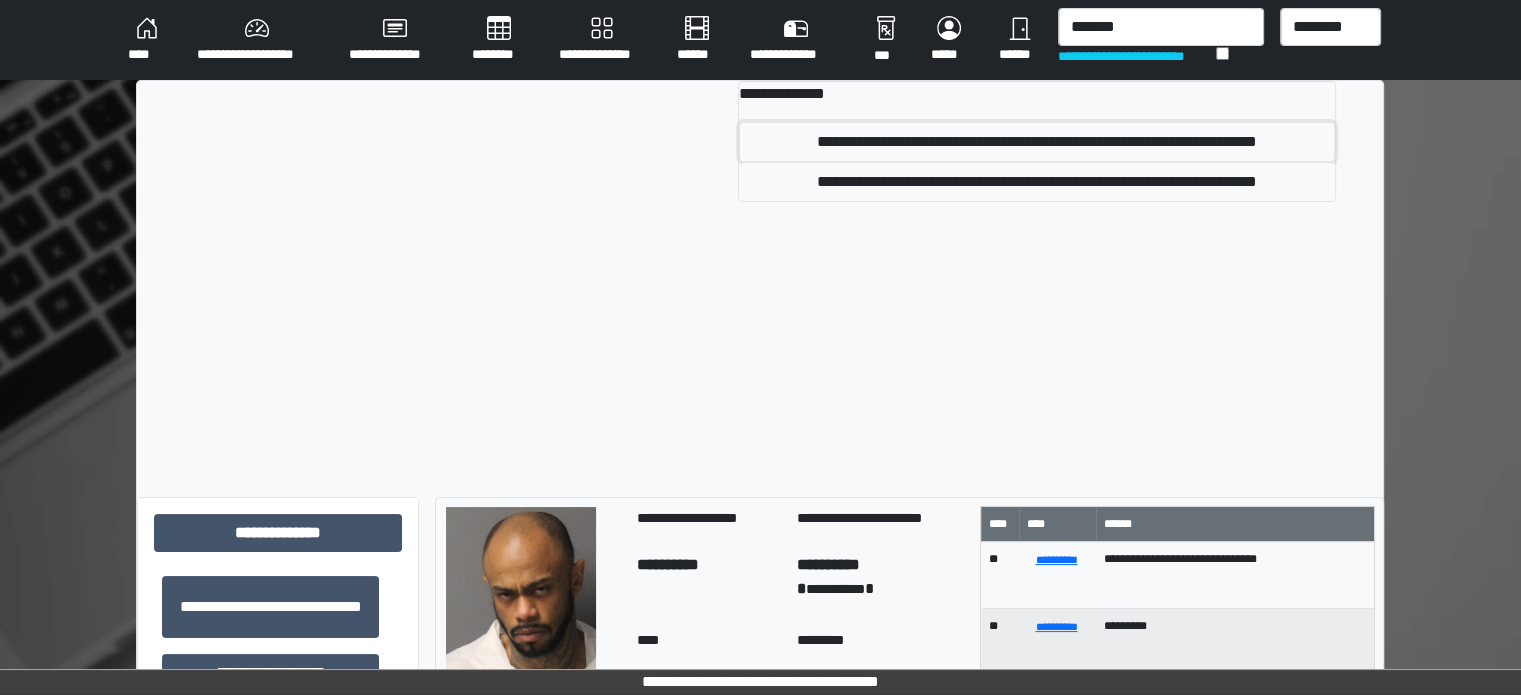 click on "**********" at bounding box center [1037, 142] 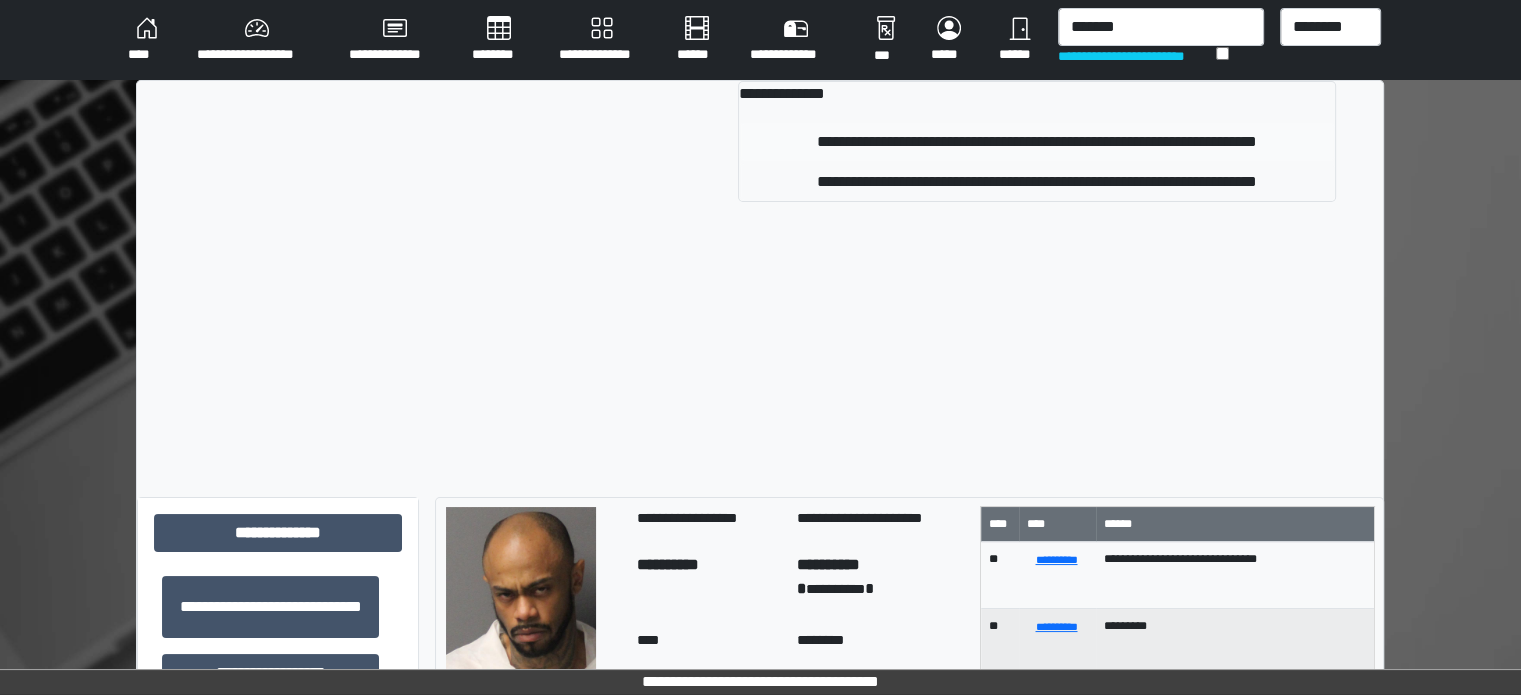 type 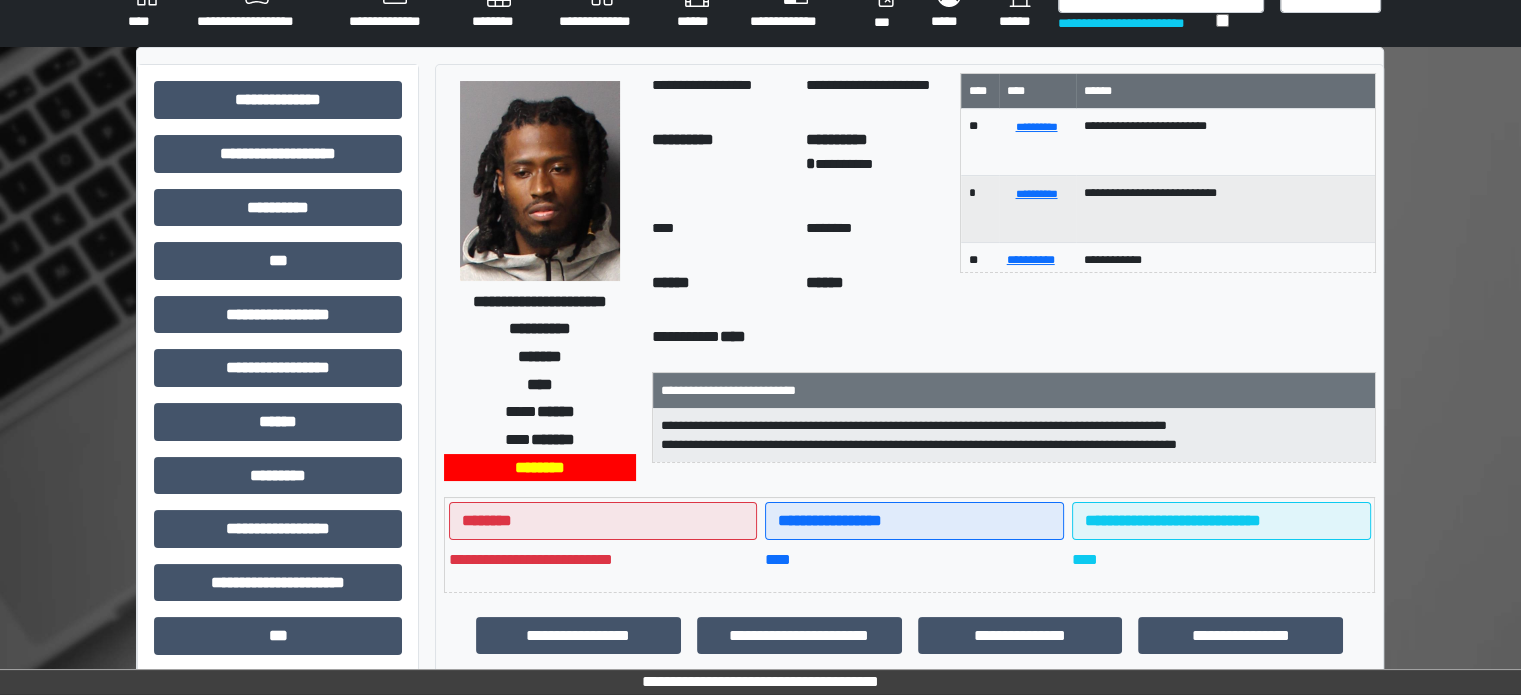scroll, scrollTop: 0, scrollLeft: 0, axis: both 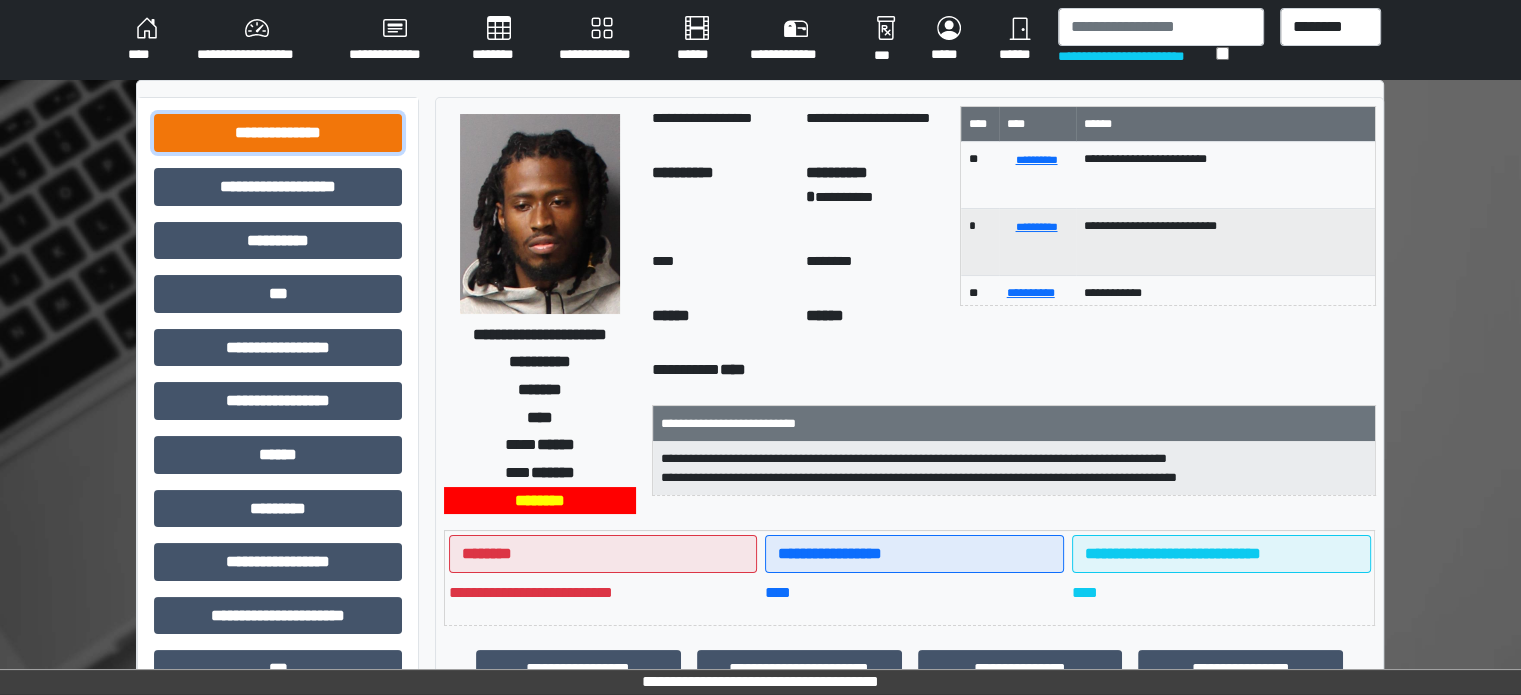 click on "**********" at bounding box center (278, 133) 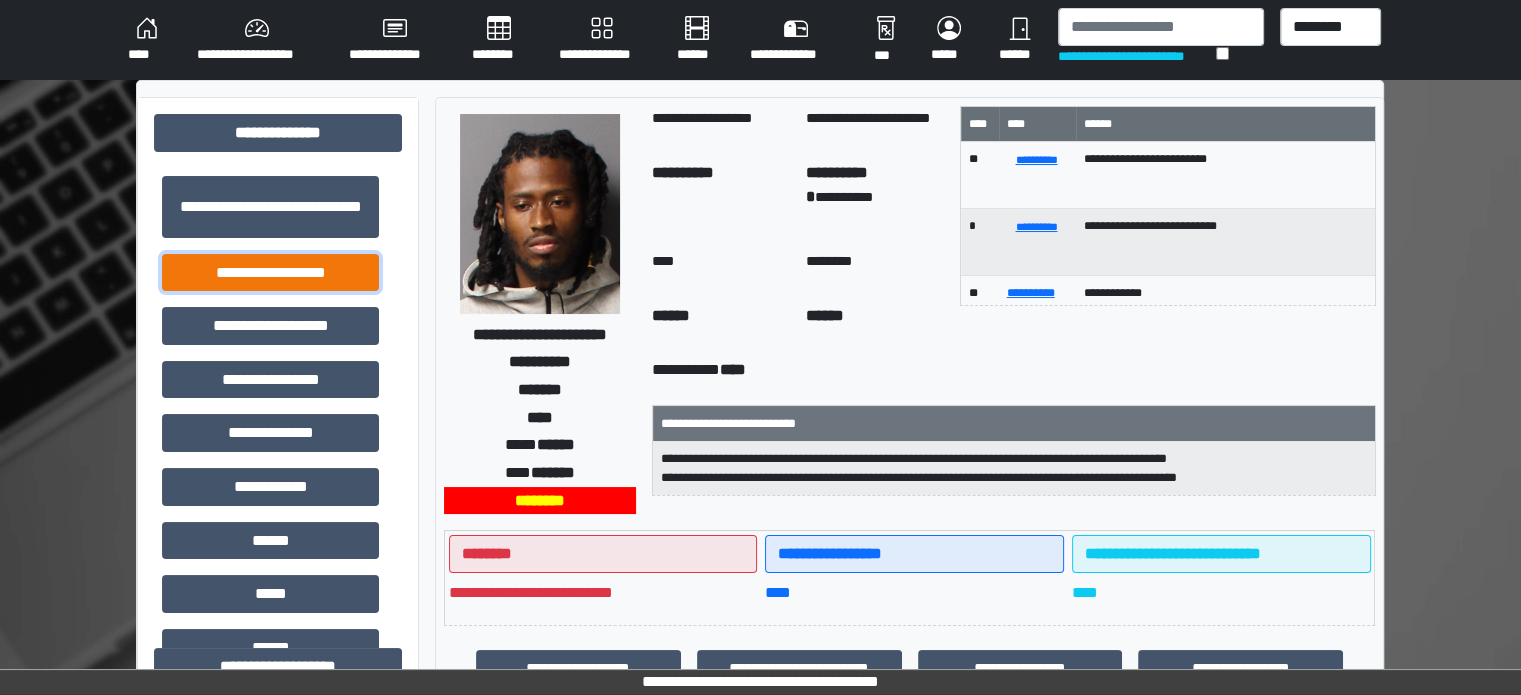 click on "**********" at bounding box center [270, 273] 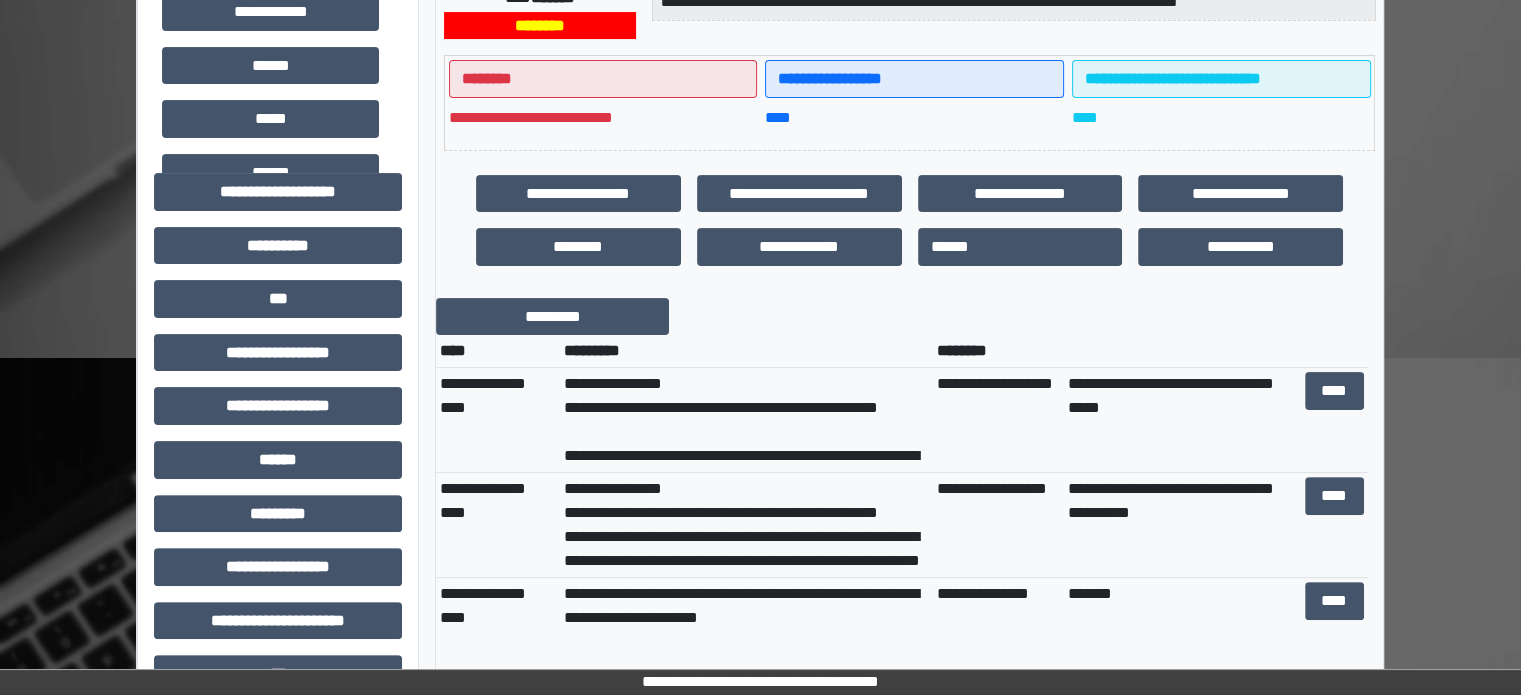 scroll, scrollTop: 500, scrollLeft: 0, axis: vertical 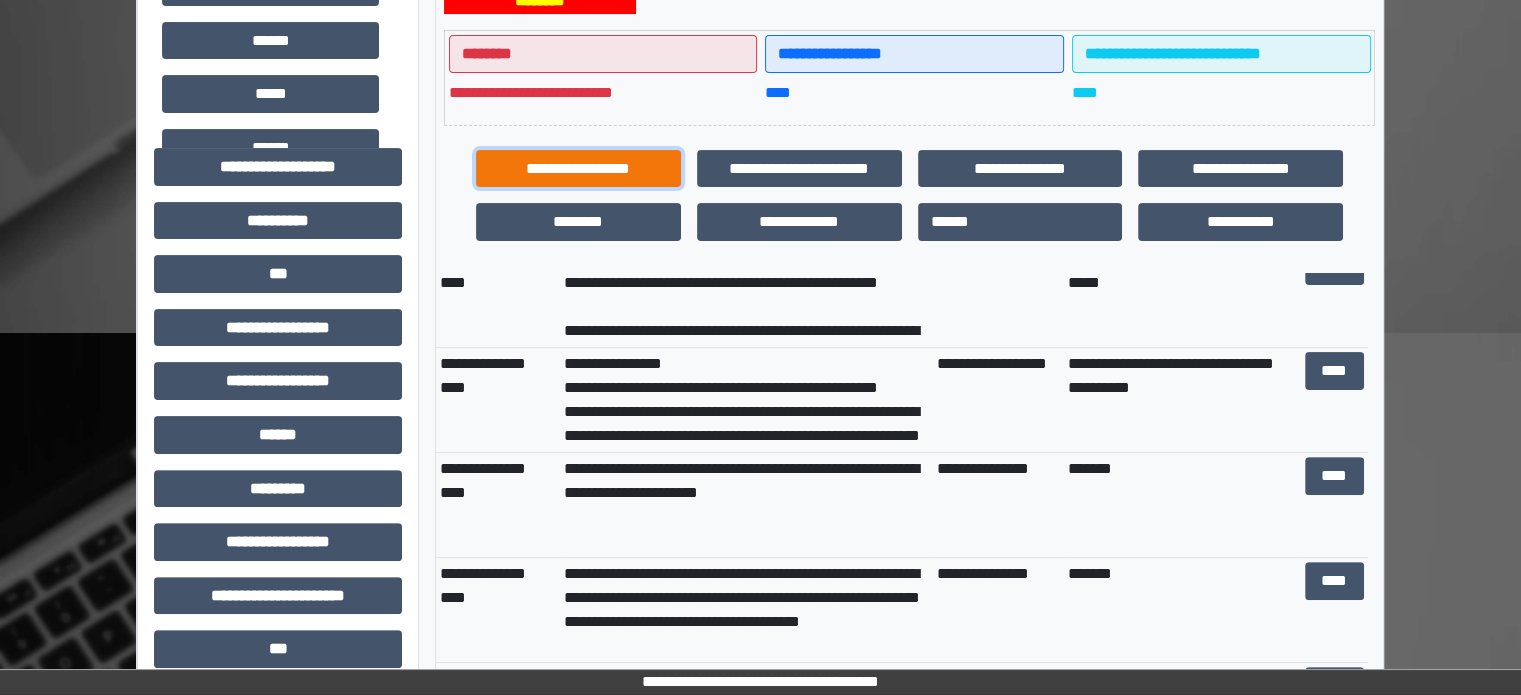 click on "**********" at bounding box center (578, 169) 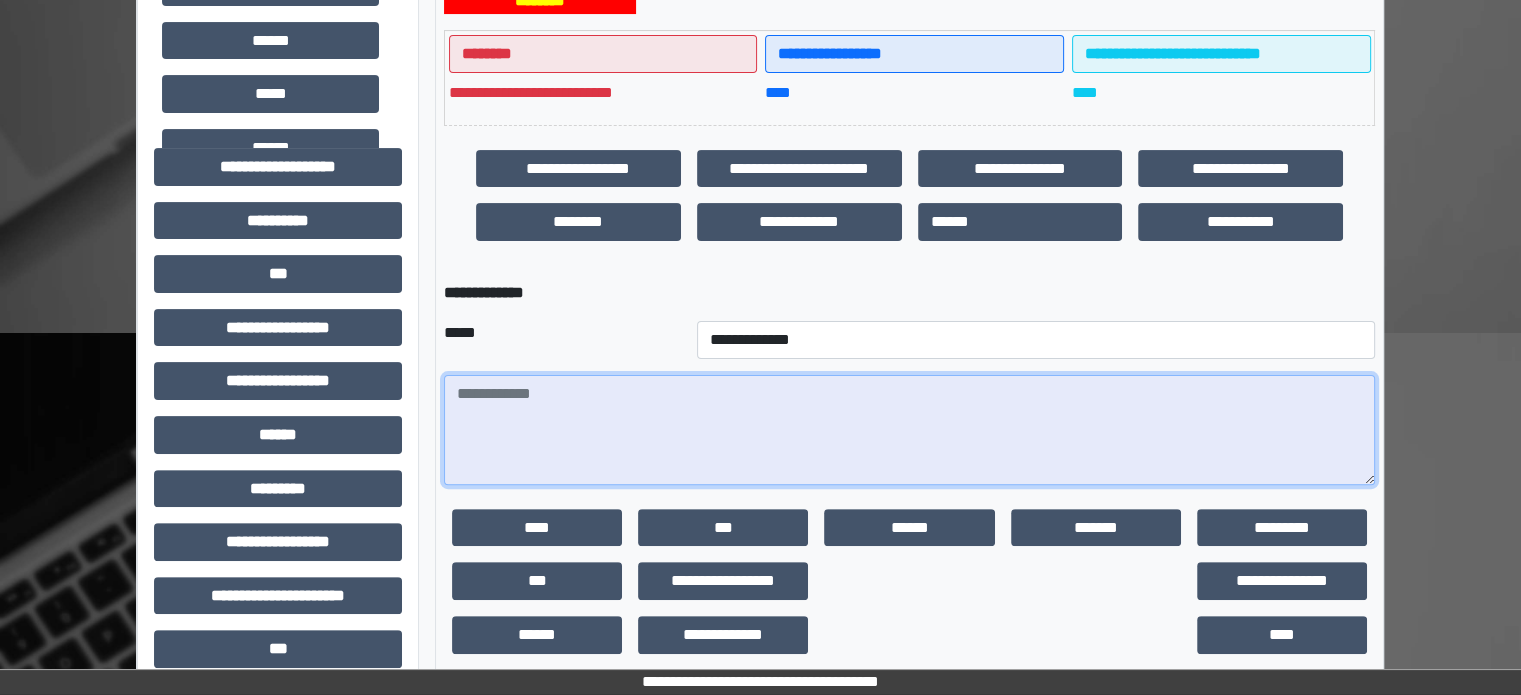 click at bounding box center [909, 430] 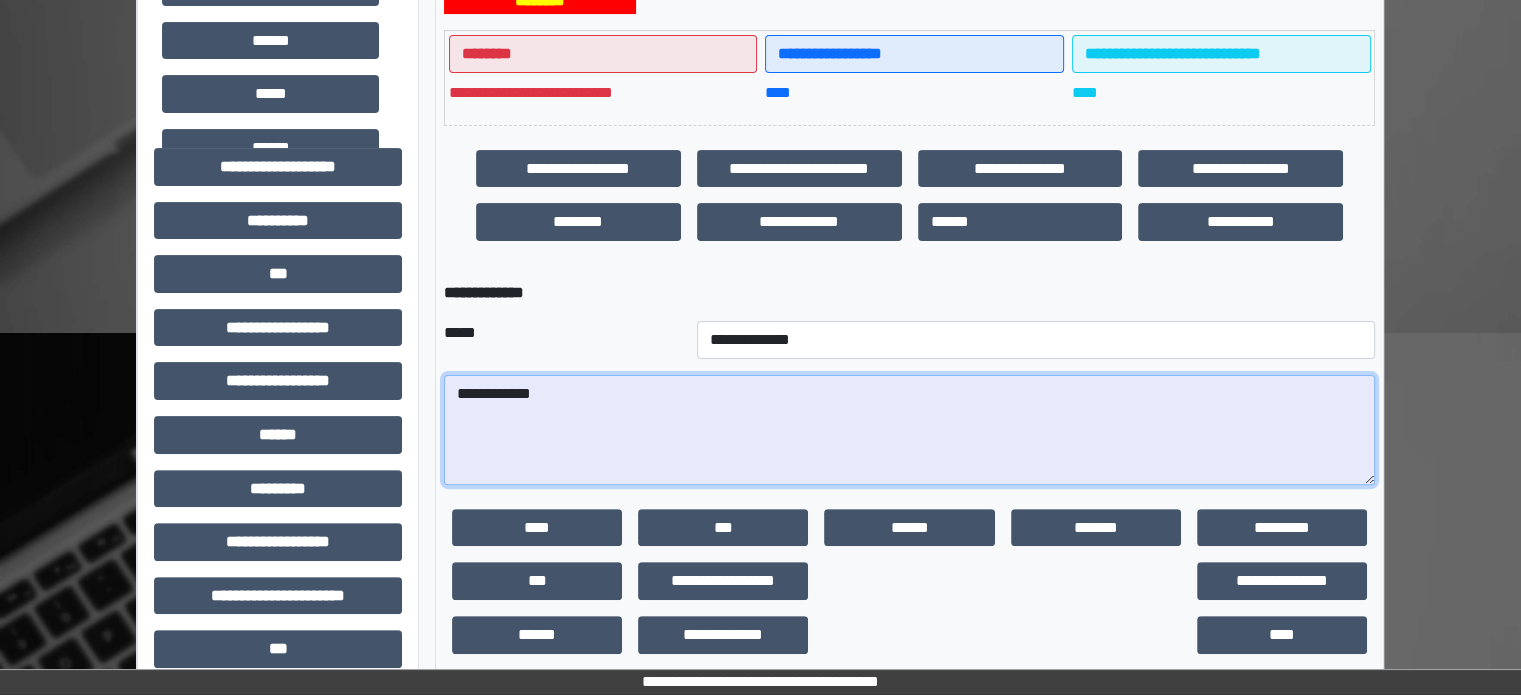 click on "**********" at bounding box center [909, 430] 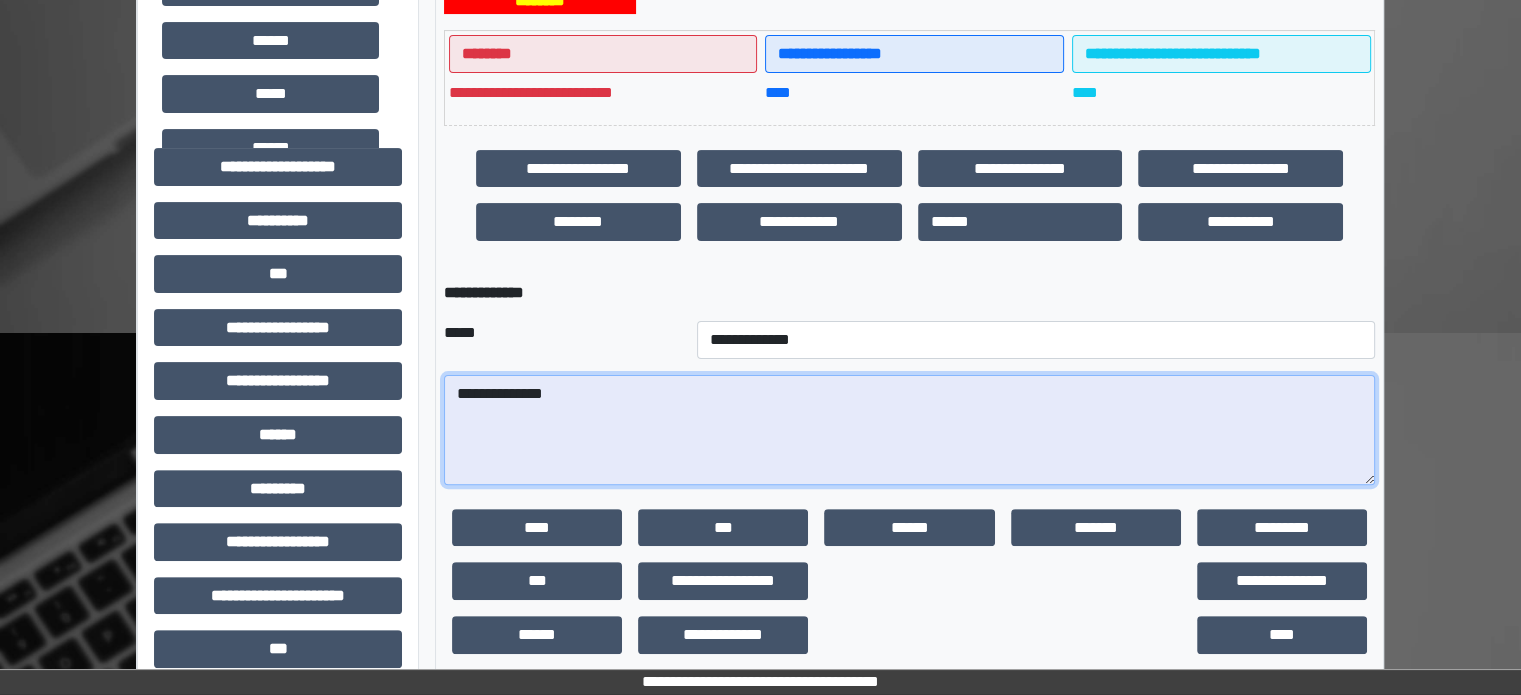 click on "**********" at bounding box center (909, 430) 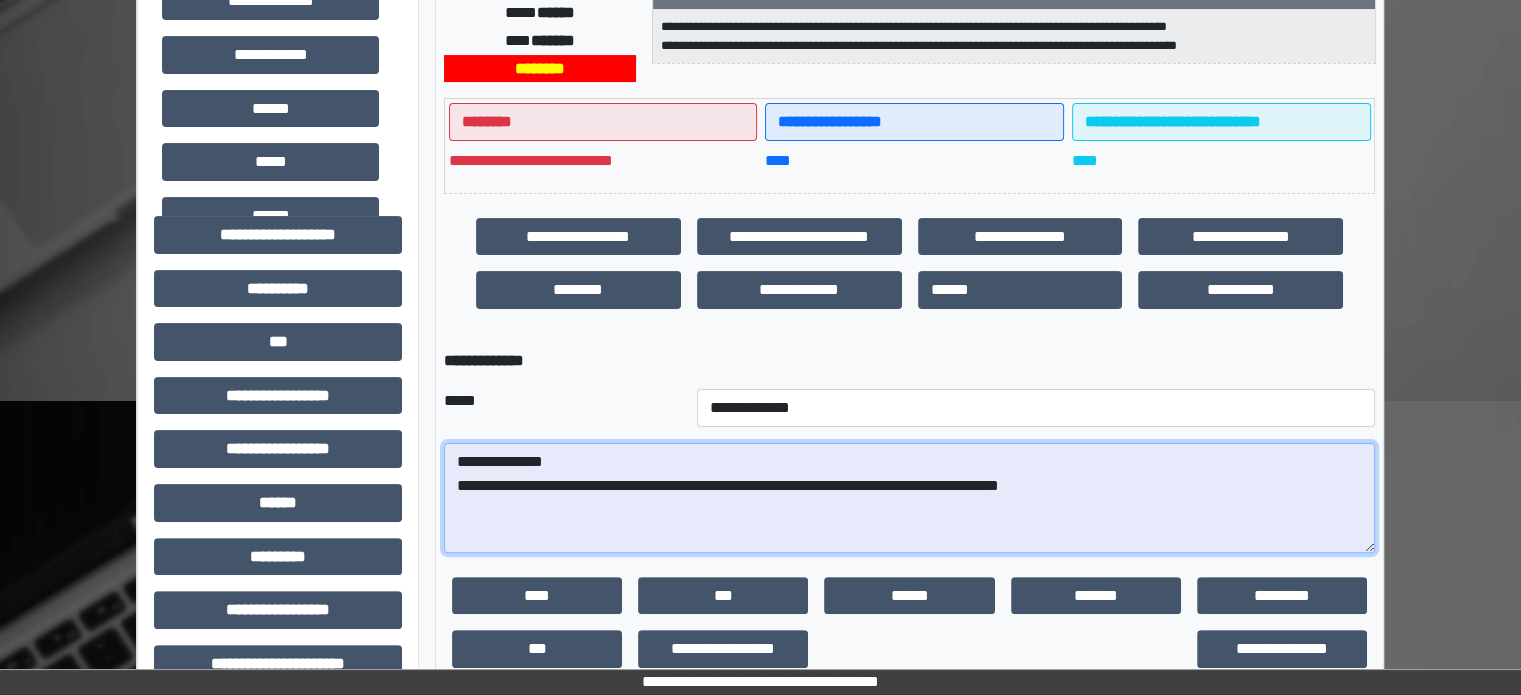 scroll, scrollTop: 400, scrollLeft: 0, axis: vertical 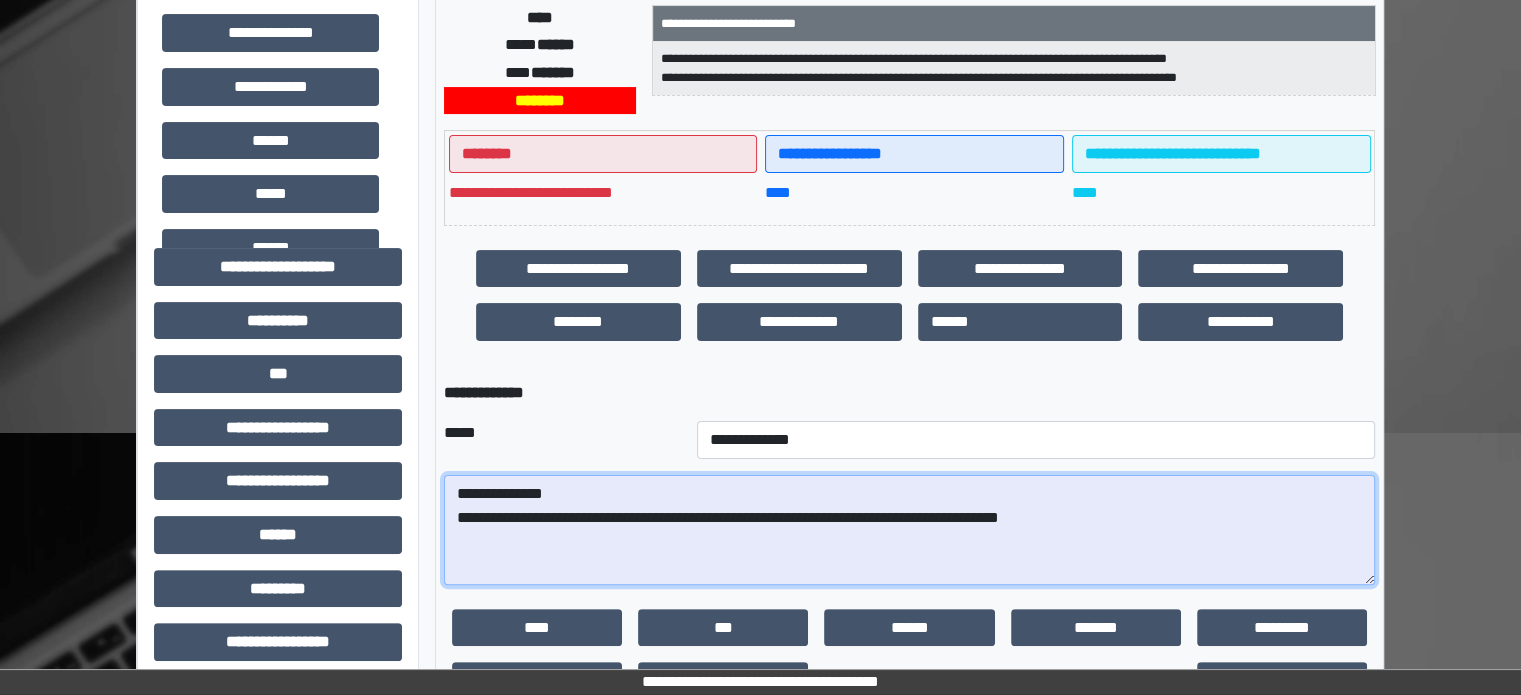 drag, startPoint x: 453, startPoint y: 515, endPoint x: 515, endPoint y: 527, distance: 63.15061 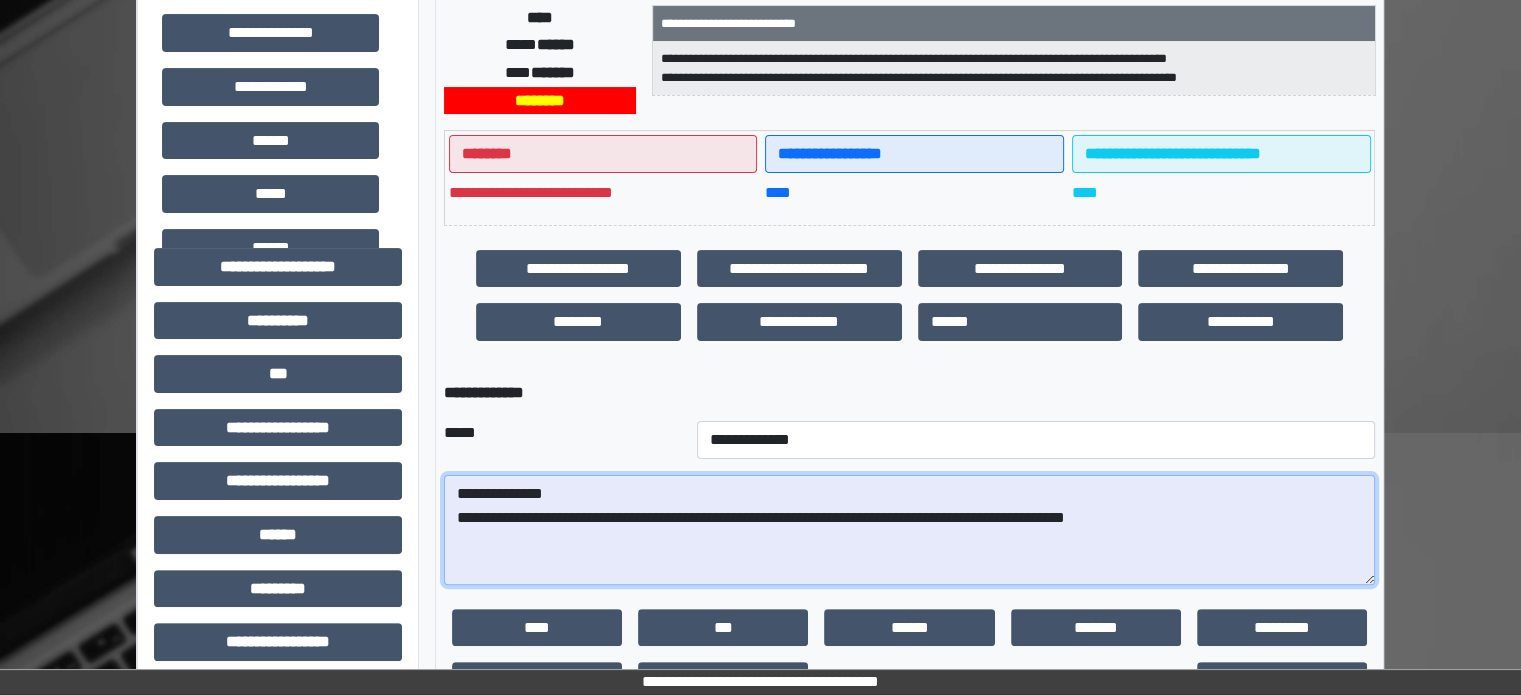 click on "**********" at bounding box center (909, 530) 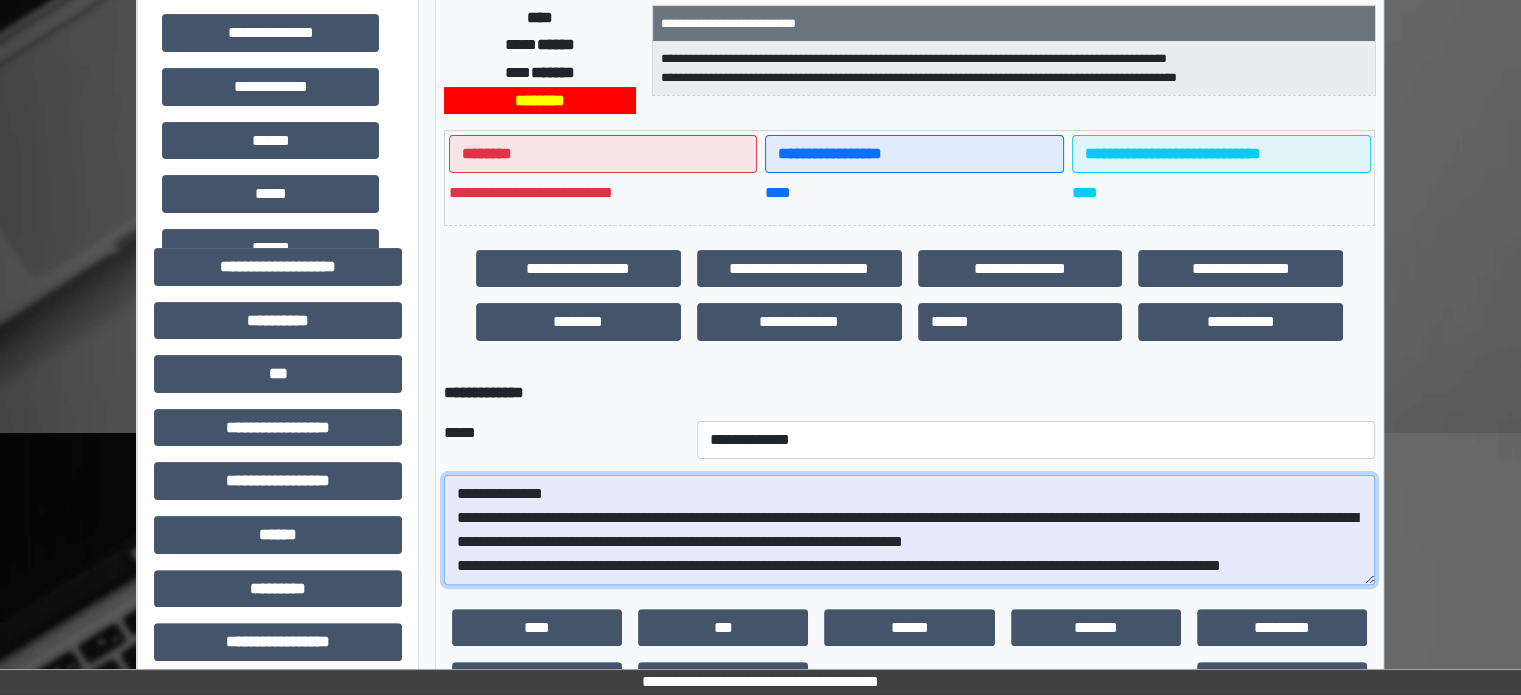 scroll, scrollTop: 16, scrollLeft: 0, axis: vertical 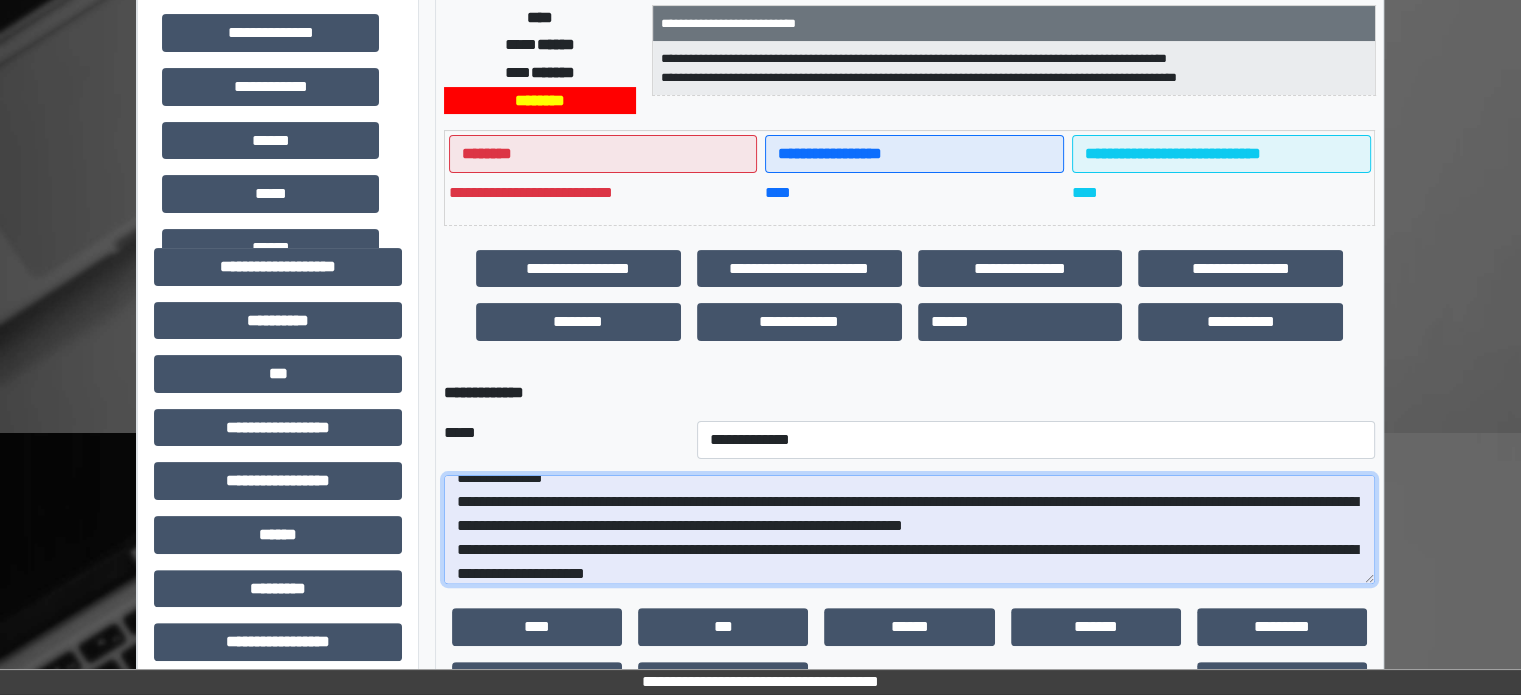 click on "**********" at bounding box center [909, 530] 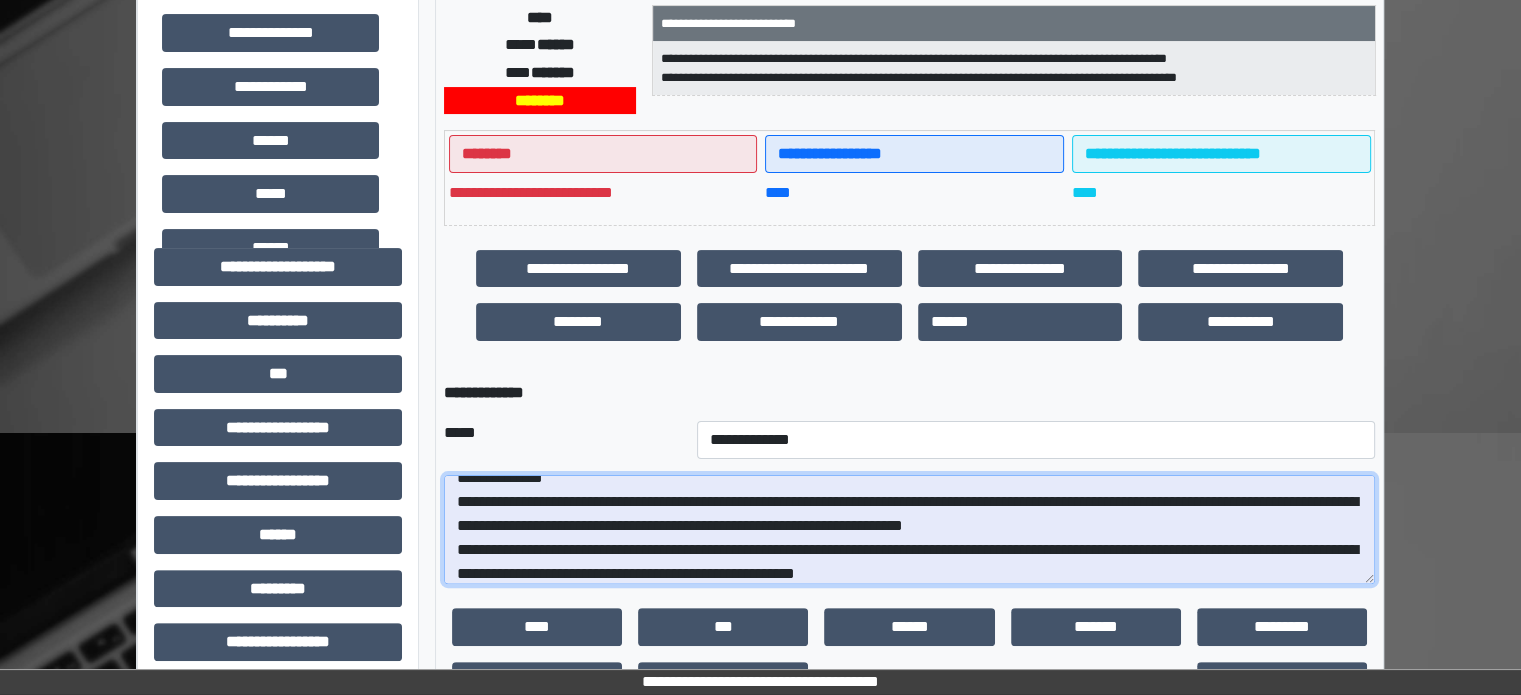 click on "**********" at bounding box center (909, 530) 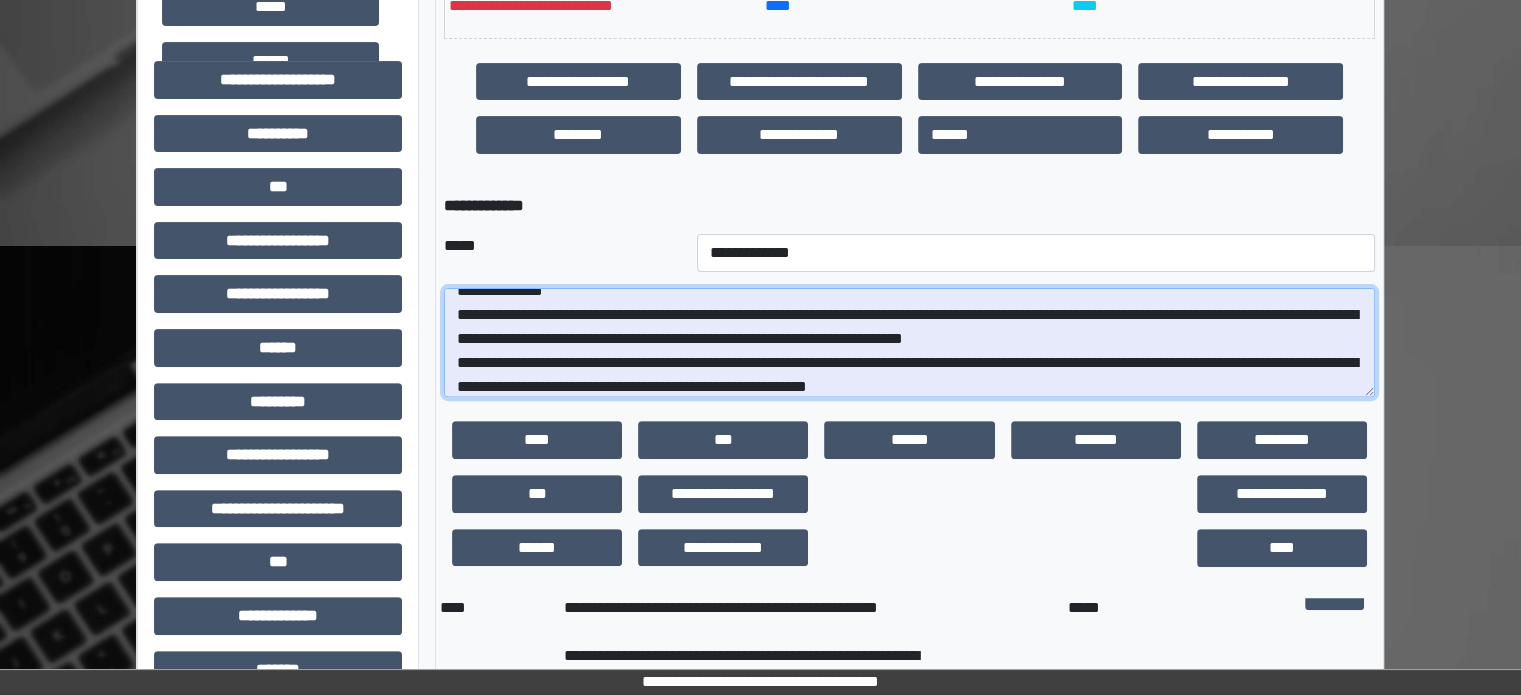 scroll, scrollTop: 600, scrollLeft: 0, axis: vertical 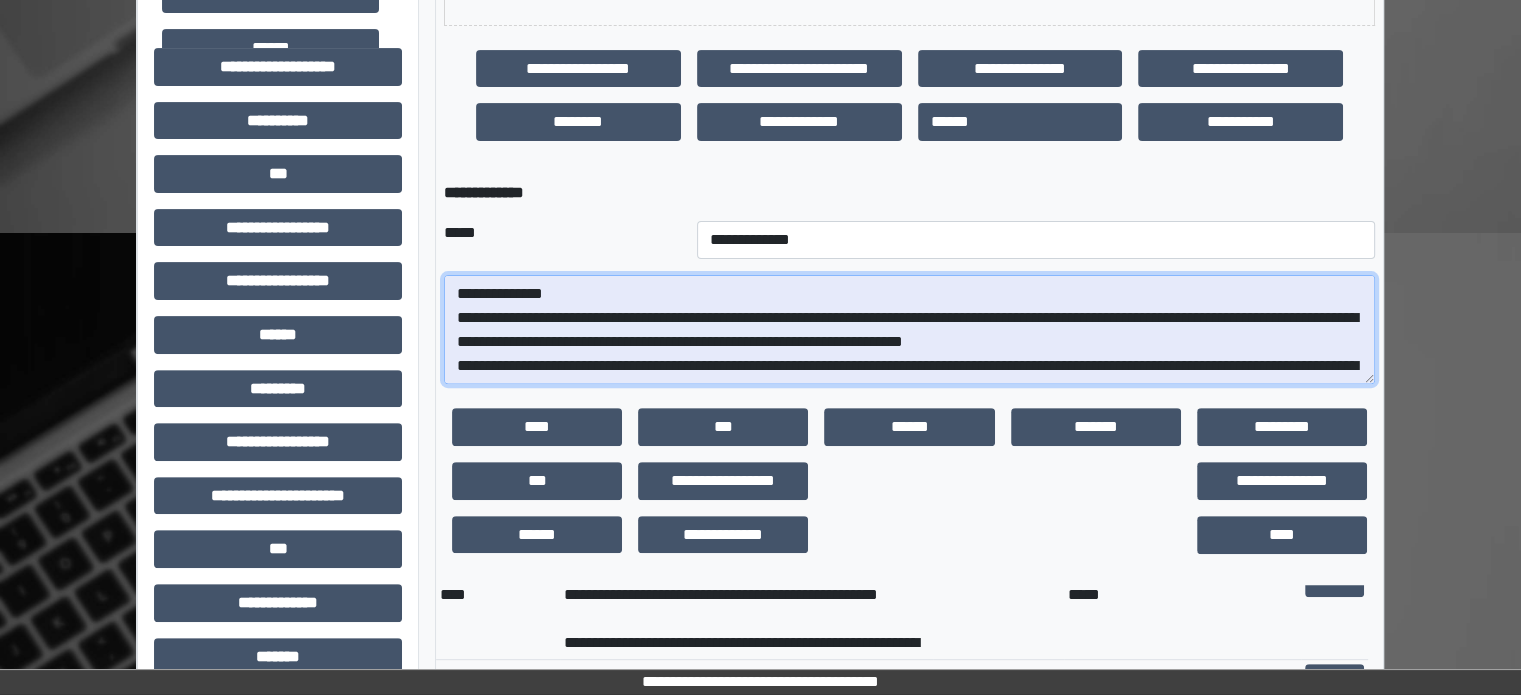 type on "**********" 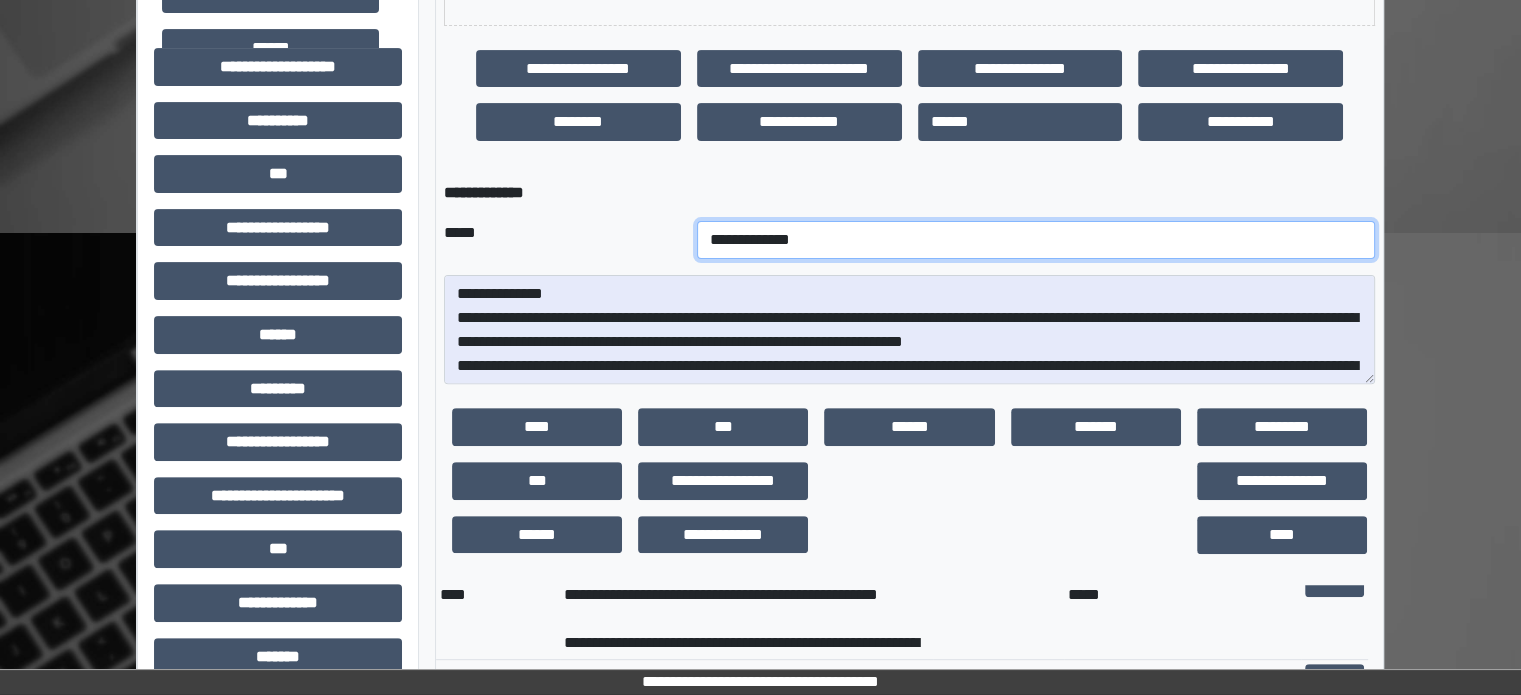 click on "**********" at bounding box center (1036, 240) 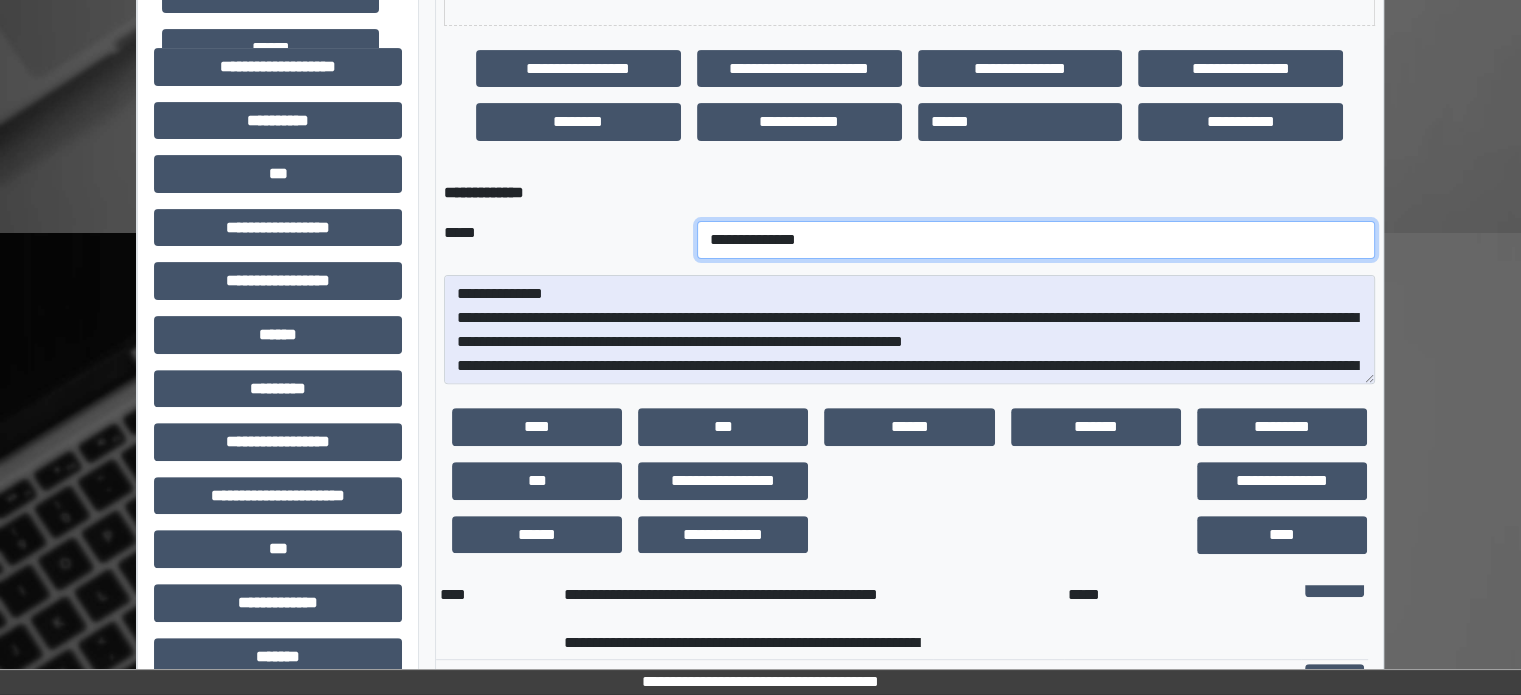 click on "**********" at bounding box center (1036, 240) 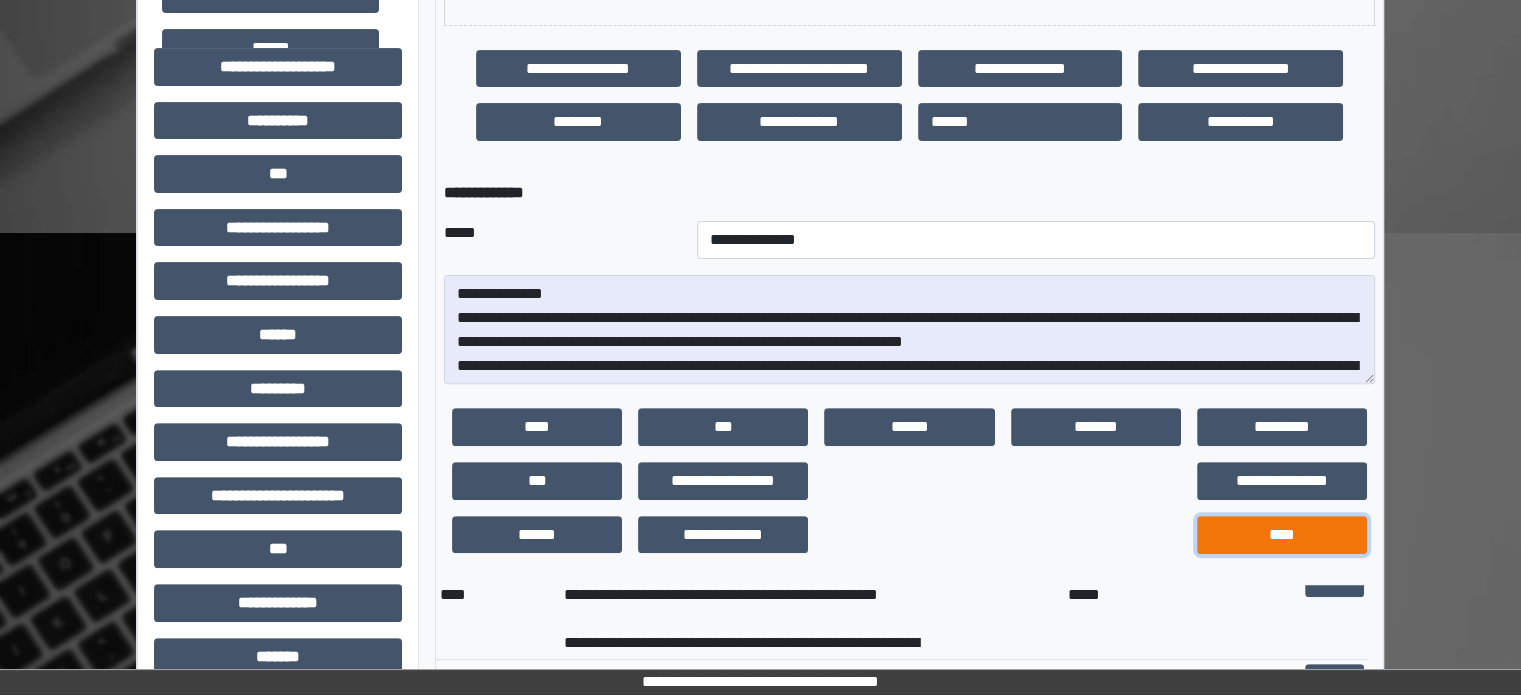 click on "****" at bounding box center [1282, 535] 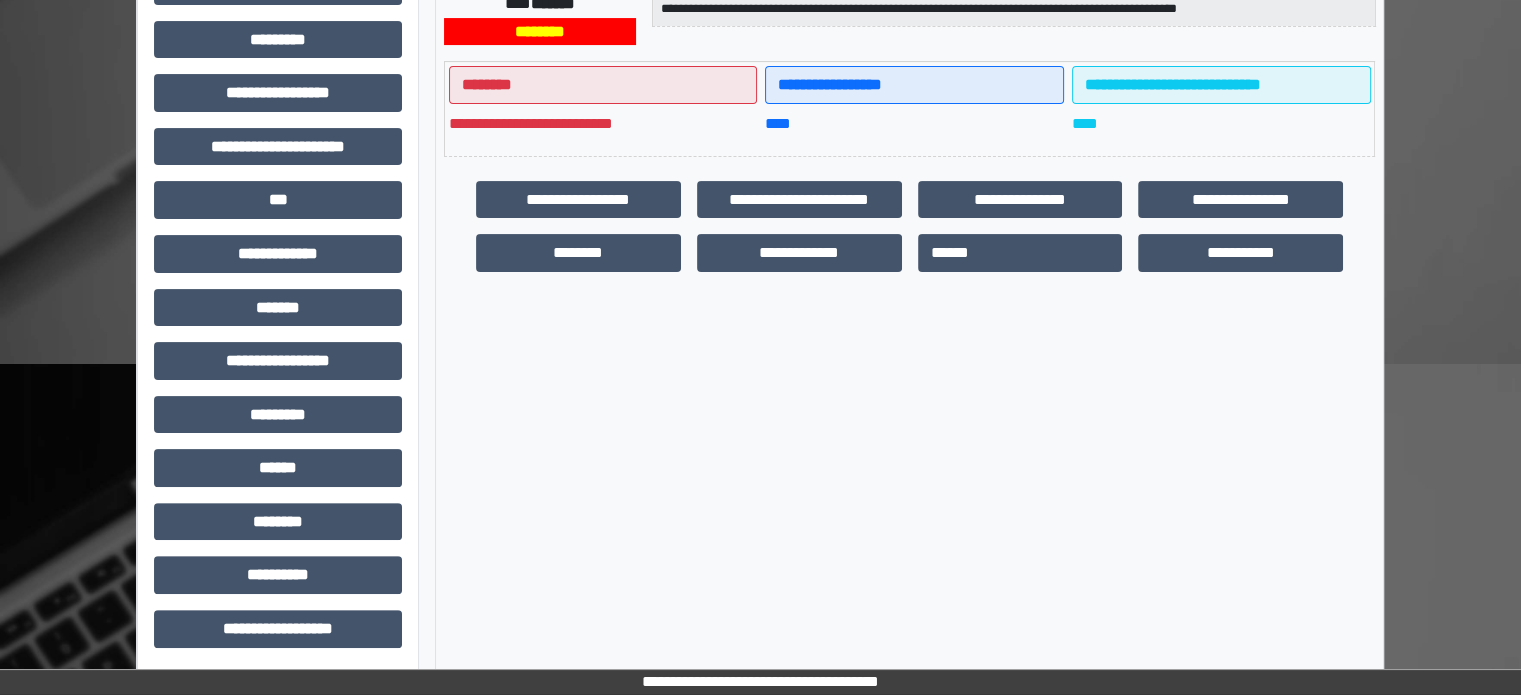 scroll, scrollTop: 471, scrollLeft: 0, axis: vertical 